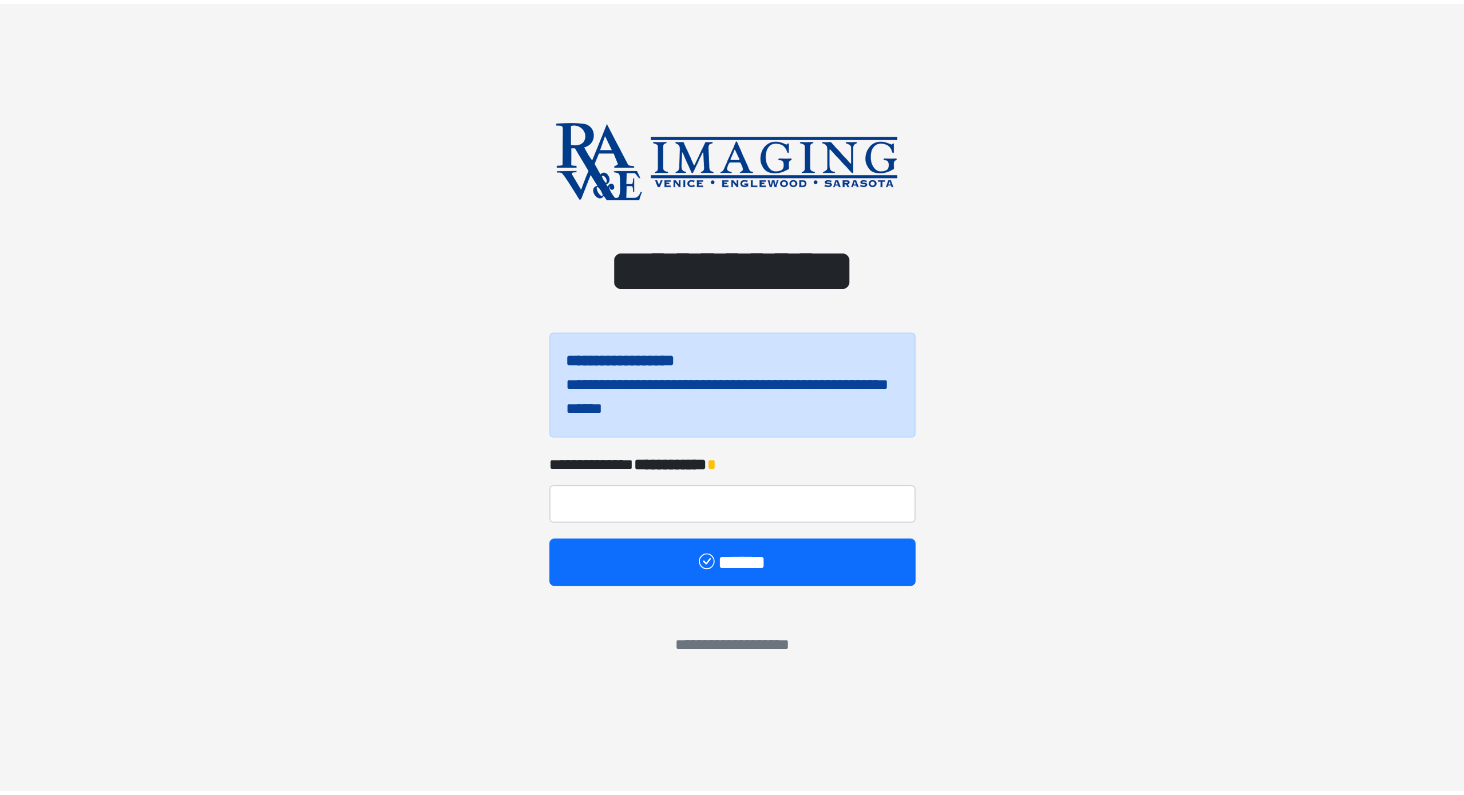 scroll, scrollTop: 0, scrollLeft: 0, axis: both 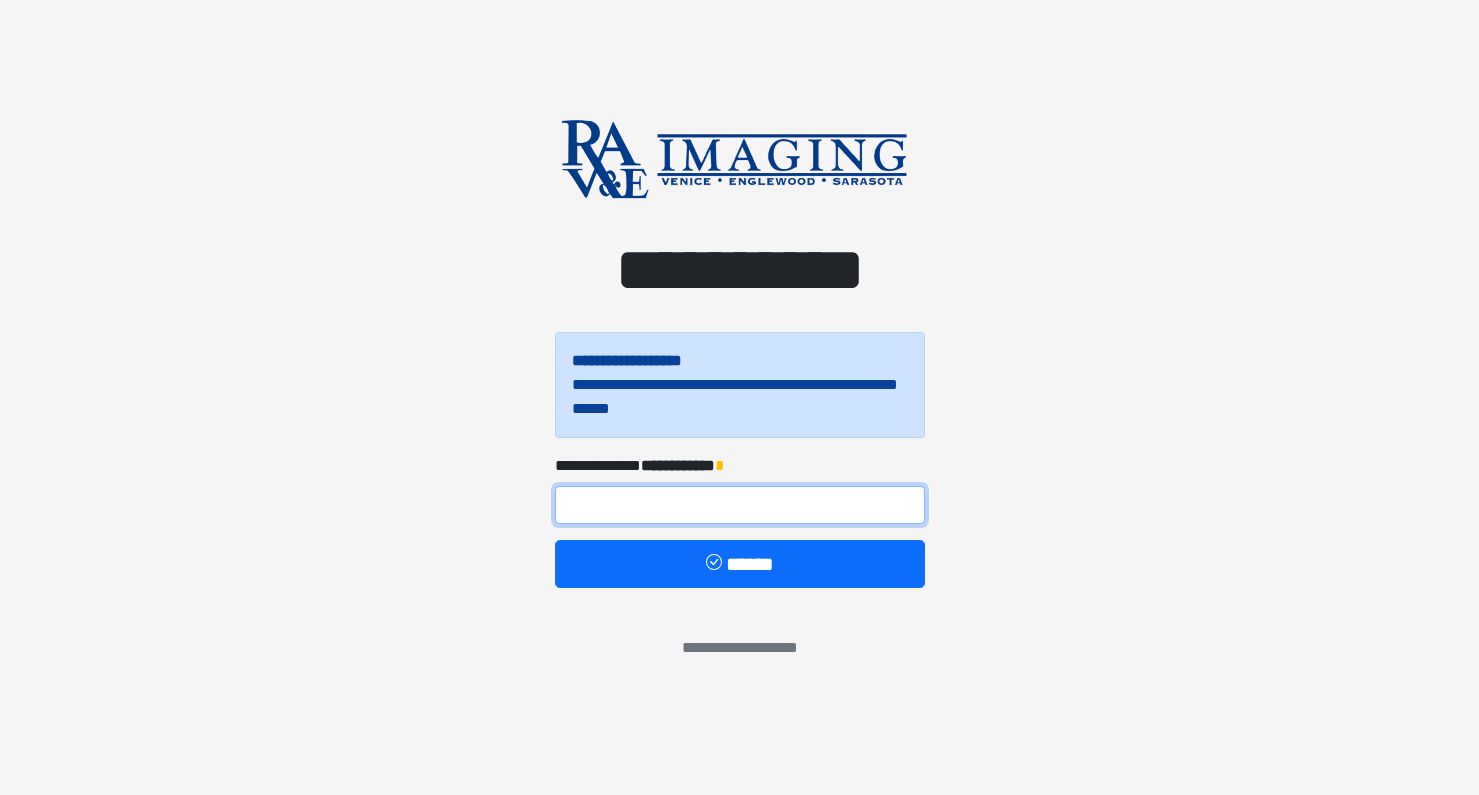 click at bounding box center [740, 505] 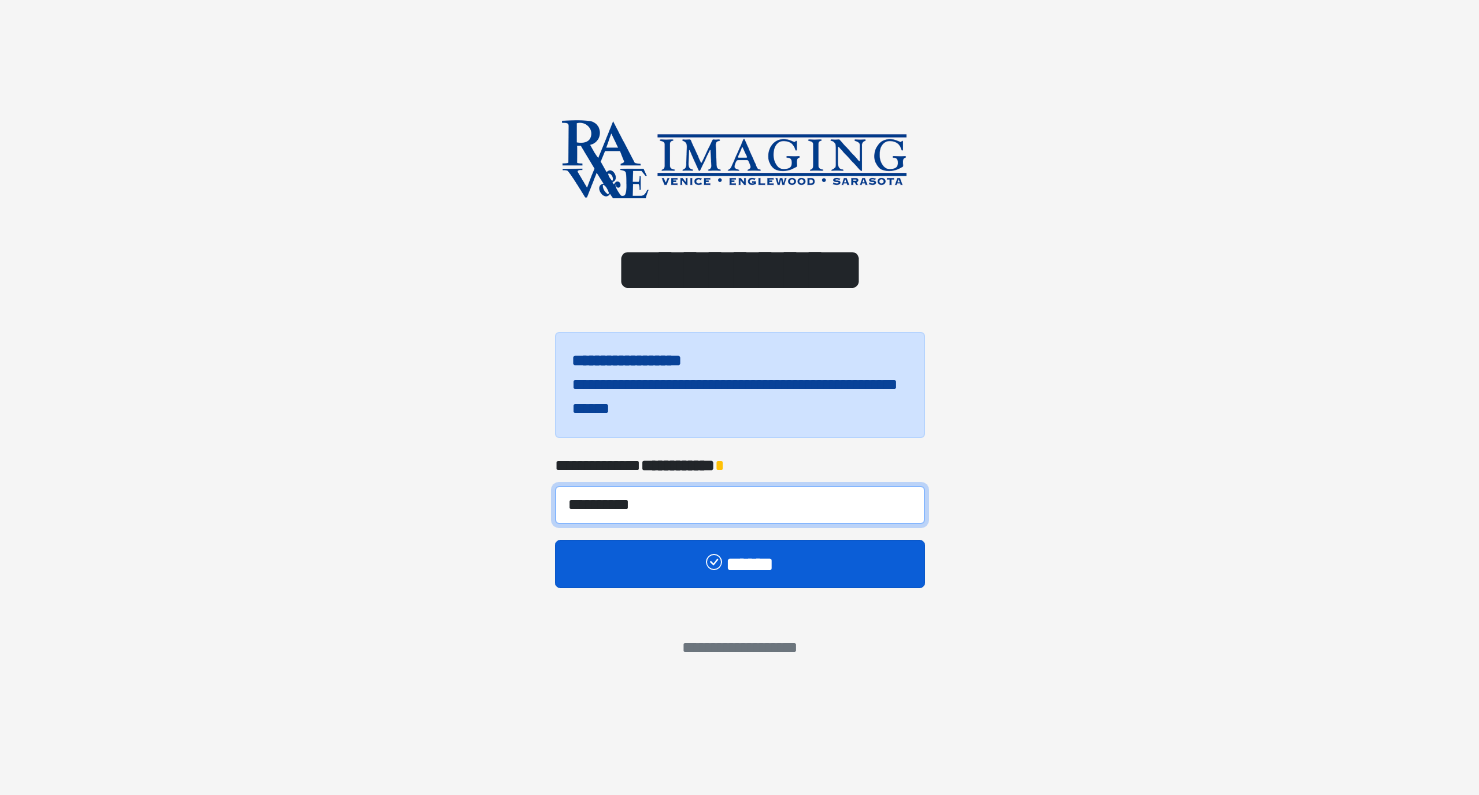 type on "**********" 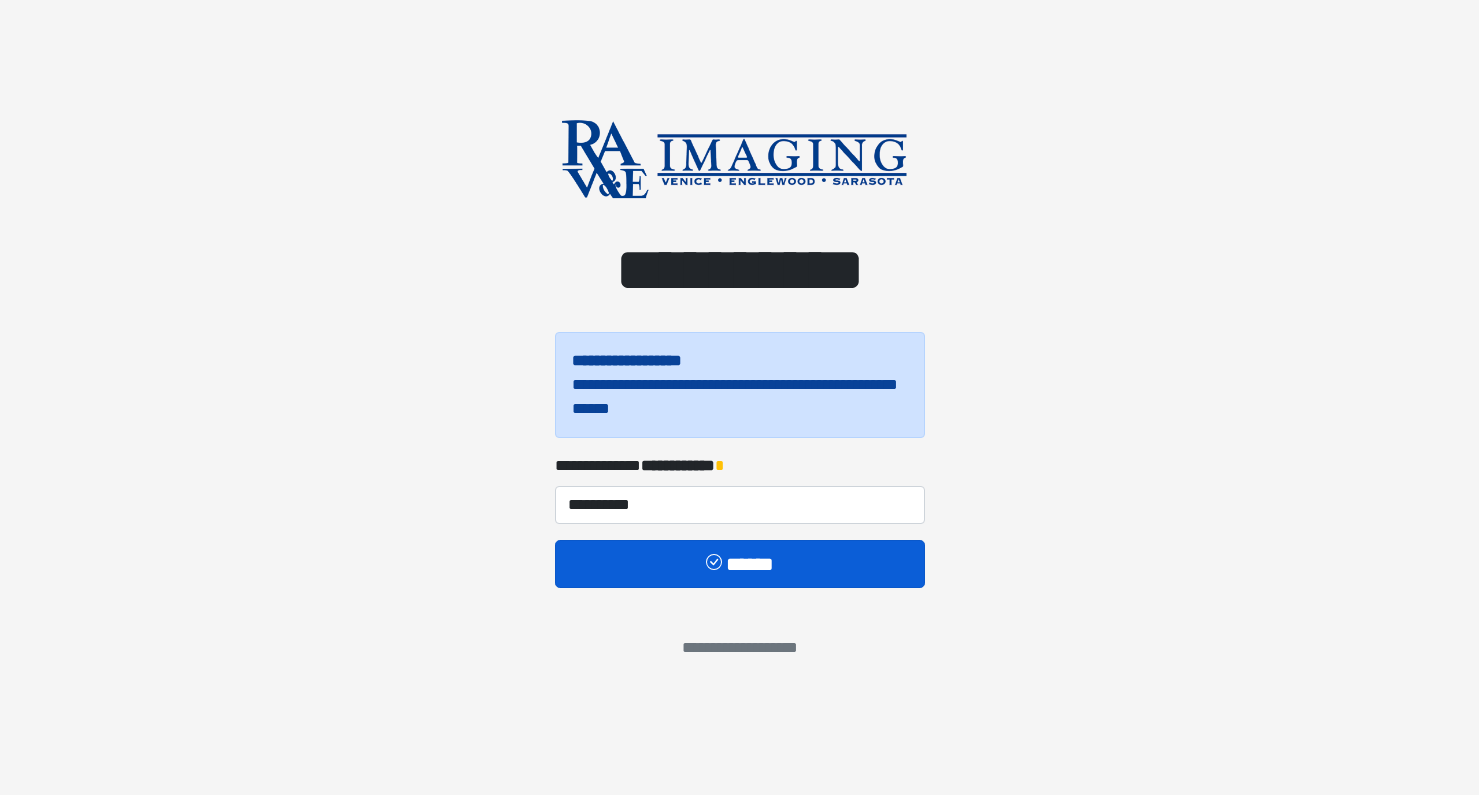 click on "******" at bounding box center [740, 564] 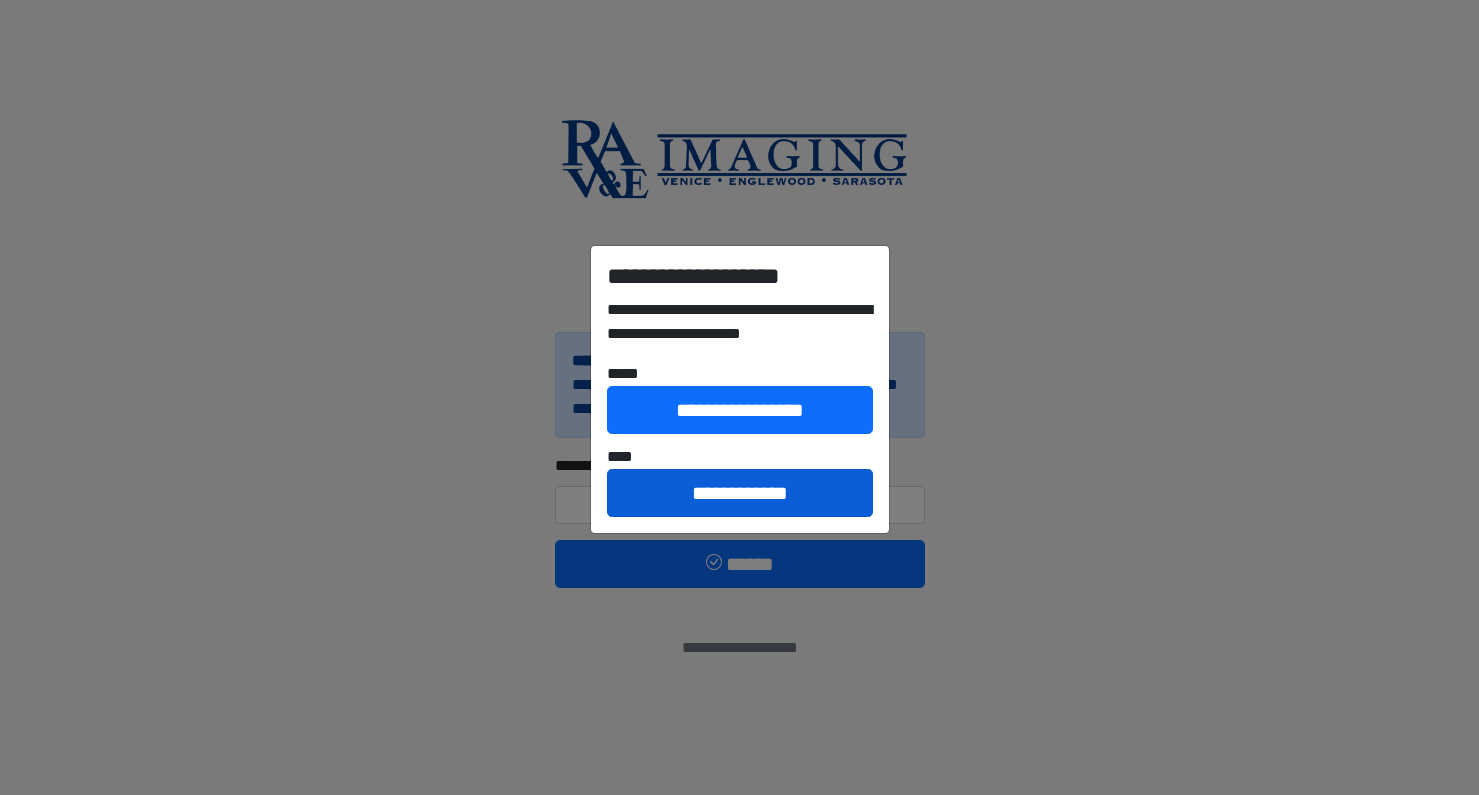 click on "**********" at bounding box center (740, 493) 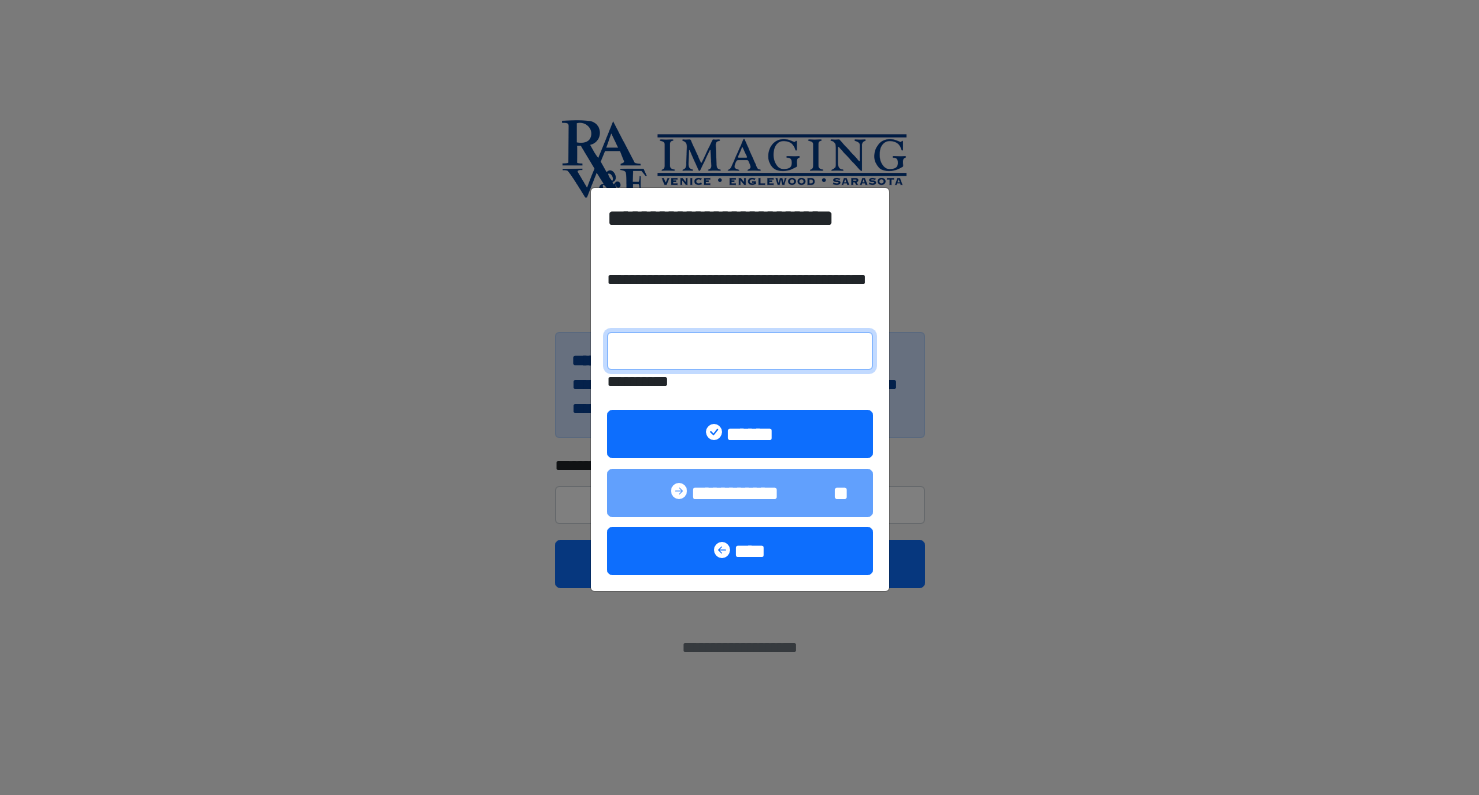 click on "**********" at bounding box center (740, 351) 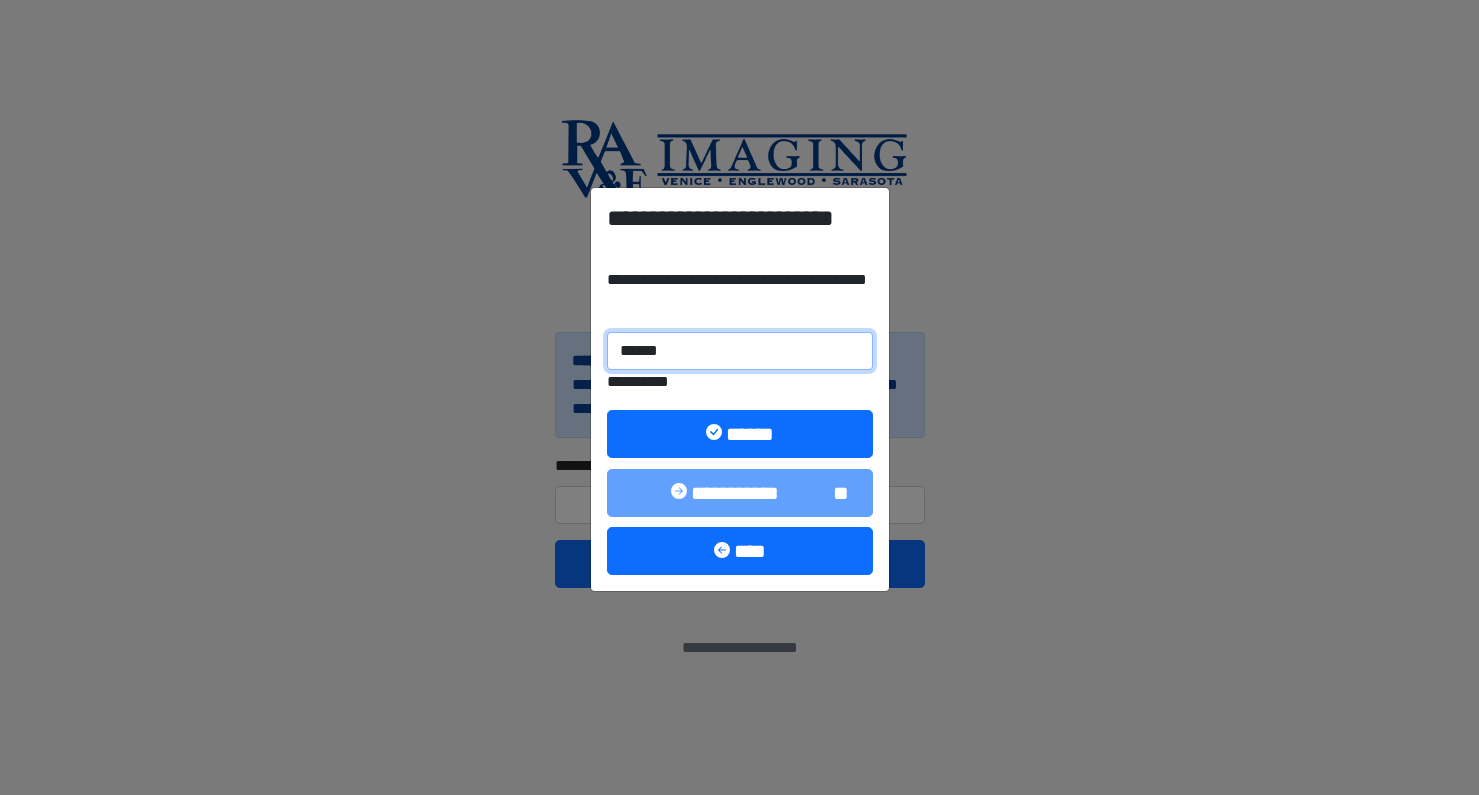 type on "******" 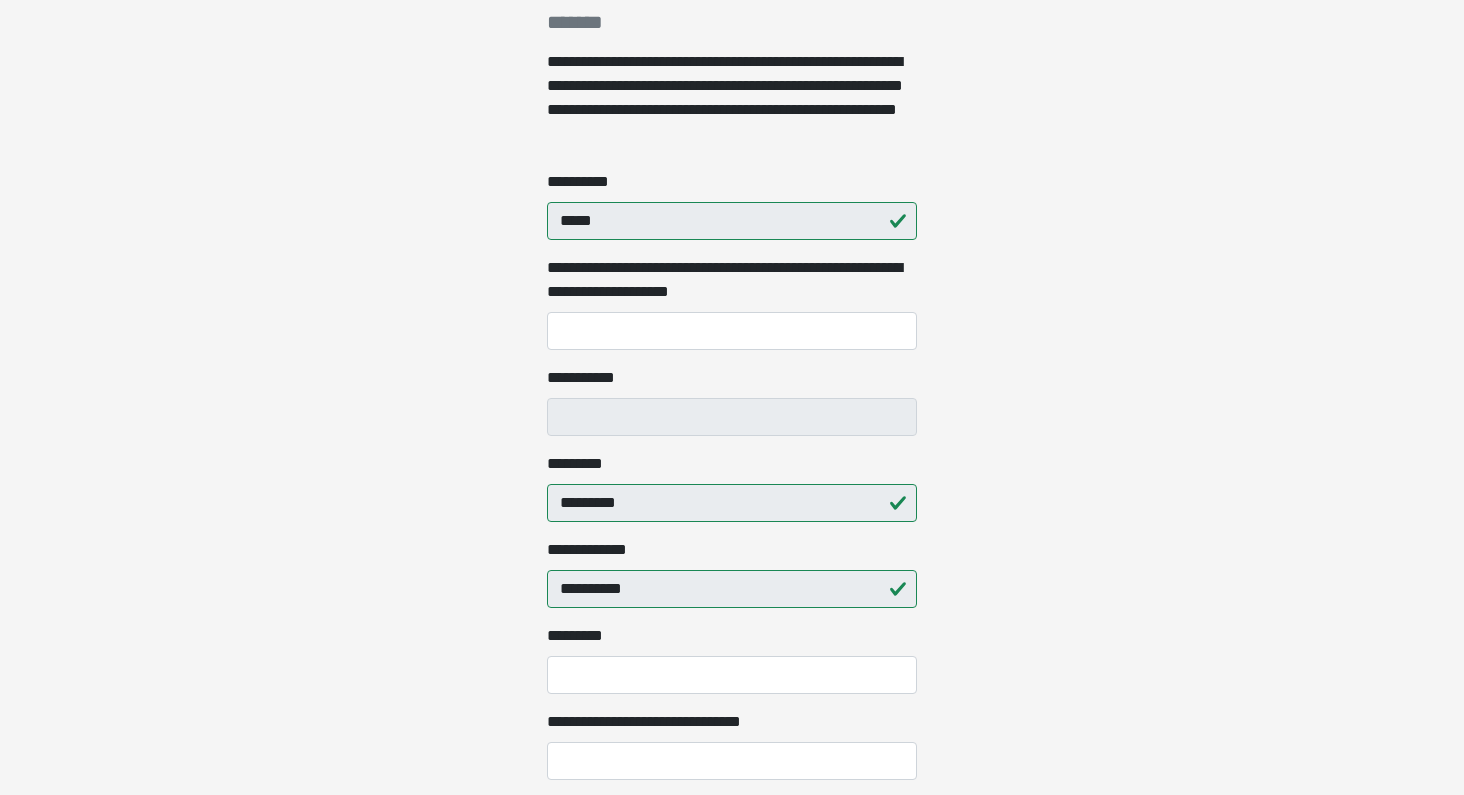 scroll, scrollTop: 336, scrollLeft: 0, axis: vertical 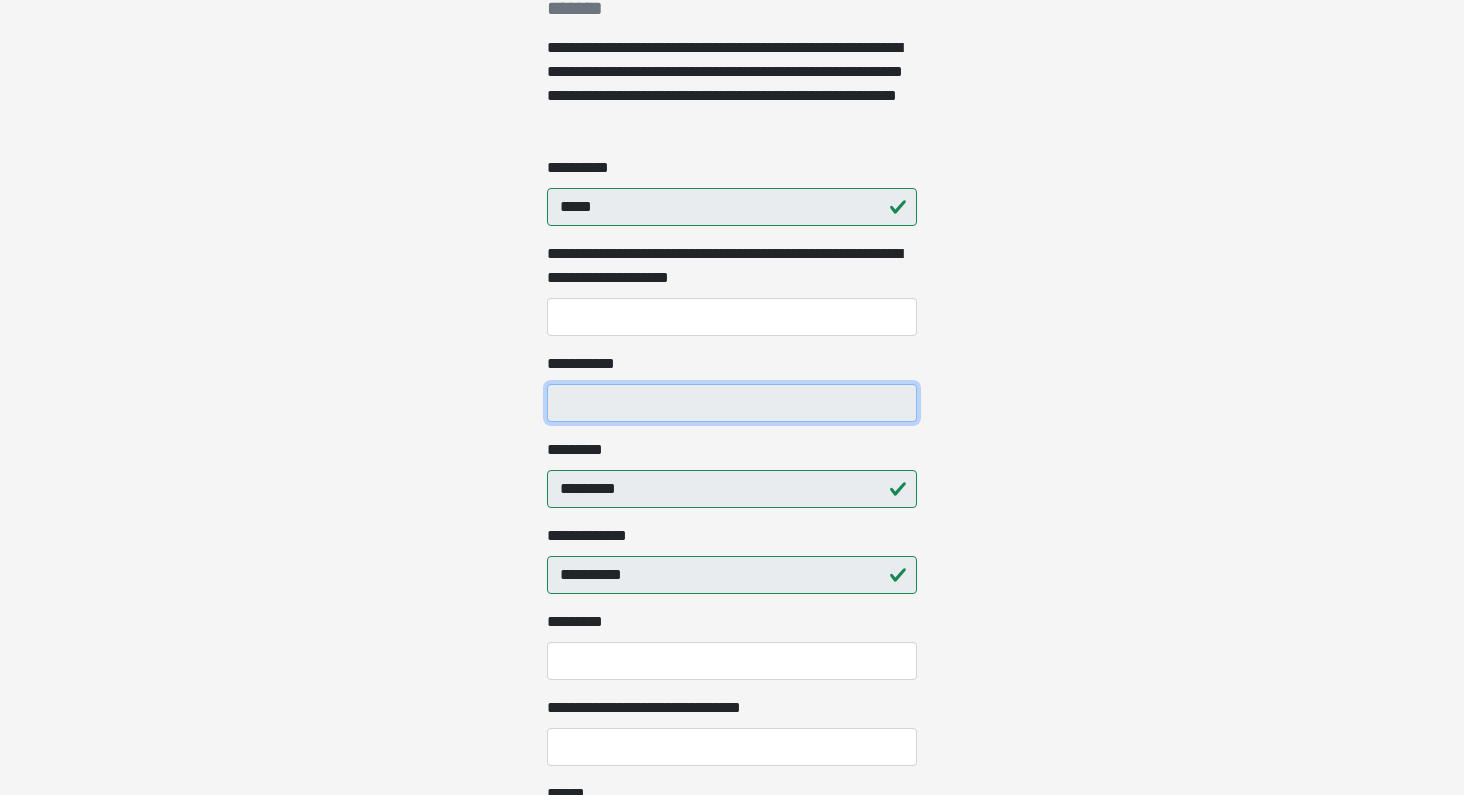 click on "**********" at bounding box center [732, 403] 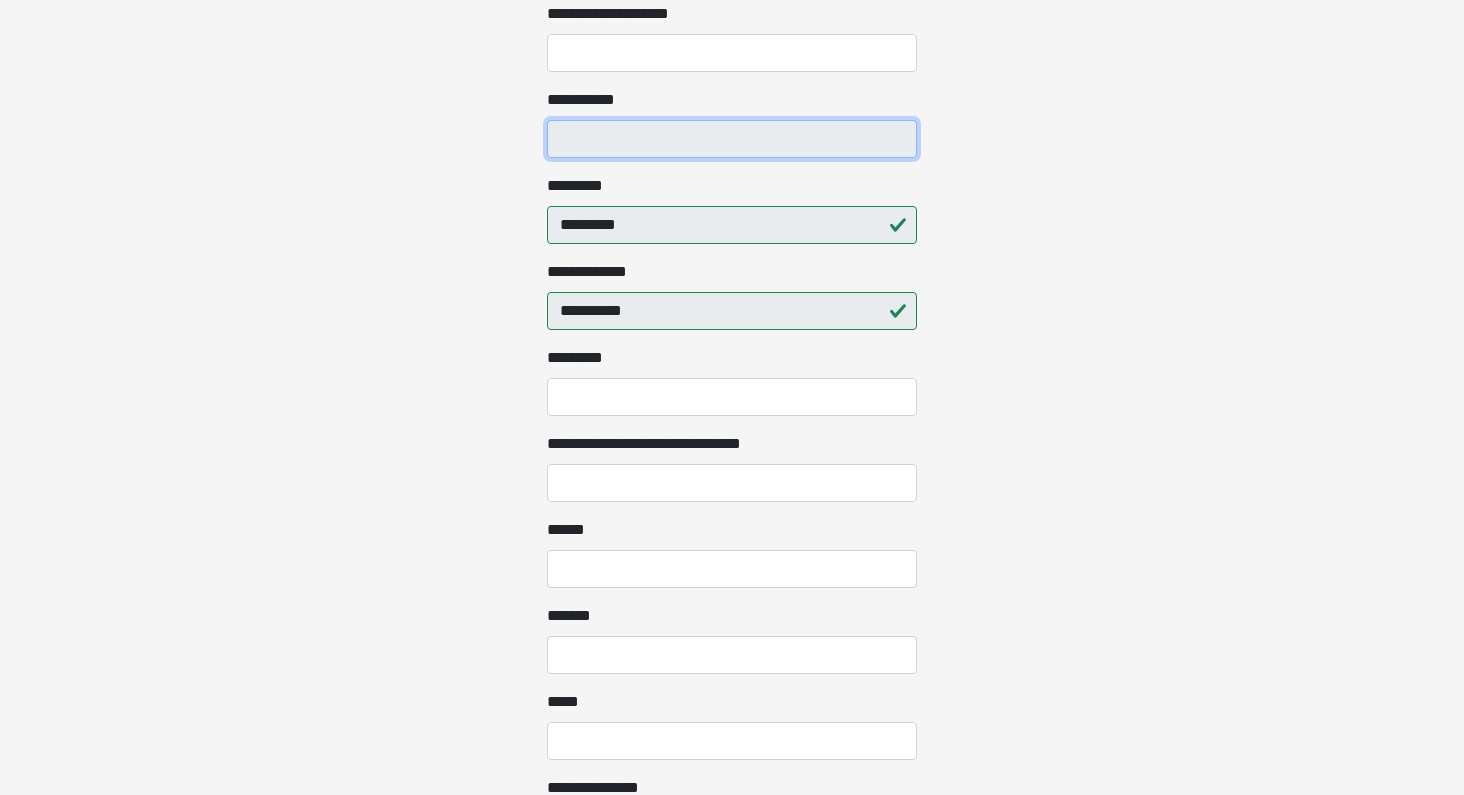 scroll, scrollTop: 602, scrollLeft: 0, axis: vertical 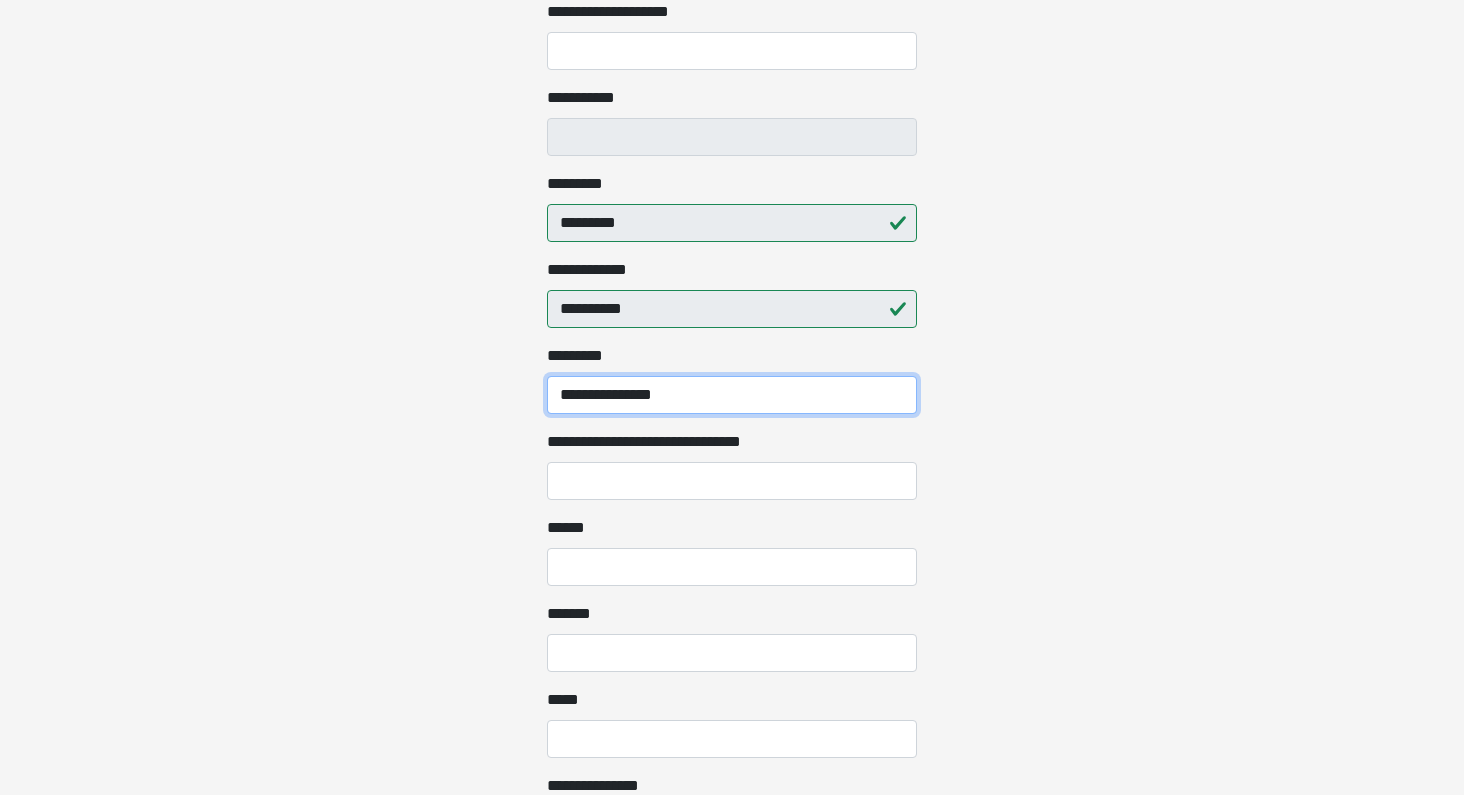 type on "**********" 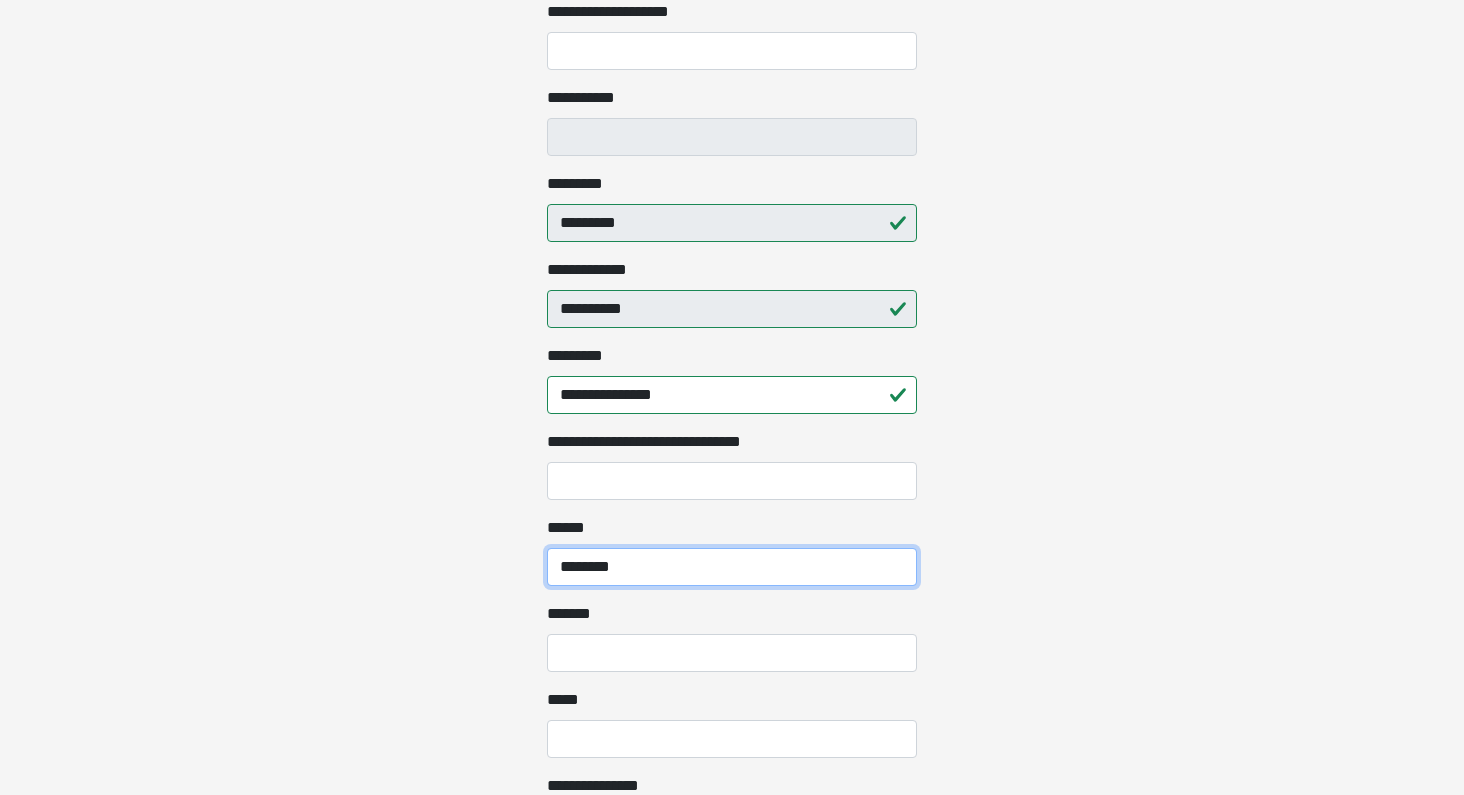 type on "********" 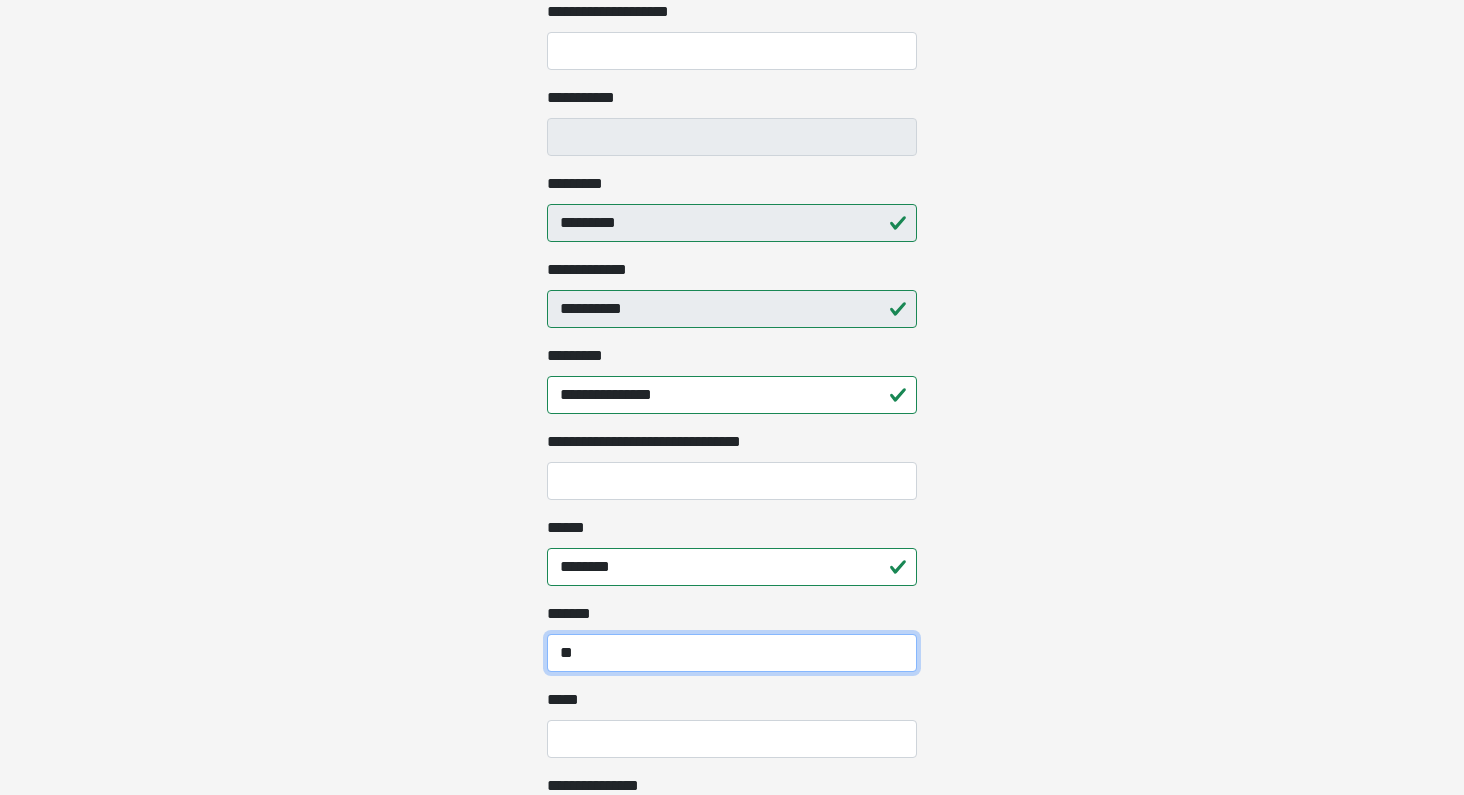 type on "**" 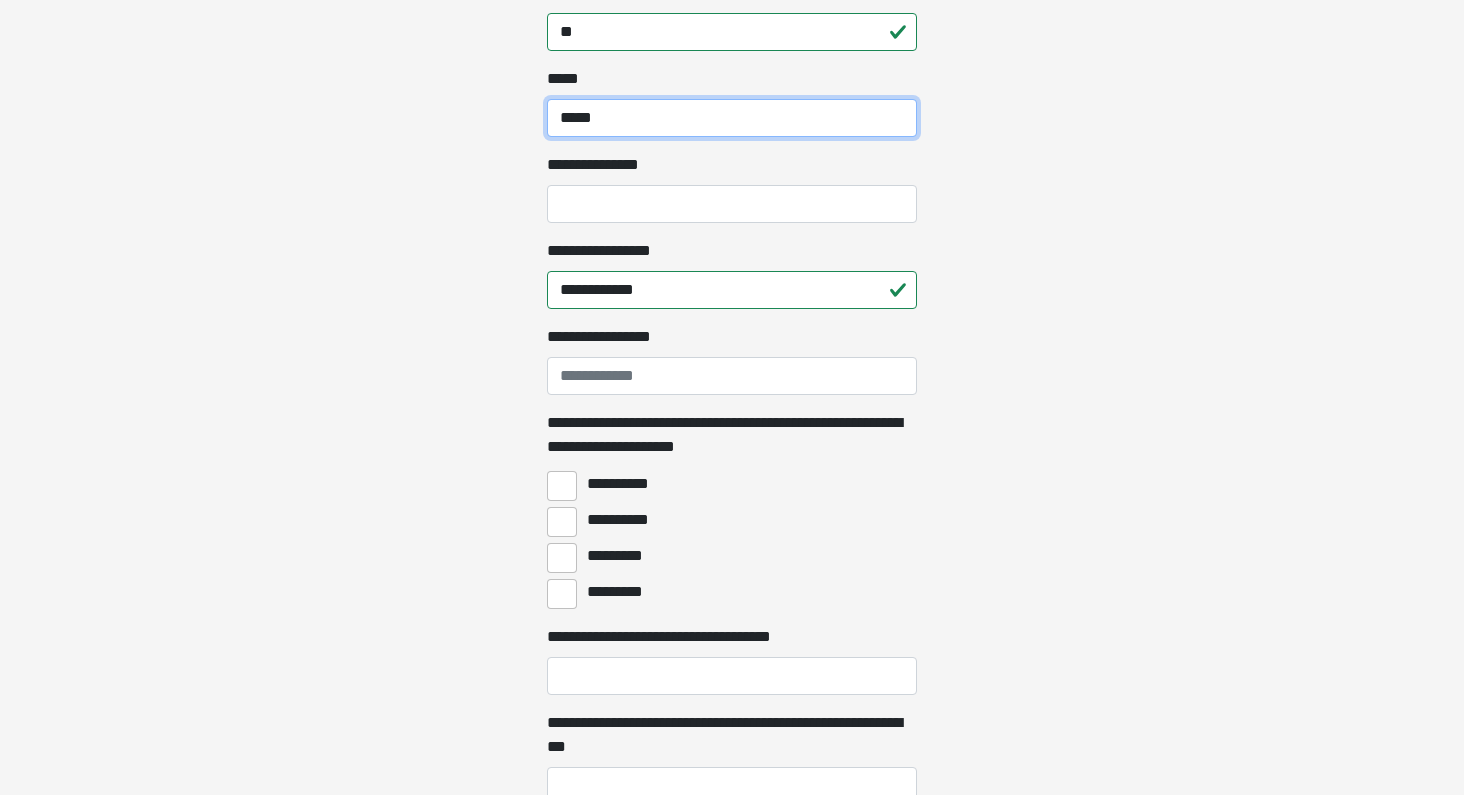 scroll, scrollTop: 1238, scrollLeft: 0, axis: vertical 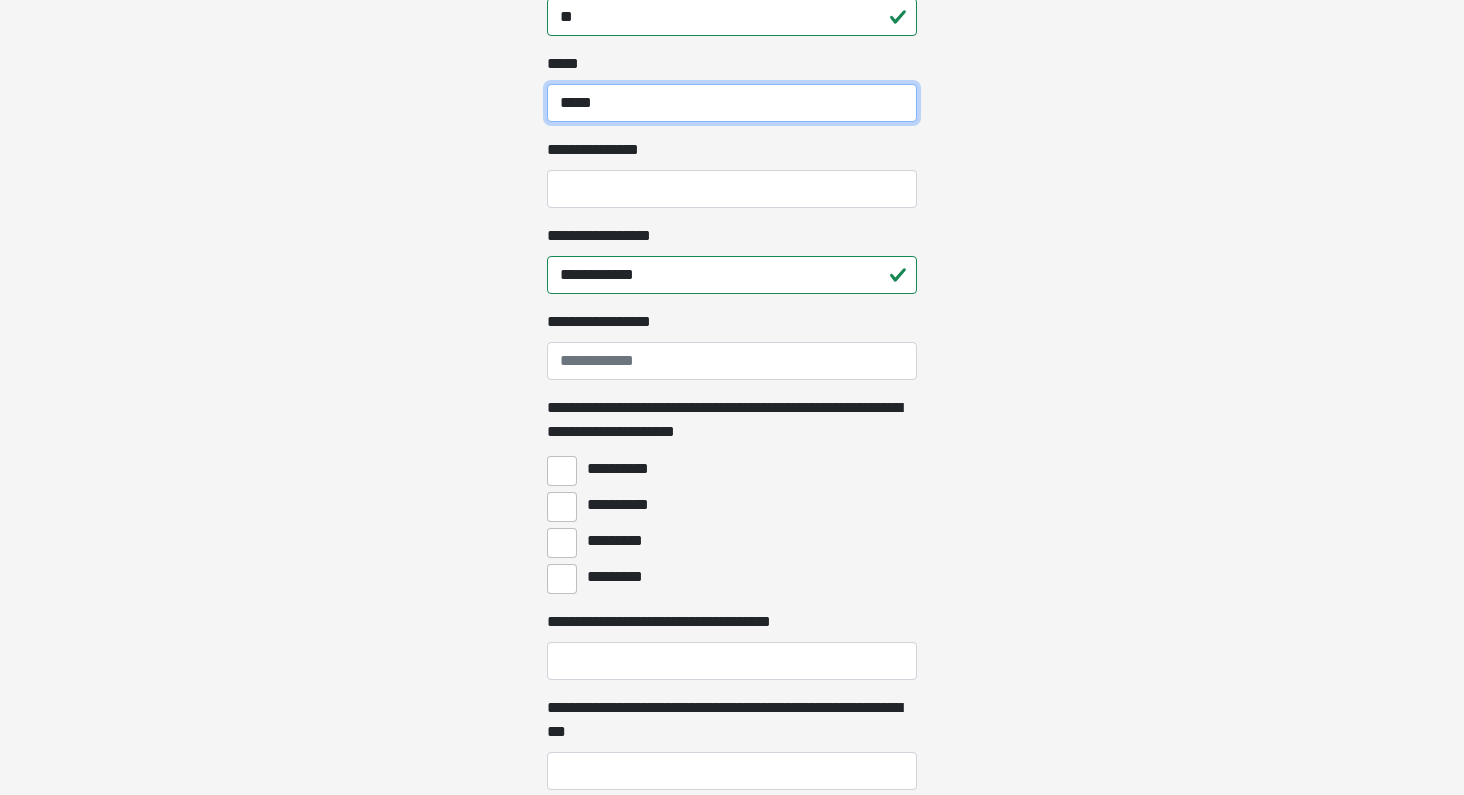 type on "*****" 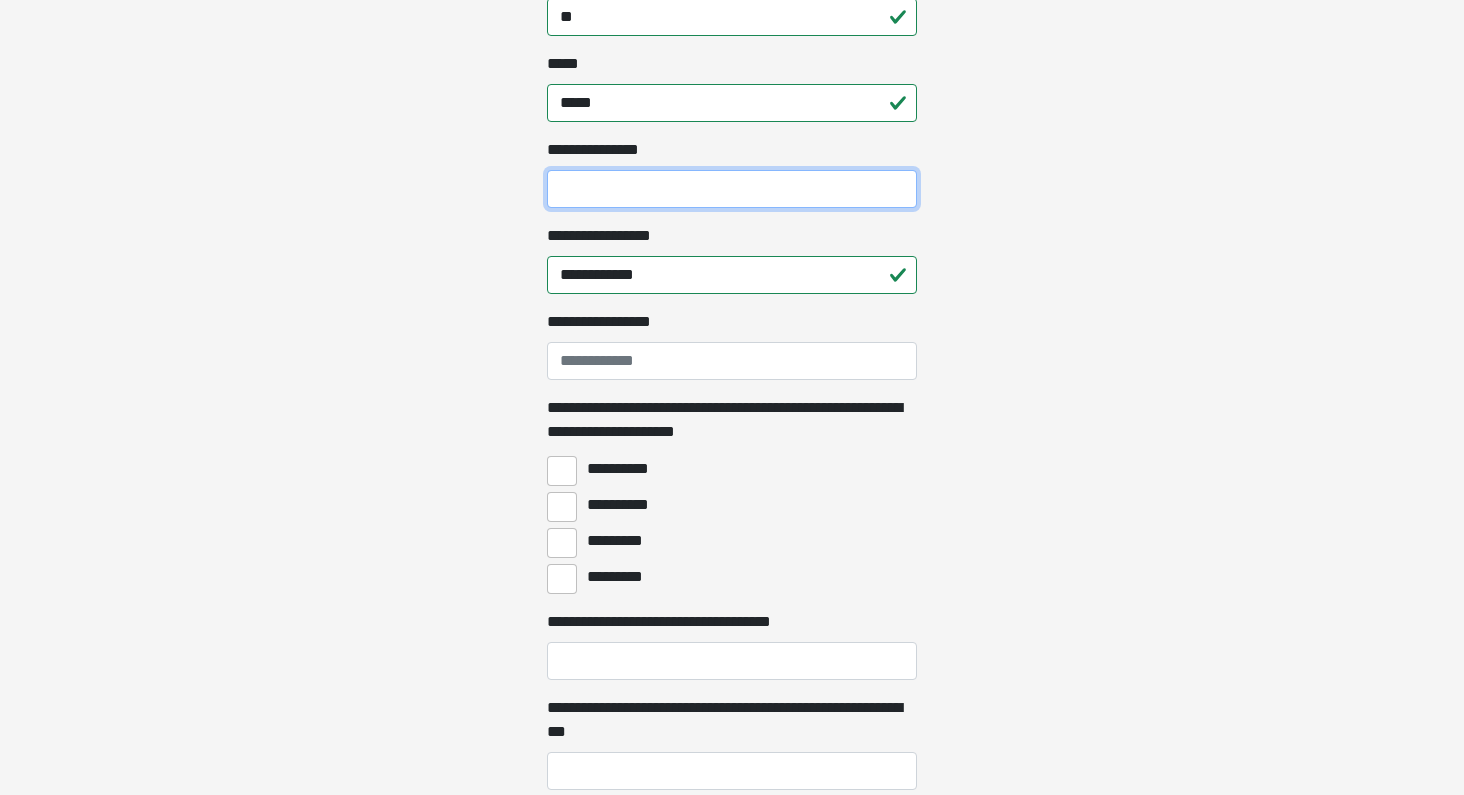 type on "**********" 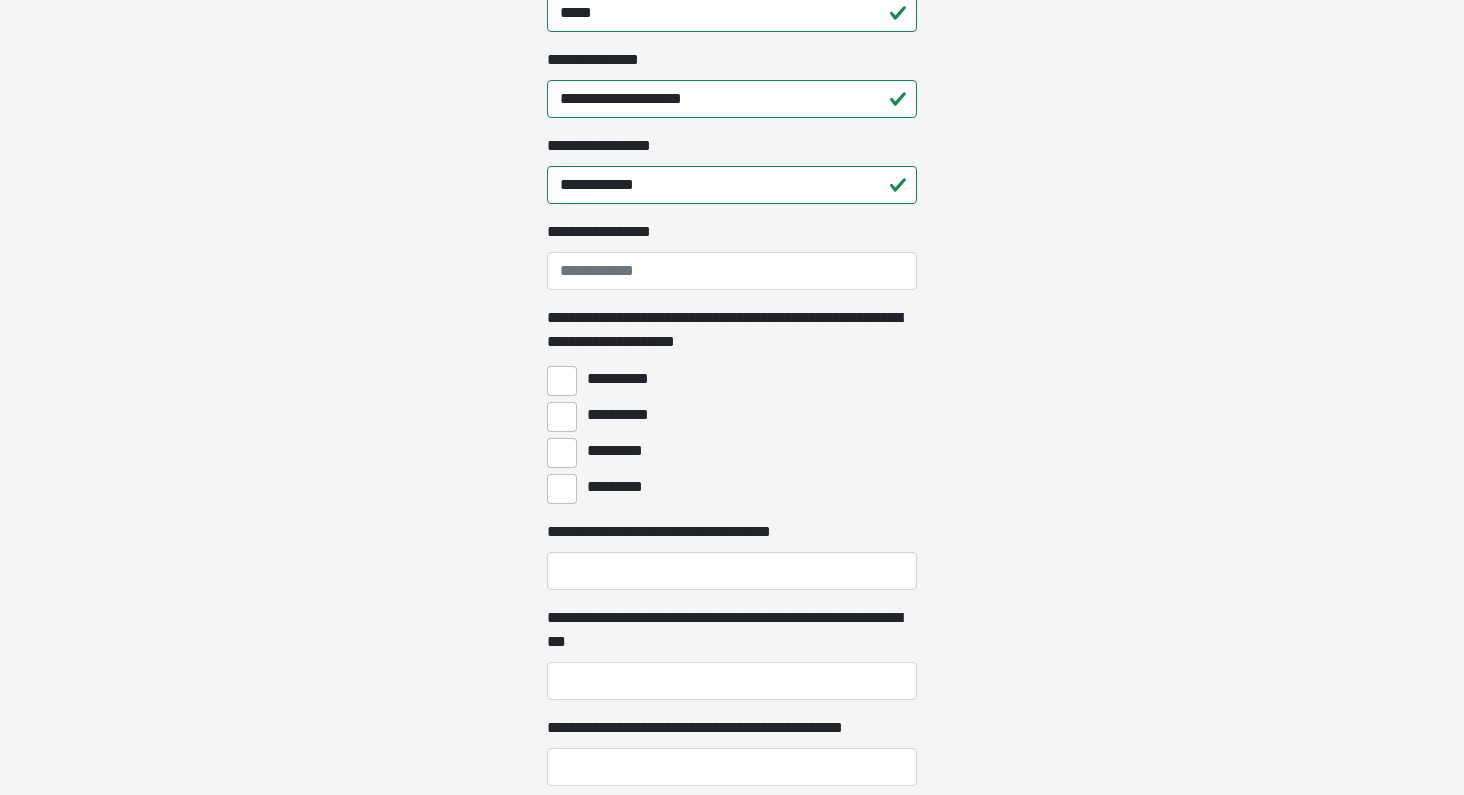 scroll, scrollTop: 1373, scrollLeft: 0, axis: vertical 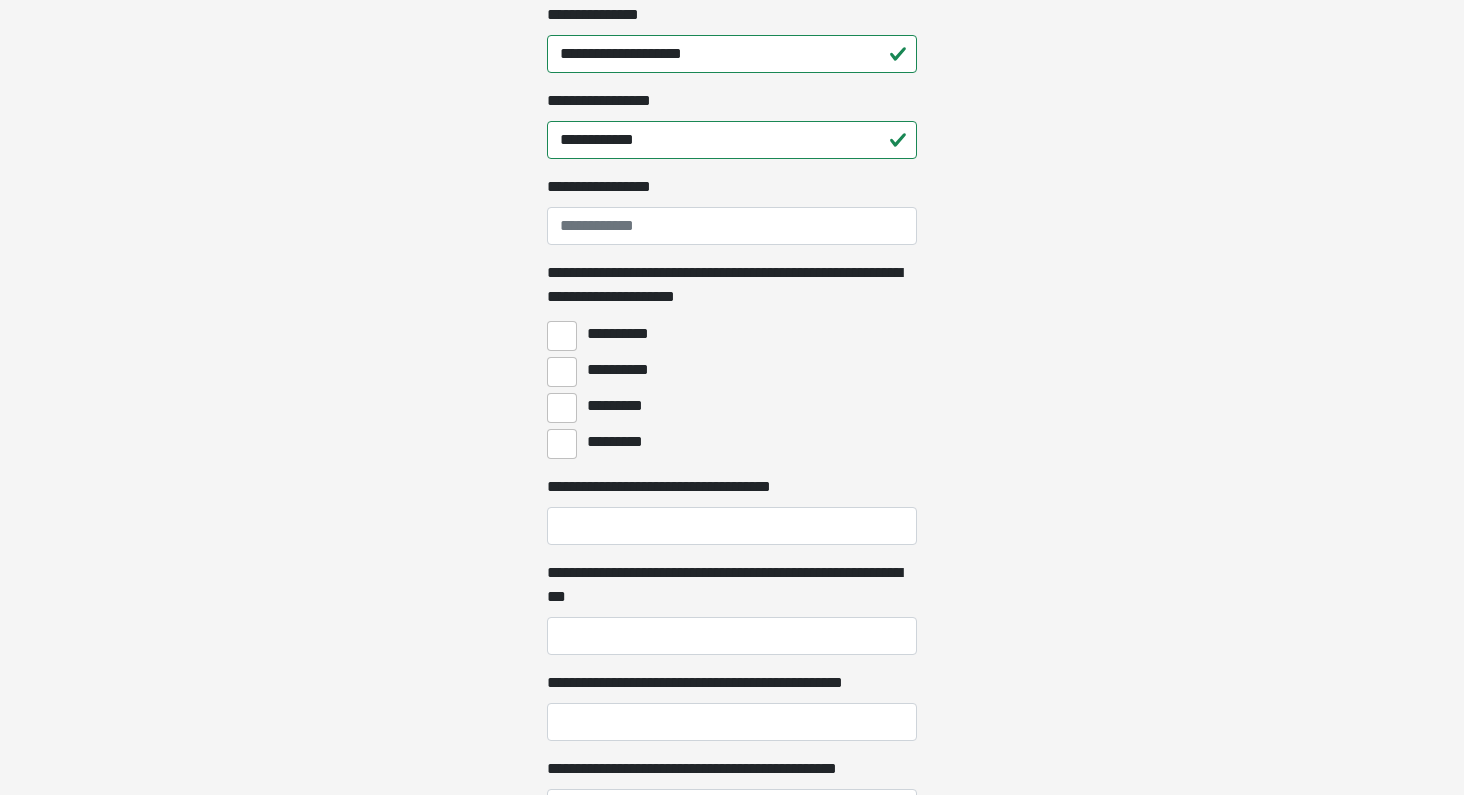 click on "**********" at bounding box center [562, 372] 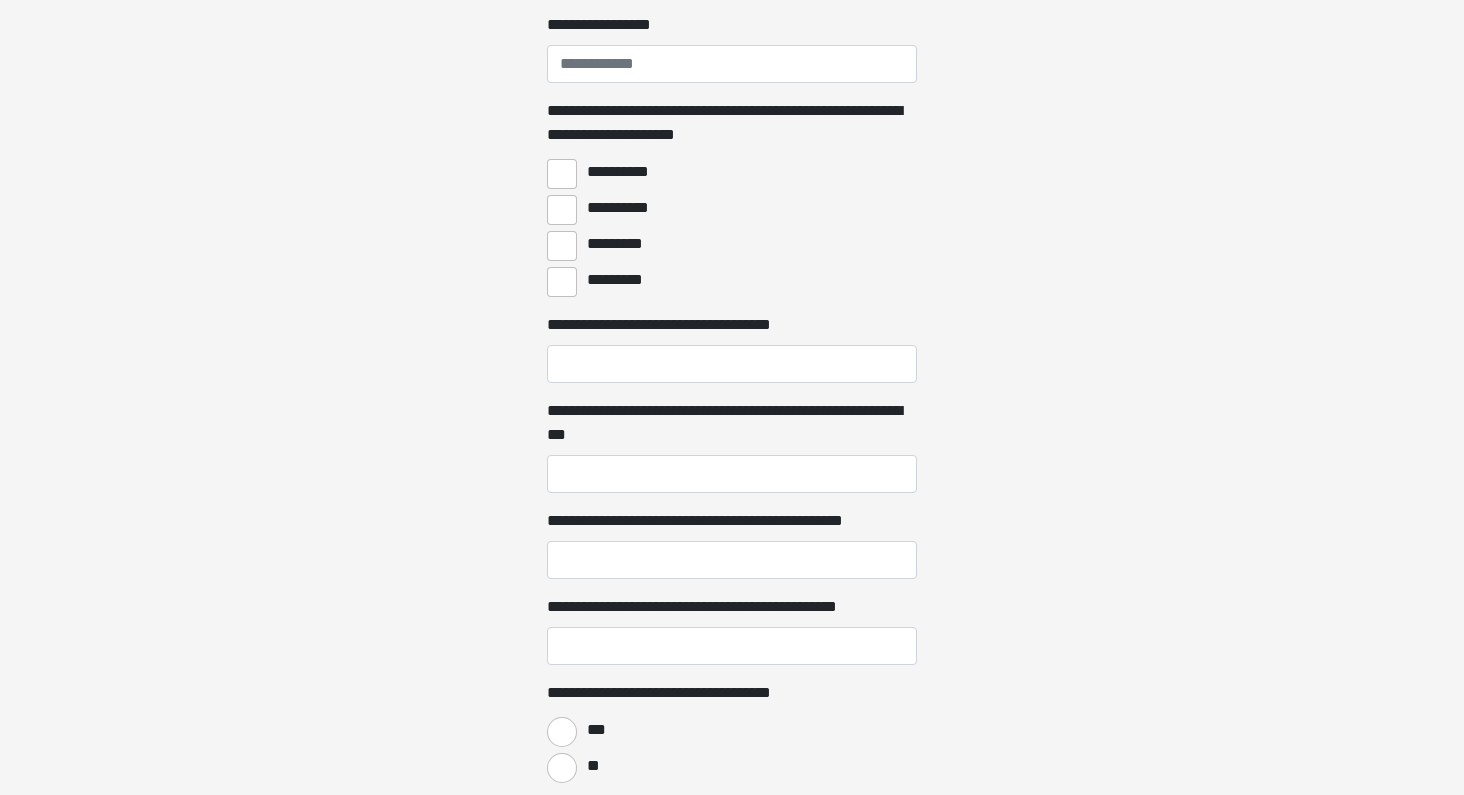 scroll, scrollTop: 1557, scrollLeft: 0, axis: vertical 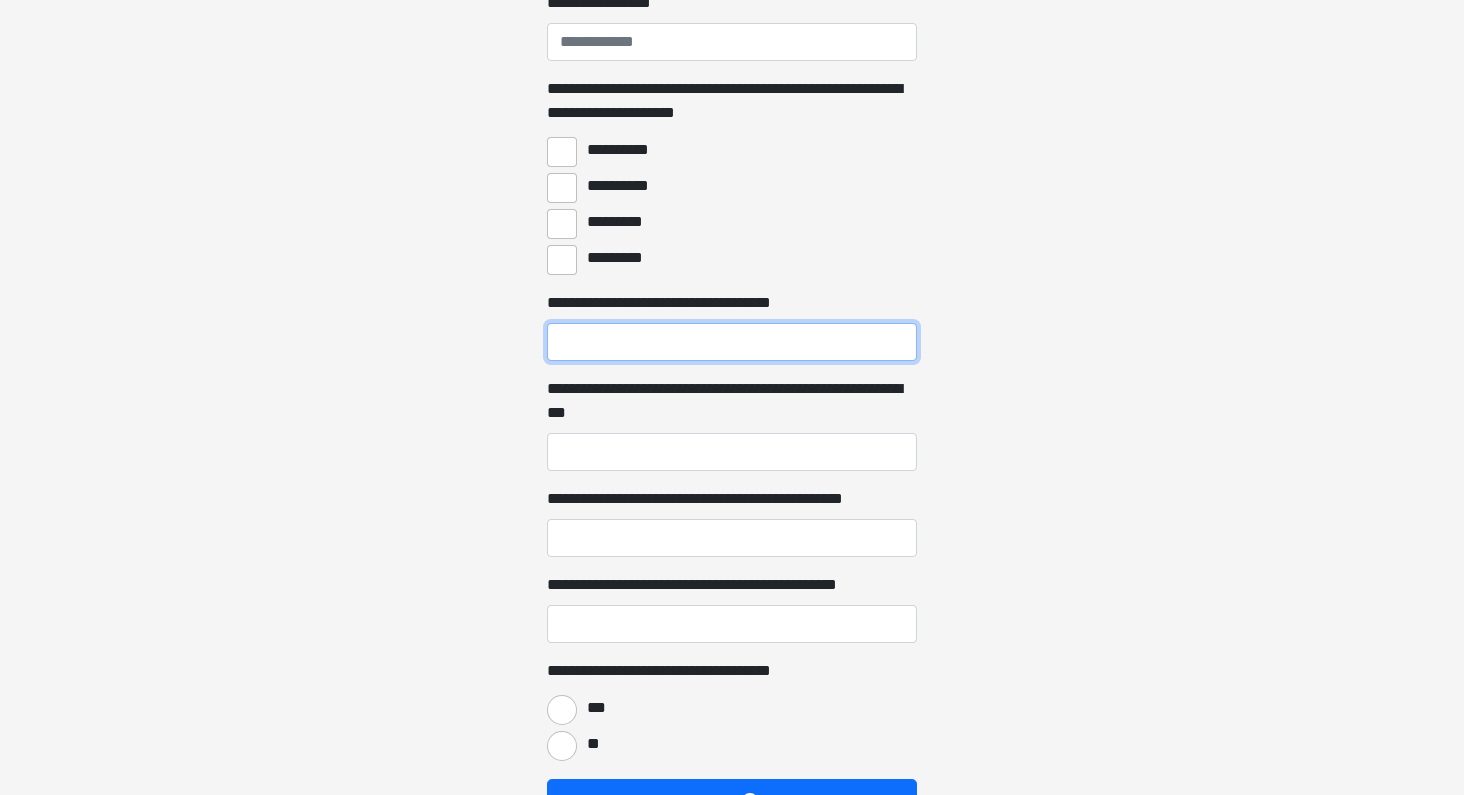 click on "**********" at bounding box center (732, 342) 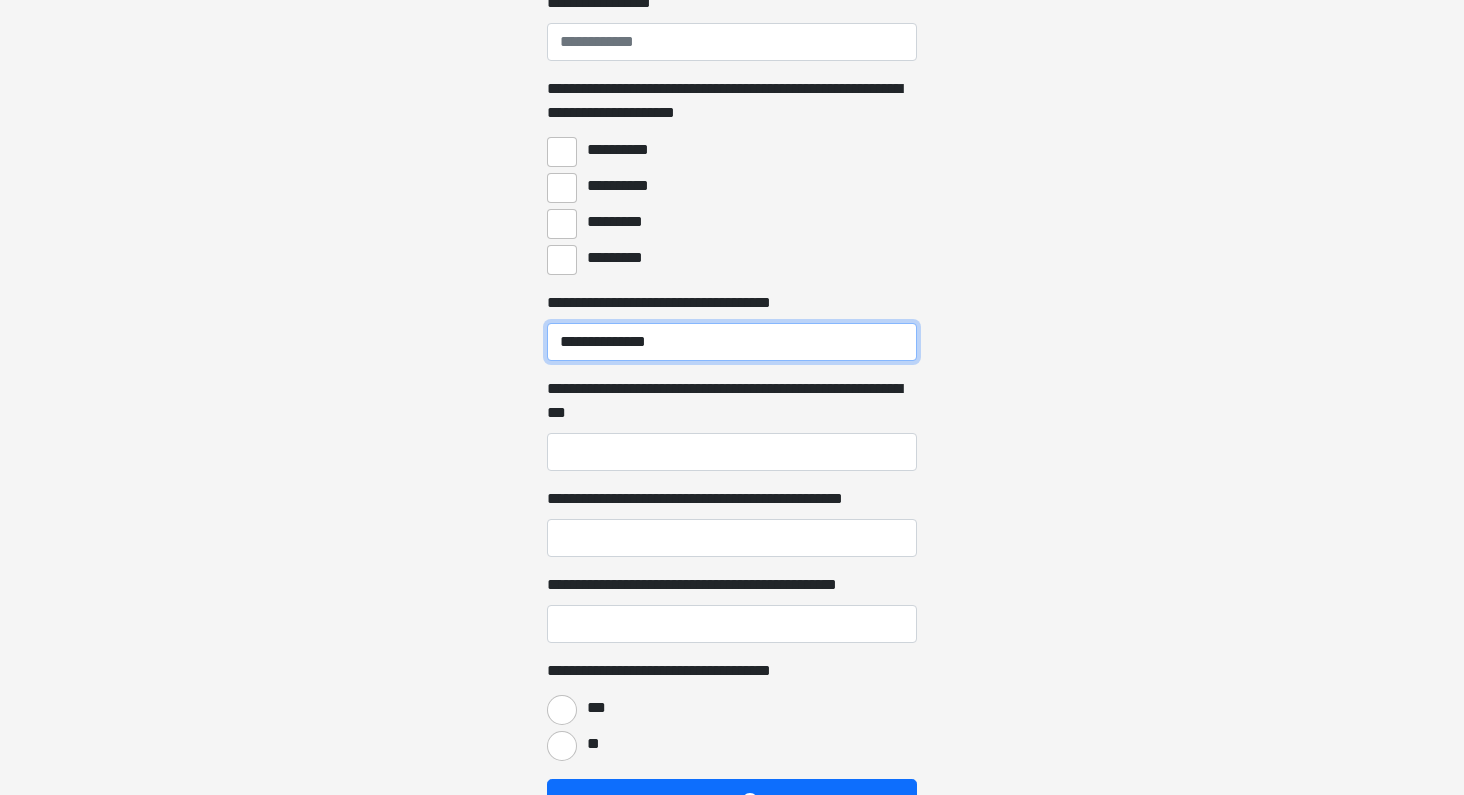 type on "**********" 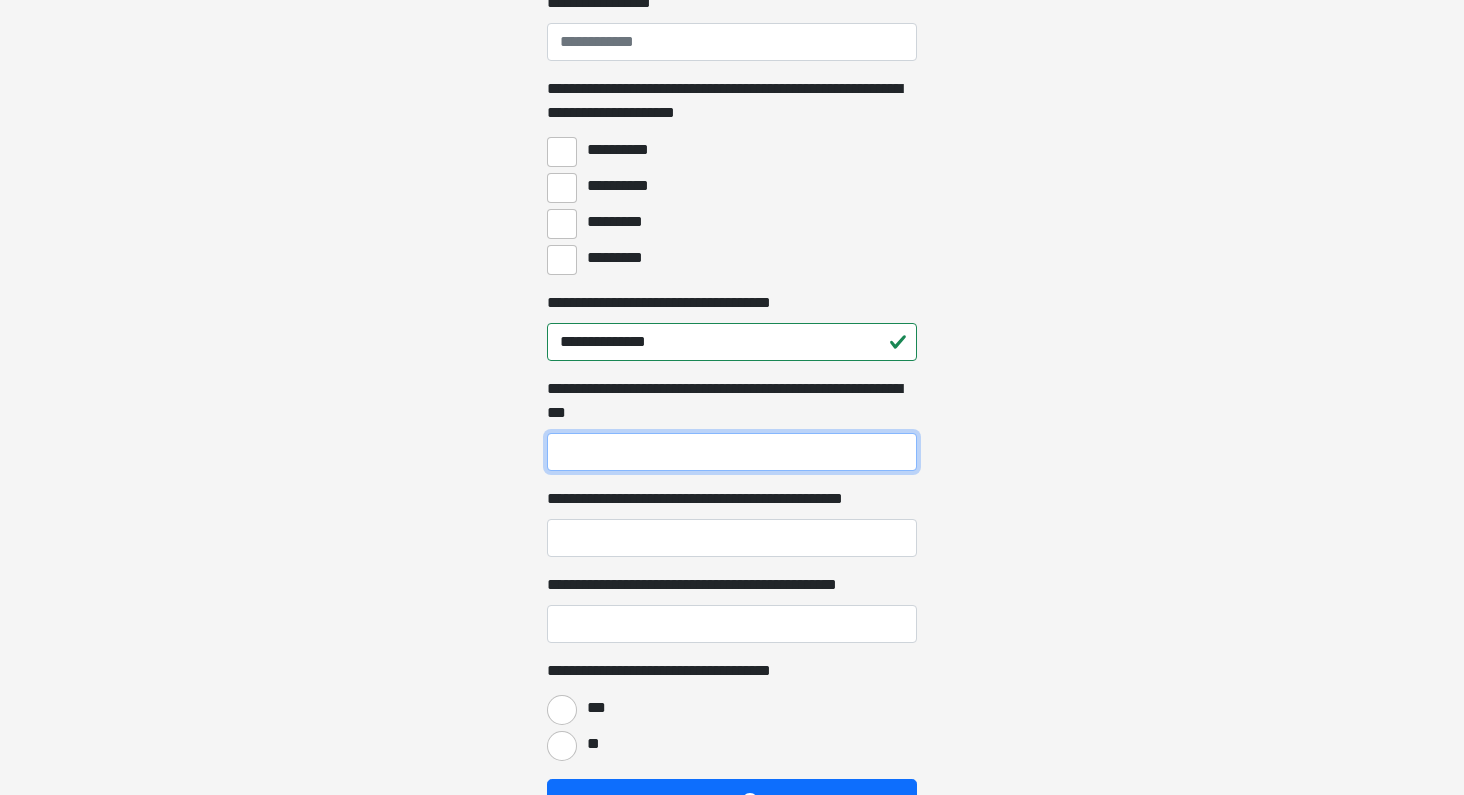 click on "**********" at bounding box center (732, 452) 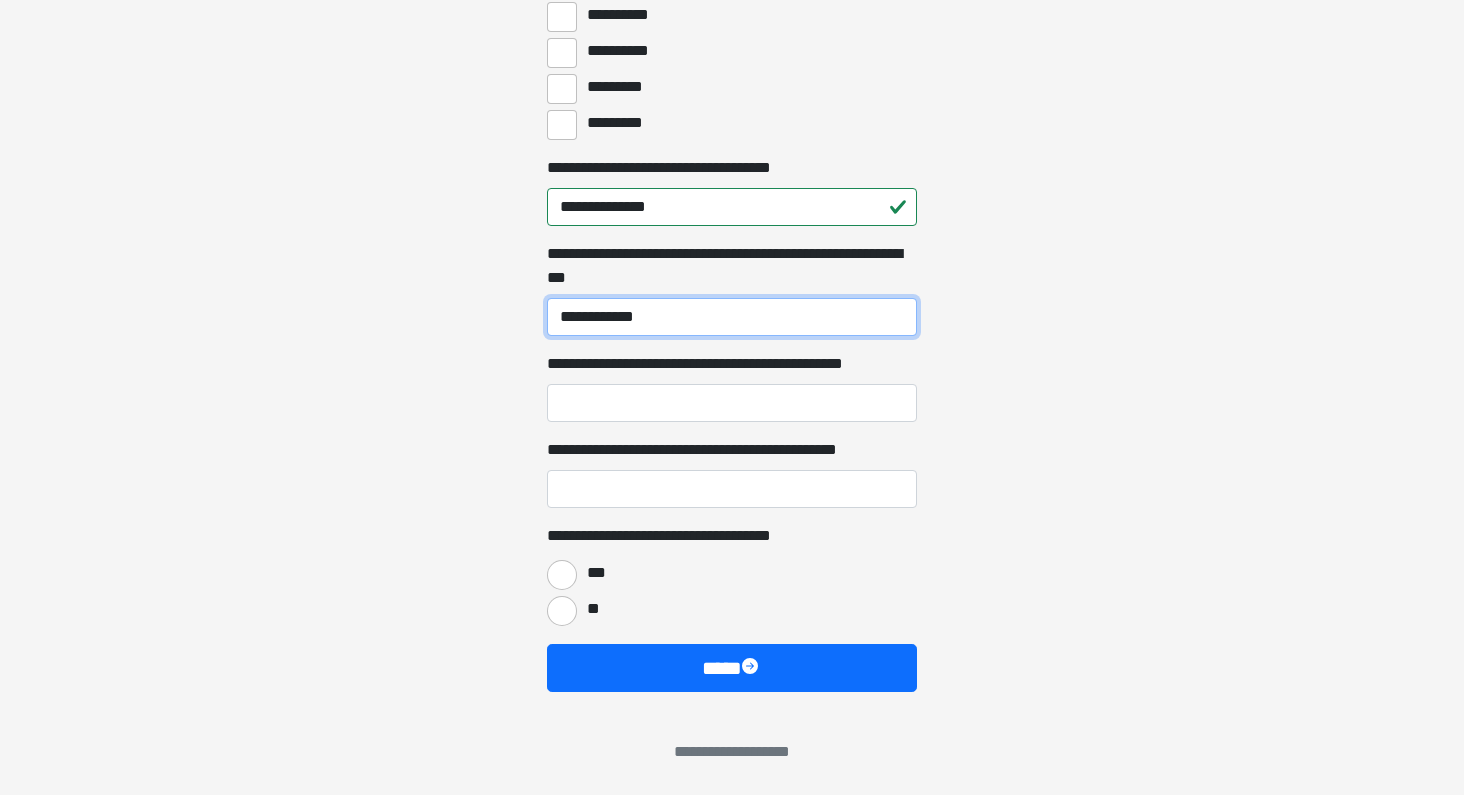 scroll, scrollTop: 1692, scrollLeft: 0, axis: vertical 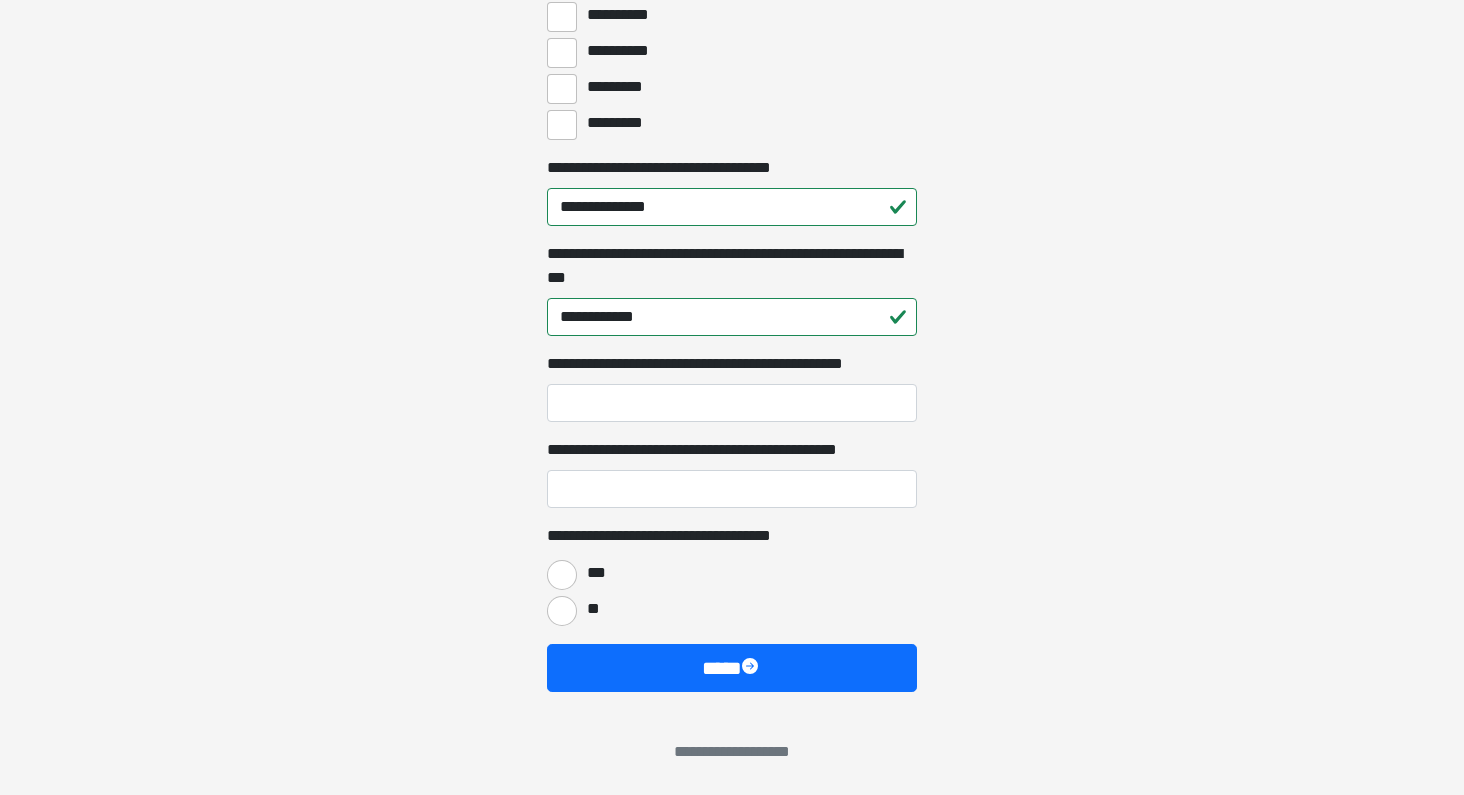 click on "***" at bounding box center [562, 575] 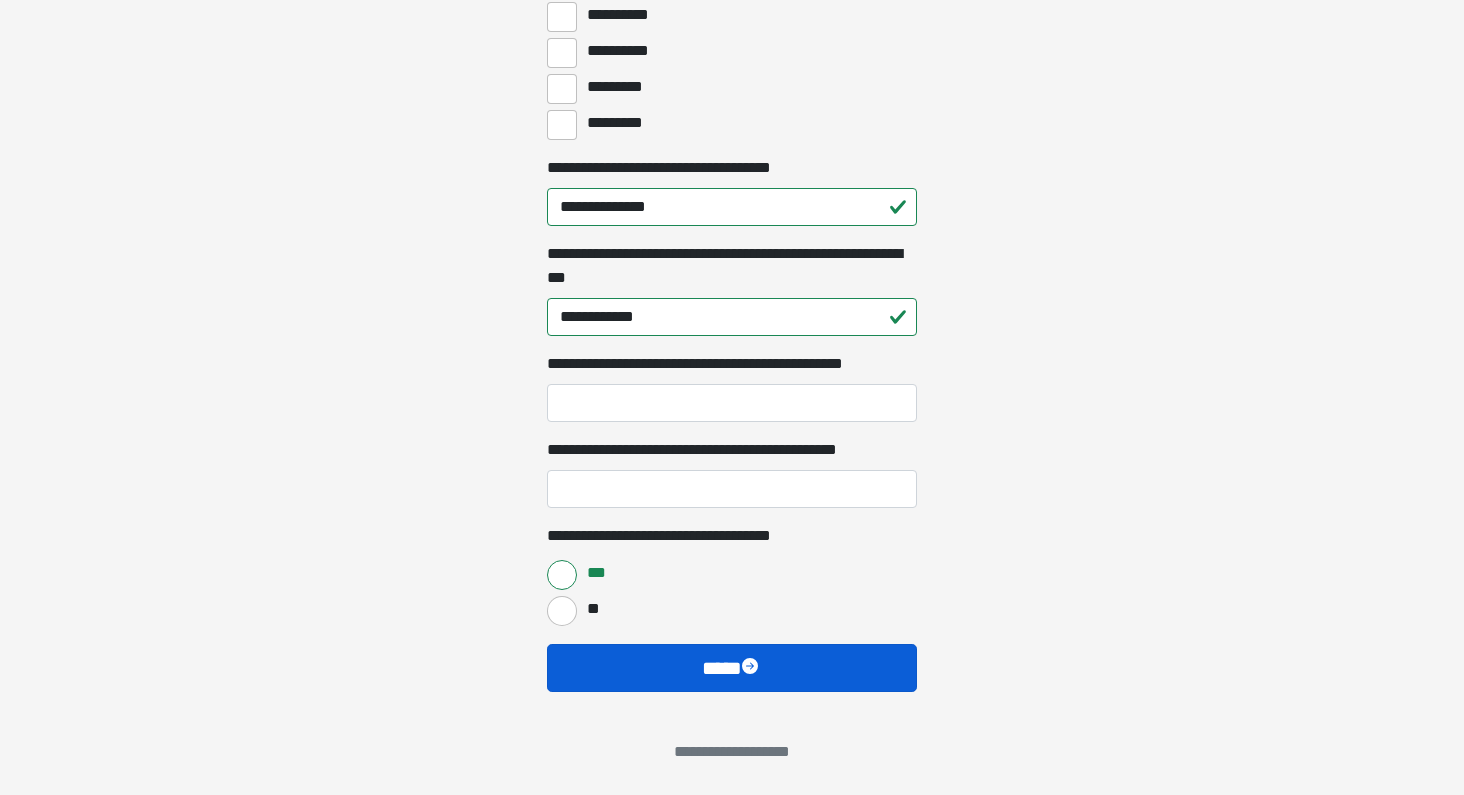 click on "****" at bounding box center (732, 668) 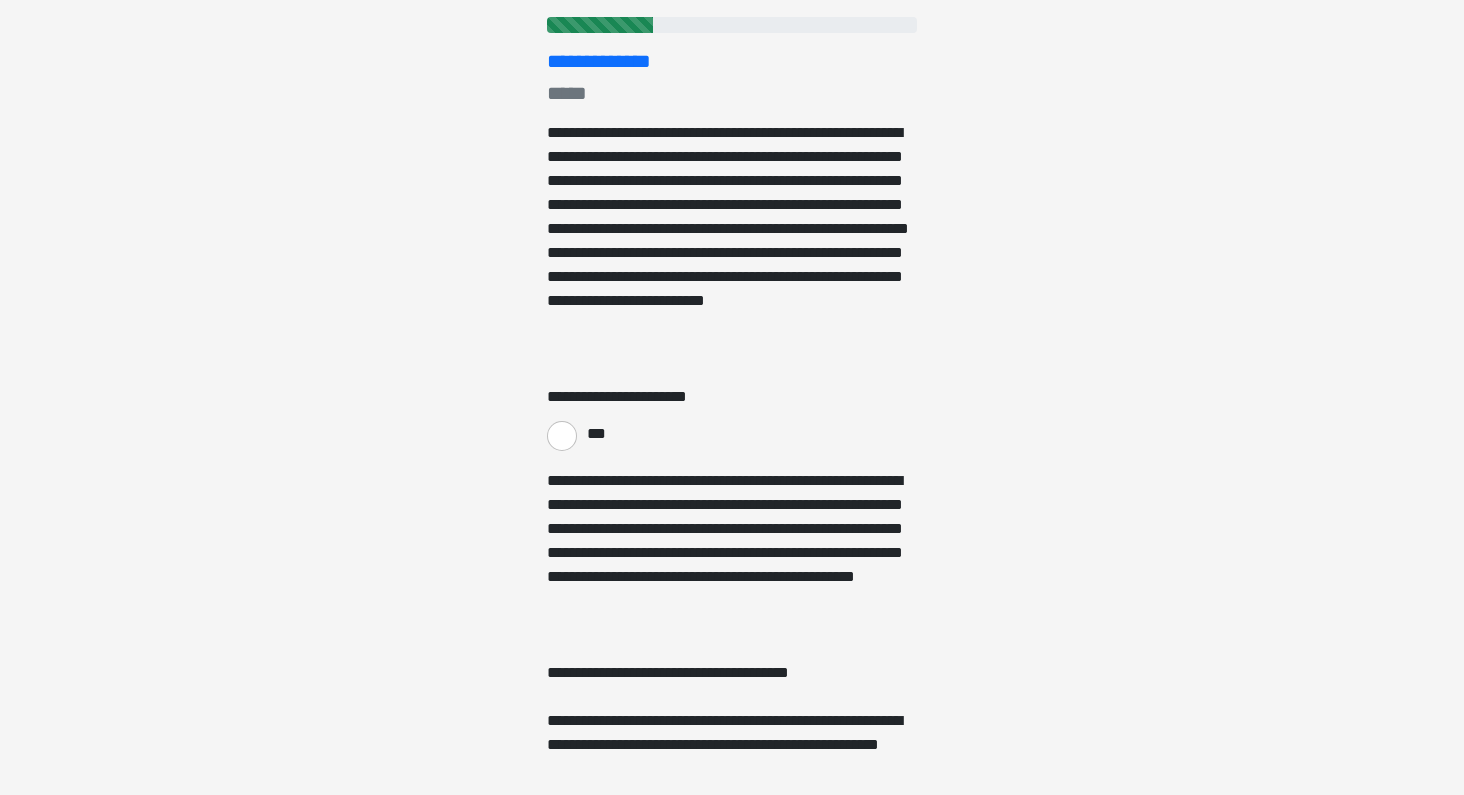 scroll, scrollTop: 260, scrollLeft: 0, axis: vertical 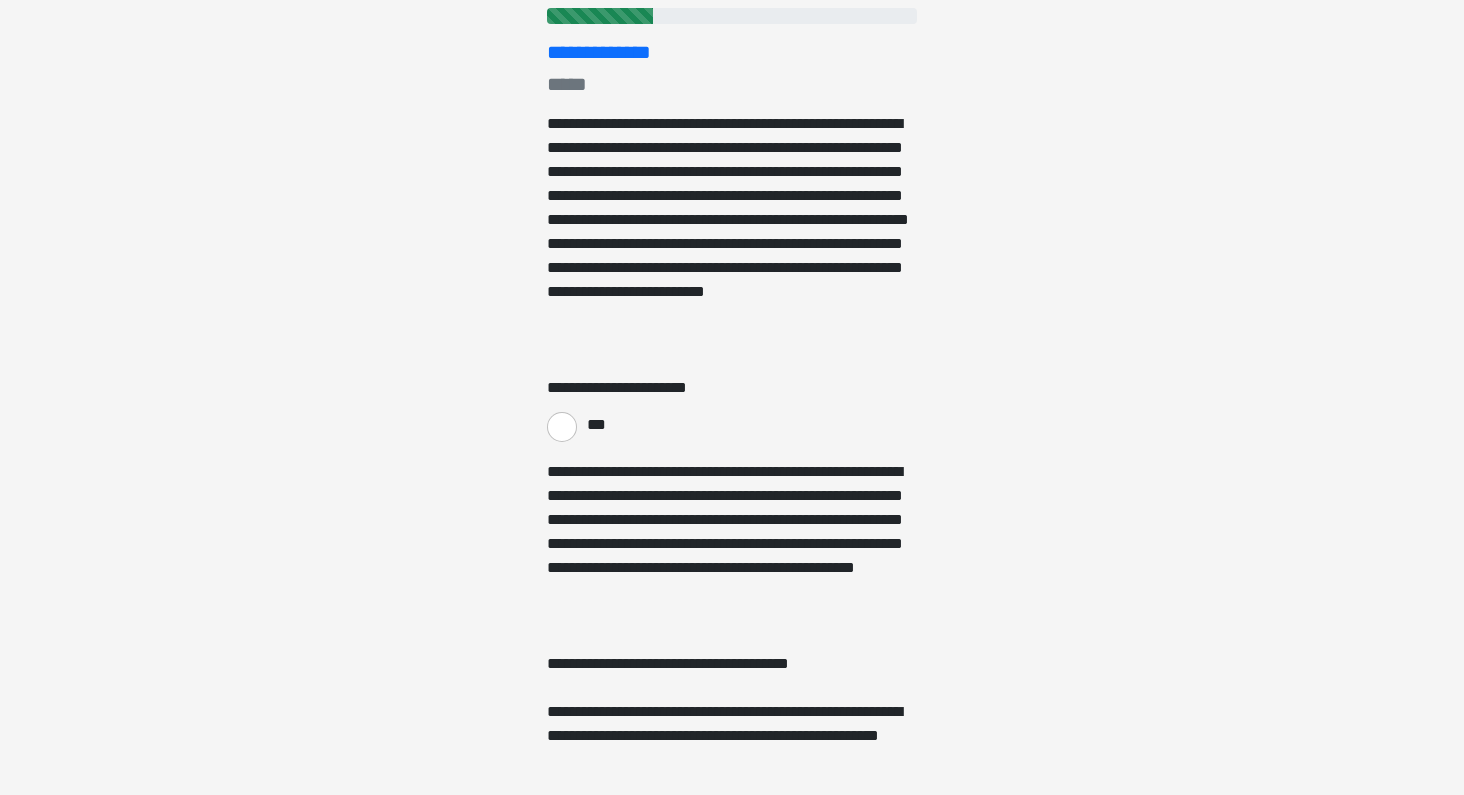 click on "***" at bounding box center (562, 427) 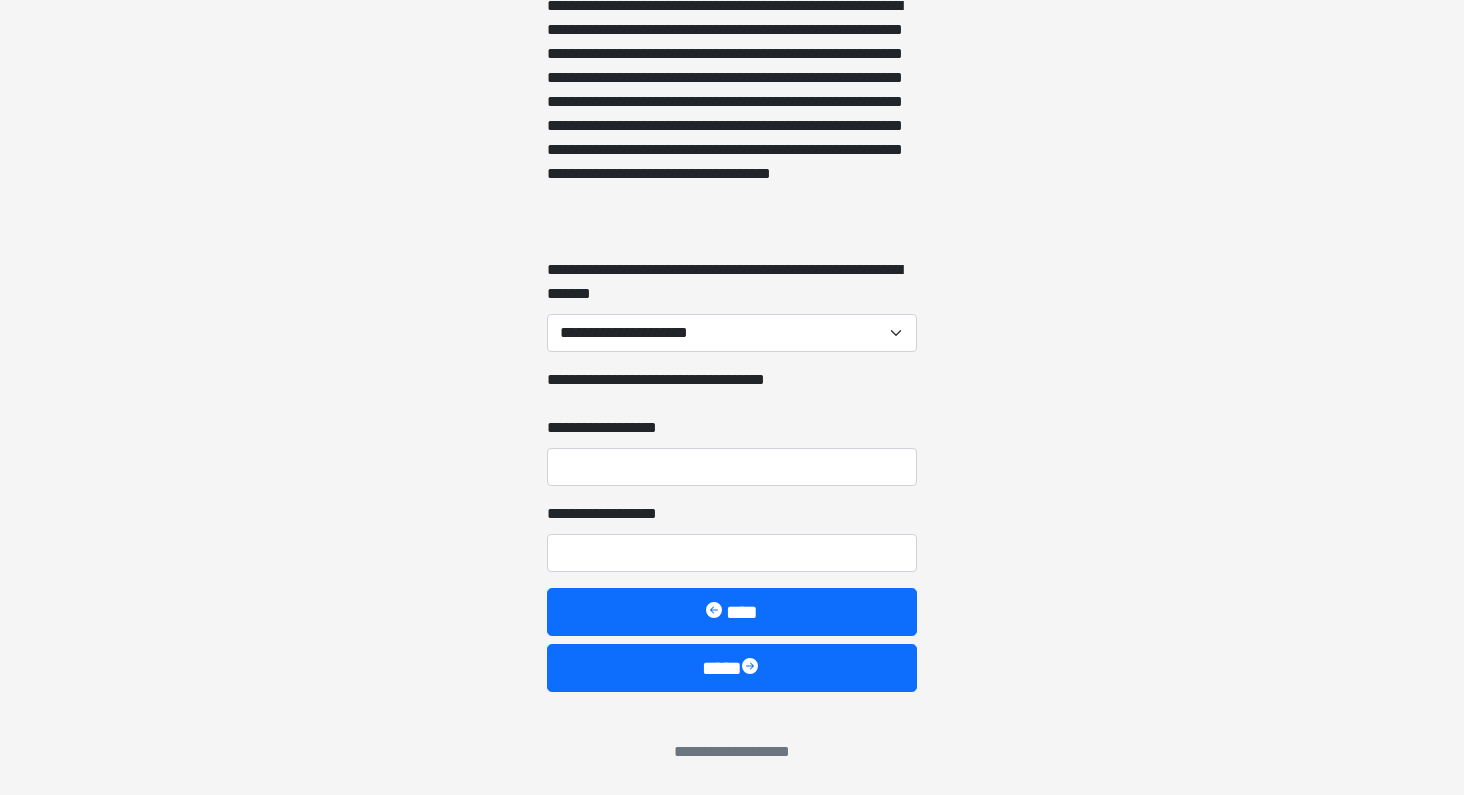 scroll, scrollTop: 1998, scrollLeft: 0, axis: vertical 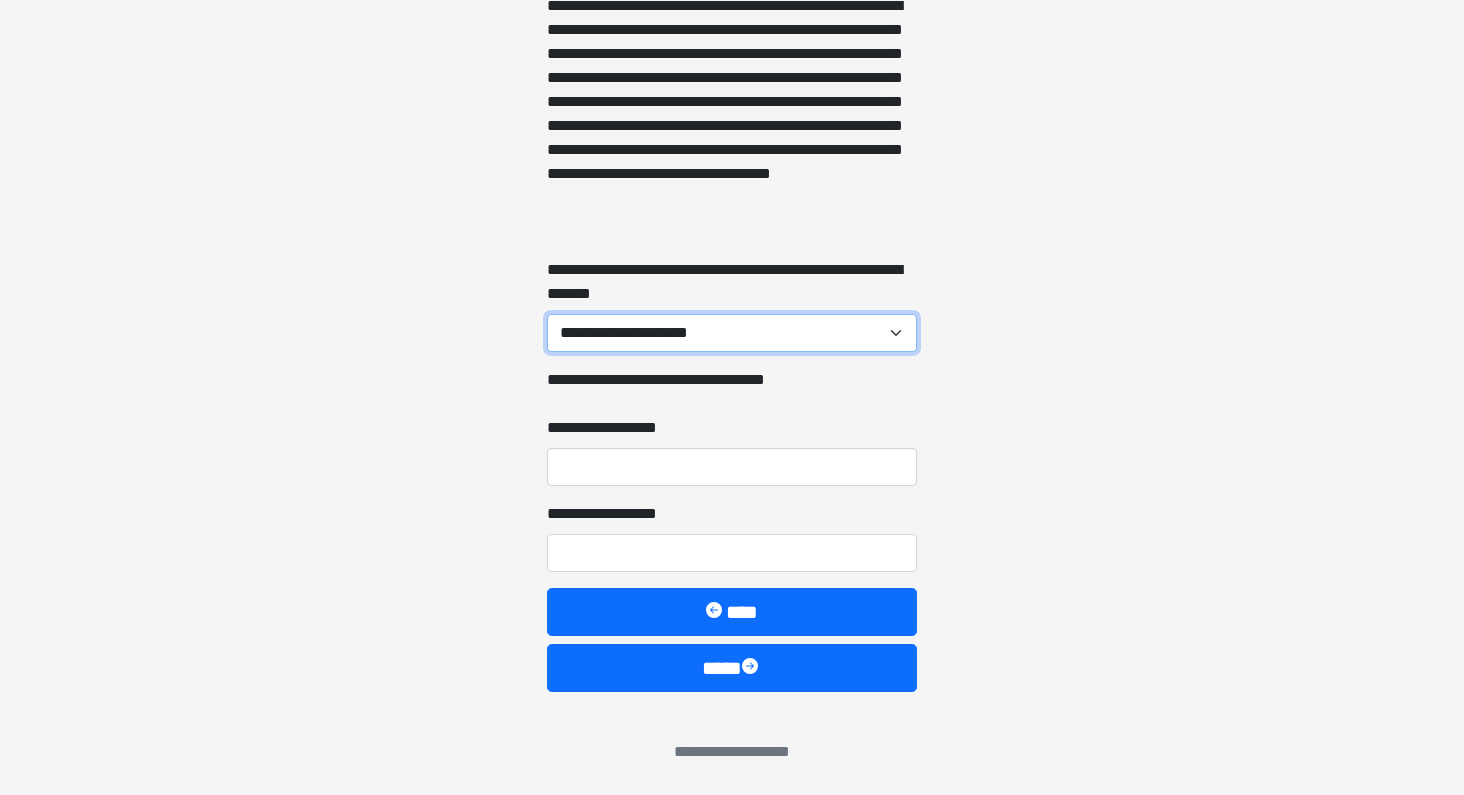 select on "***" 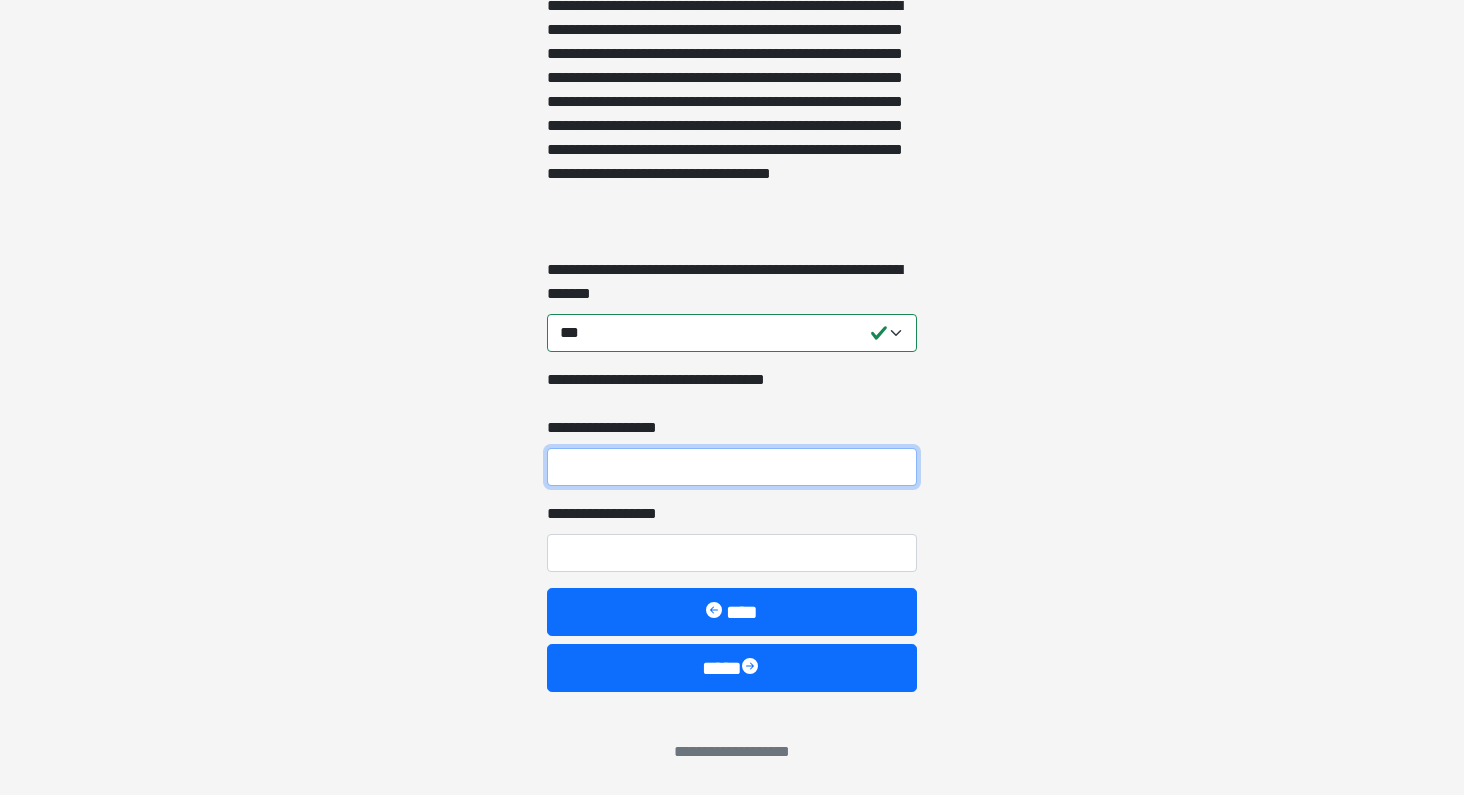 click on "**********" at bounding box center [732, 467] 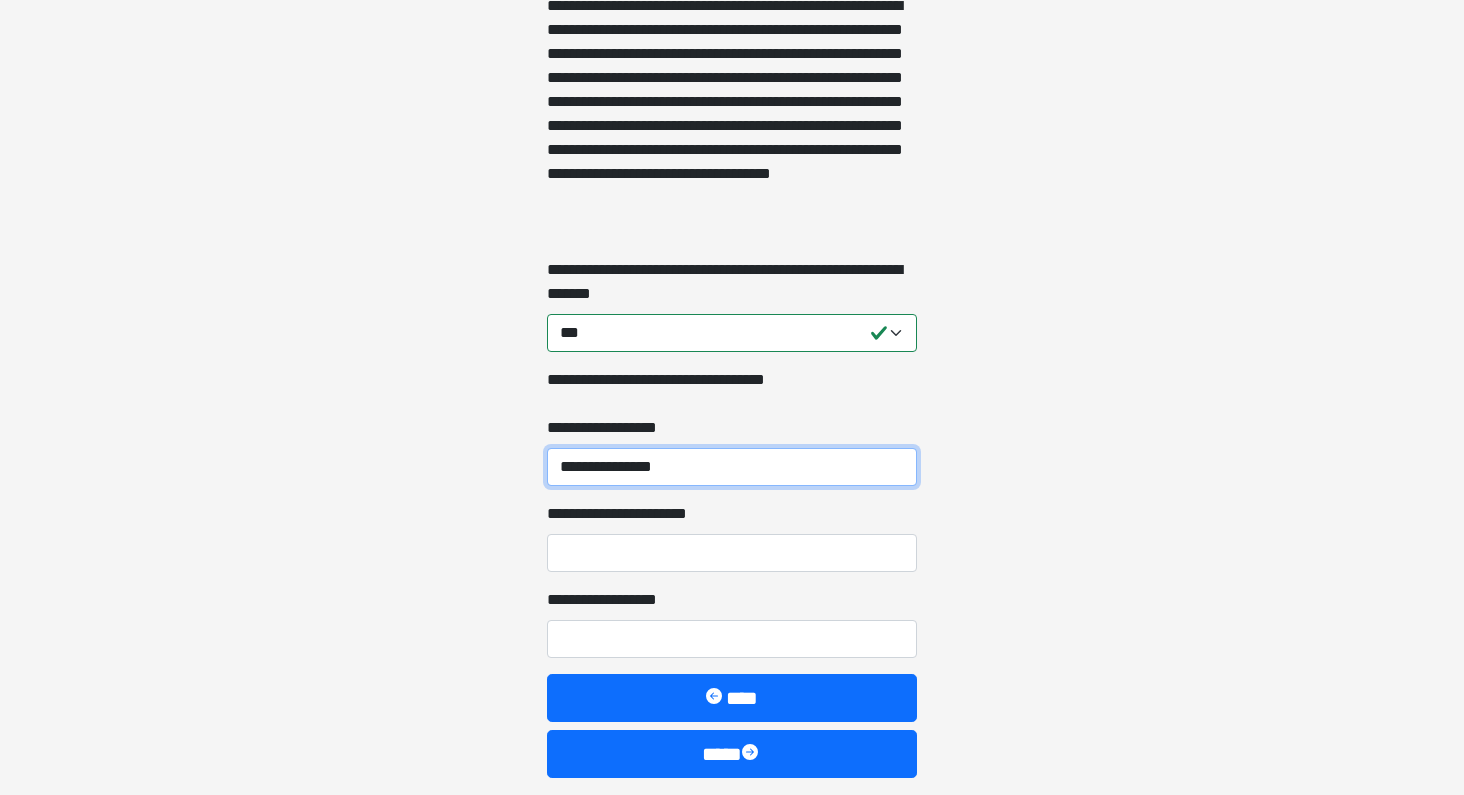 type on "**********" 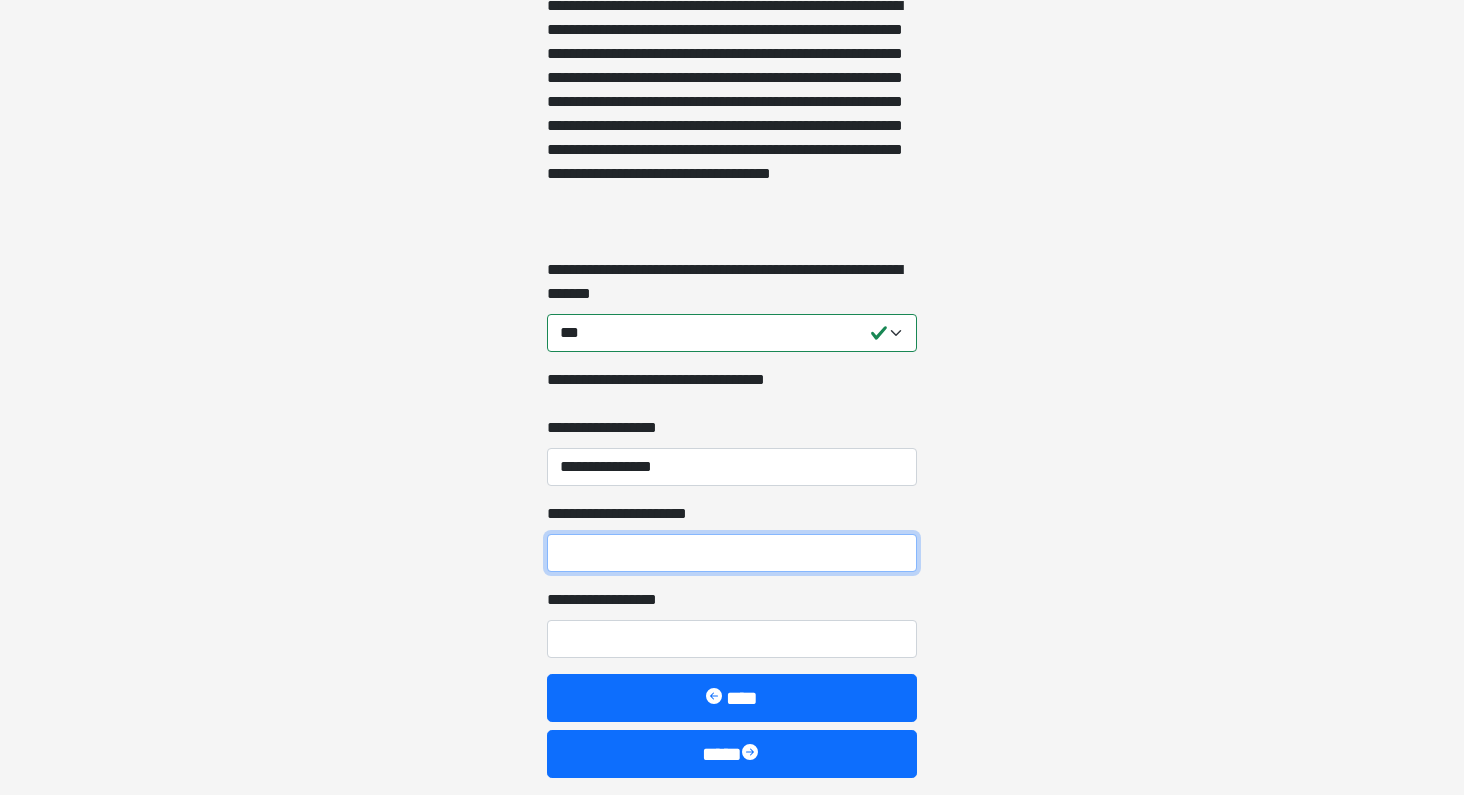 click on "**********" at bounding box center (732, 553) 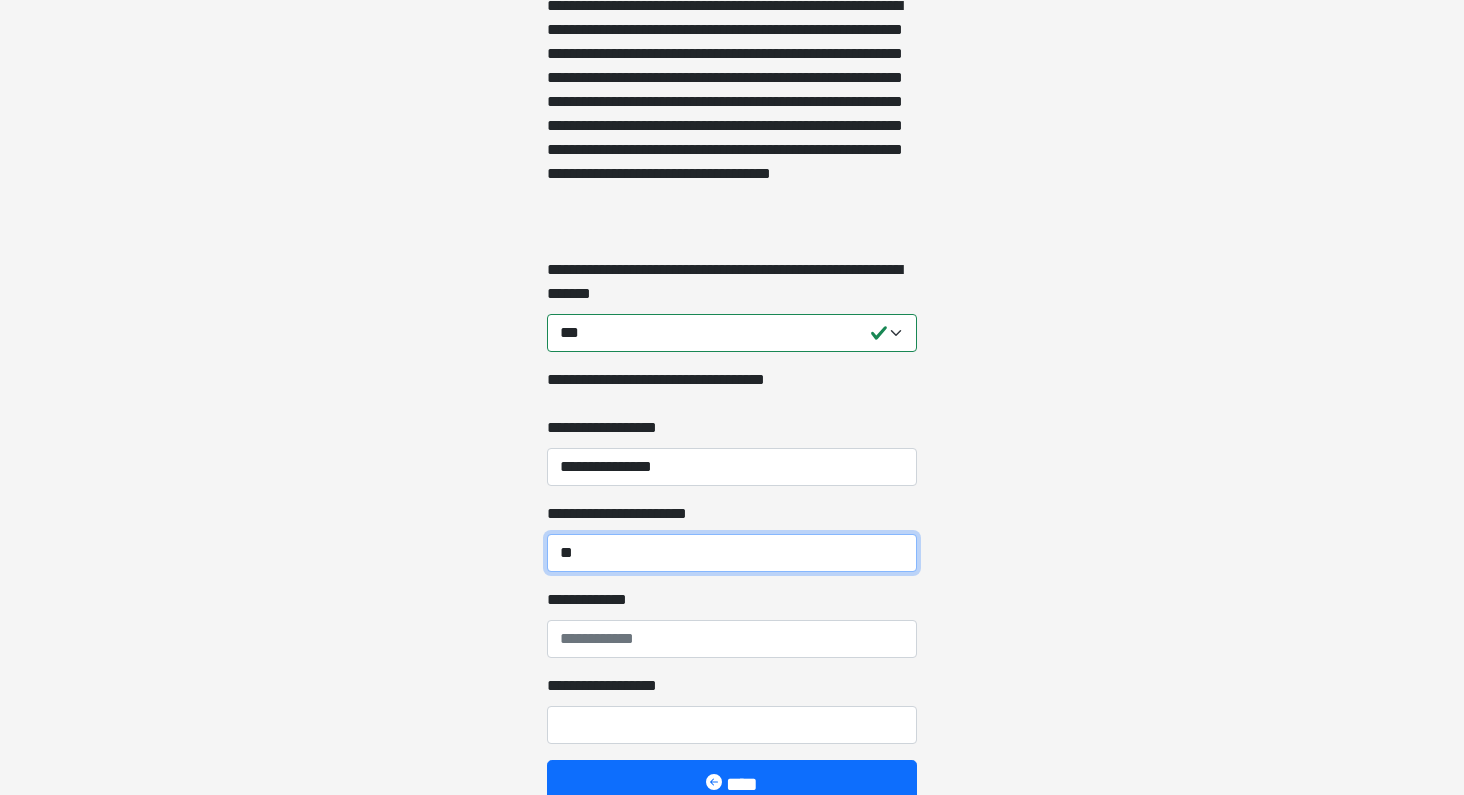 type on "*" 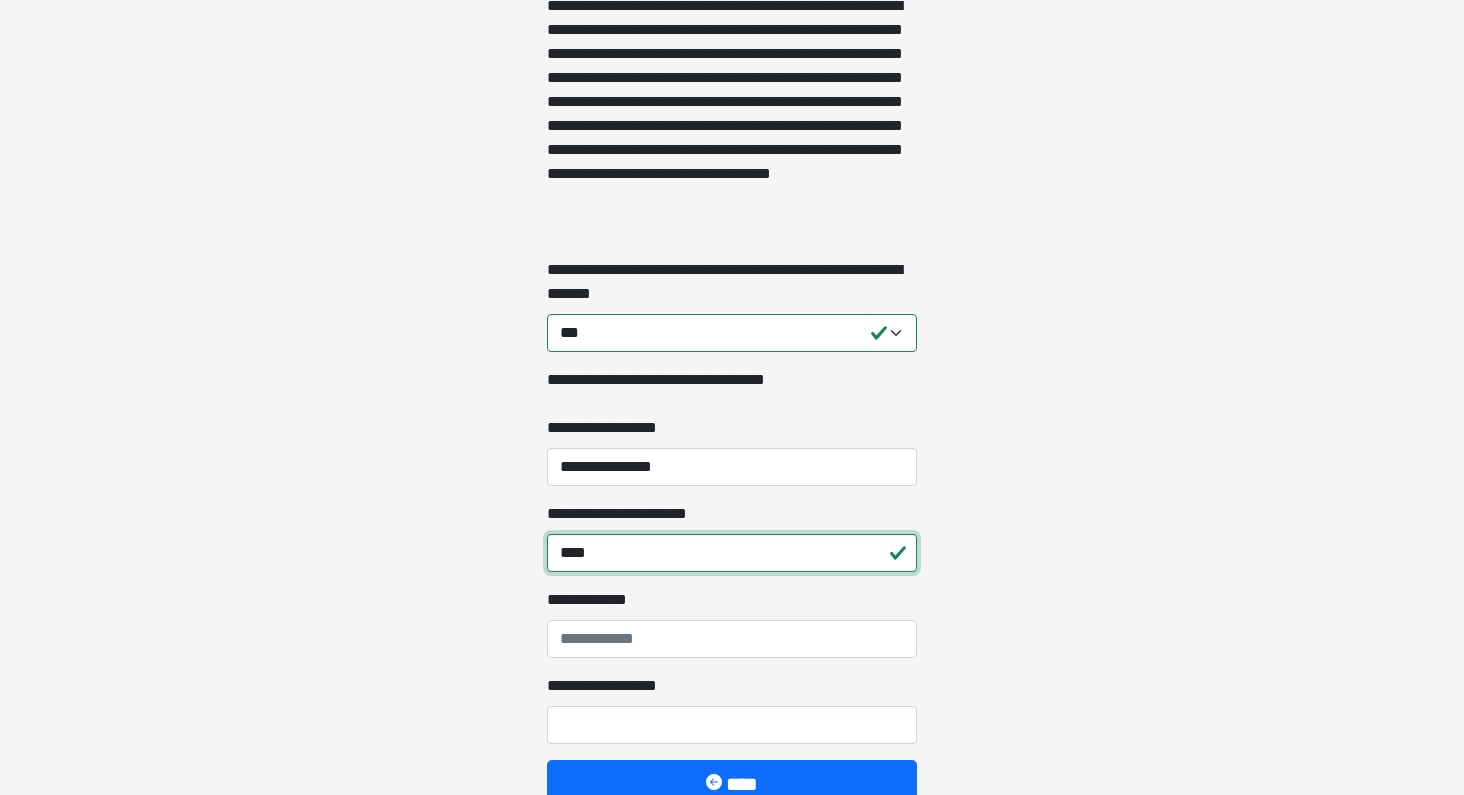 type on "****" 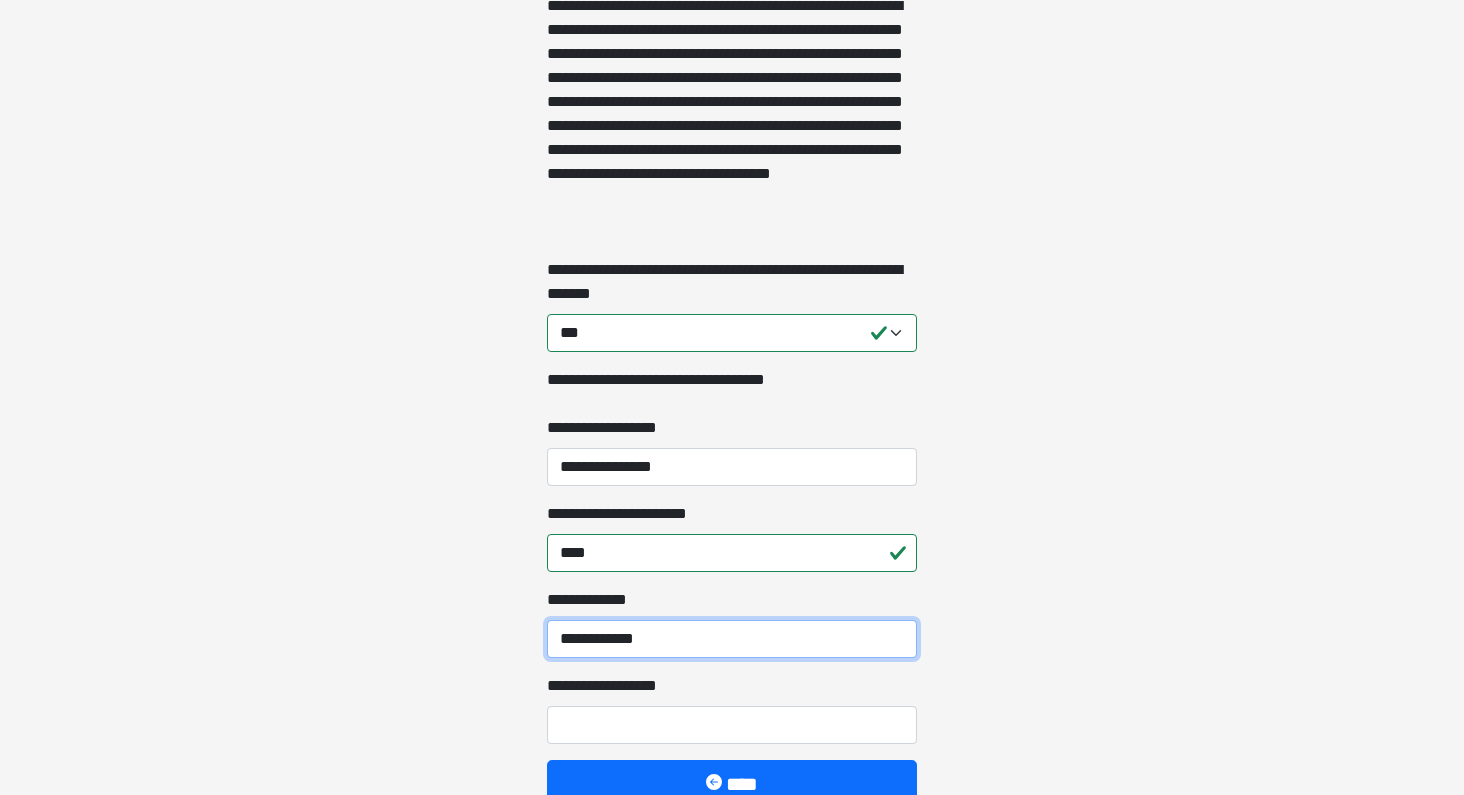 type on "**********" 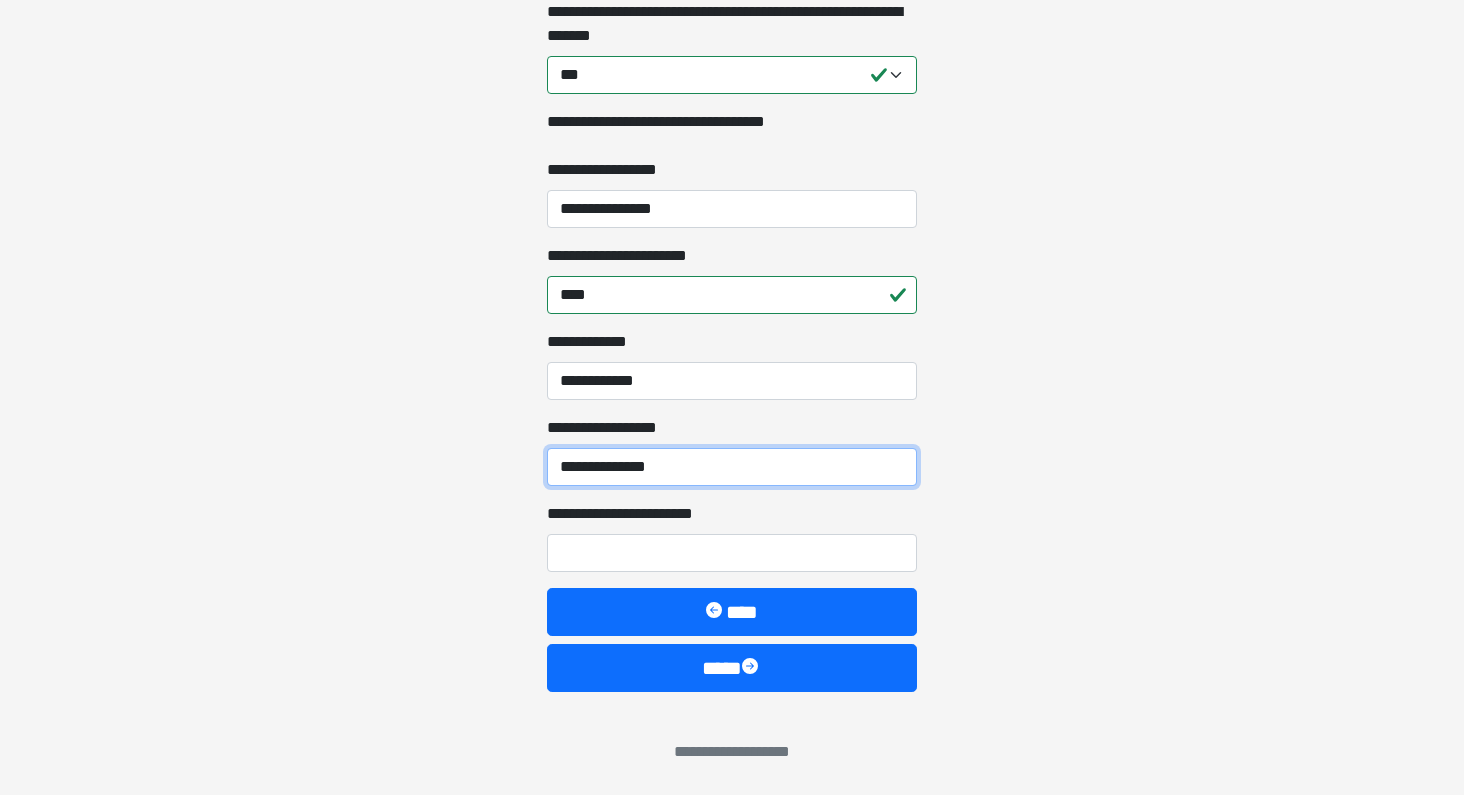scroll, scrollTop: 2256, scrollLeft: 0, axis: vertical 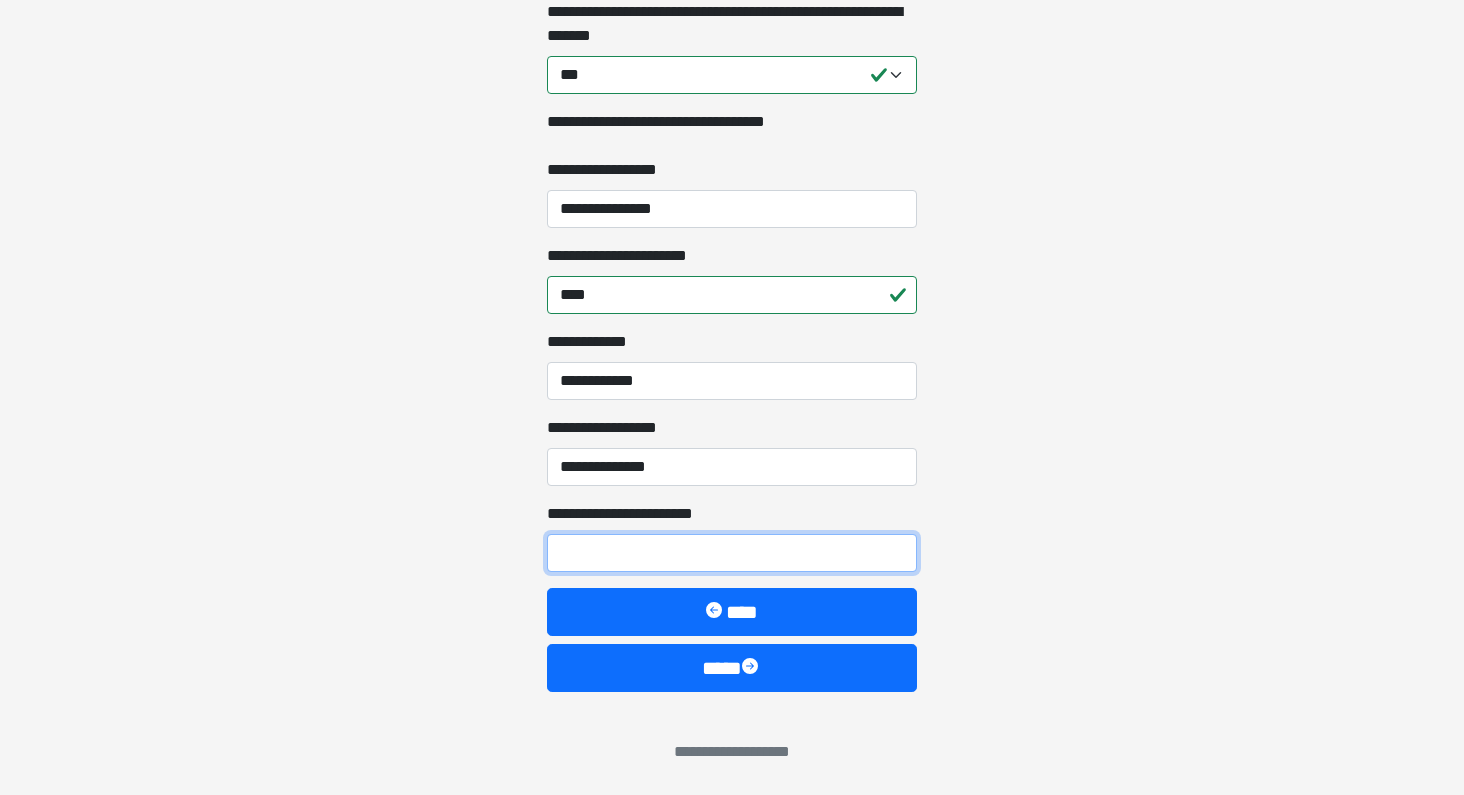 click on "**********" at bounding box center [732, 553] 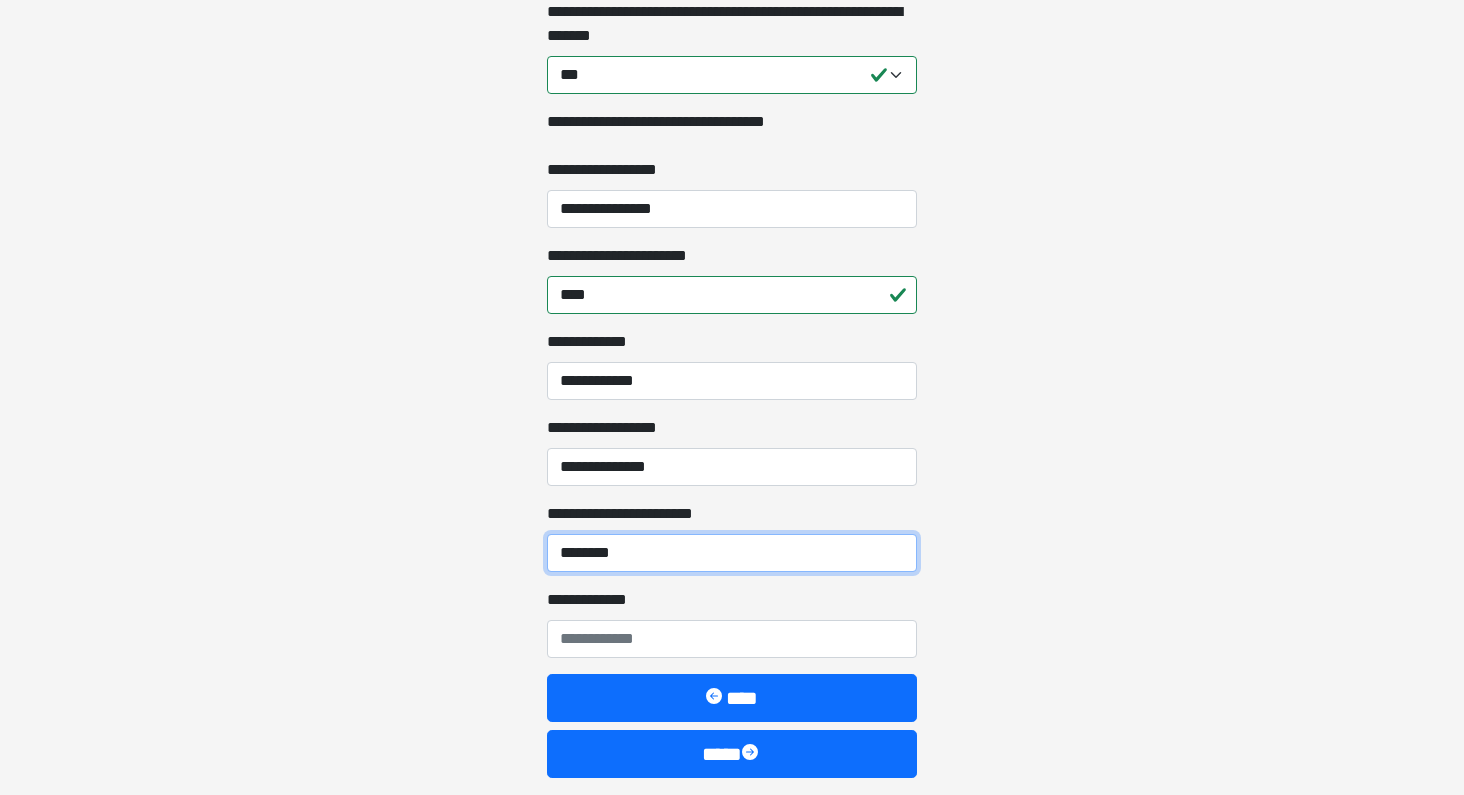 type on "********" 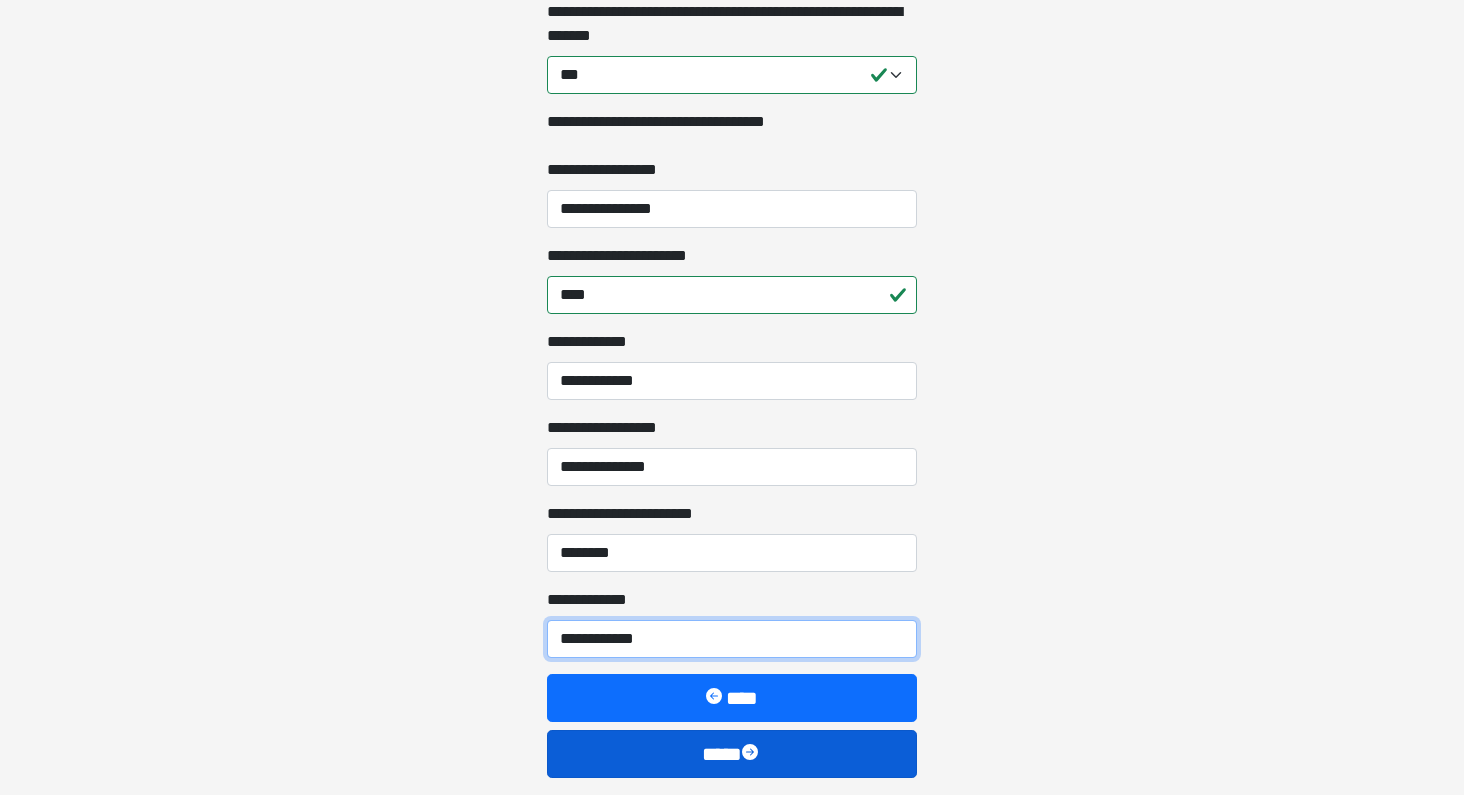 type on "**********" 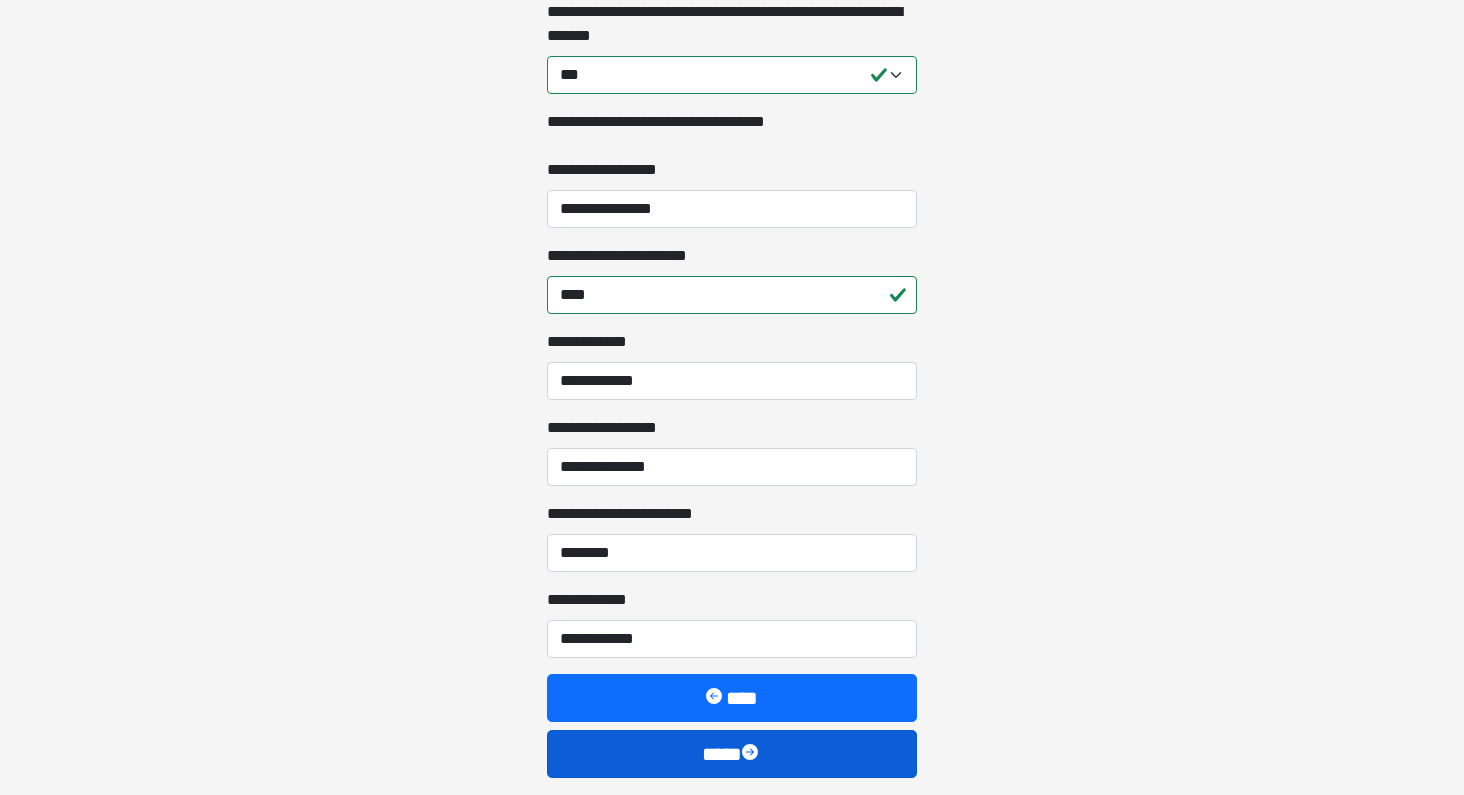 click on "****" at bounding box center (732, 754) 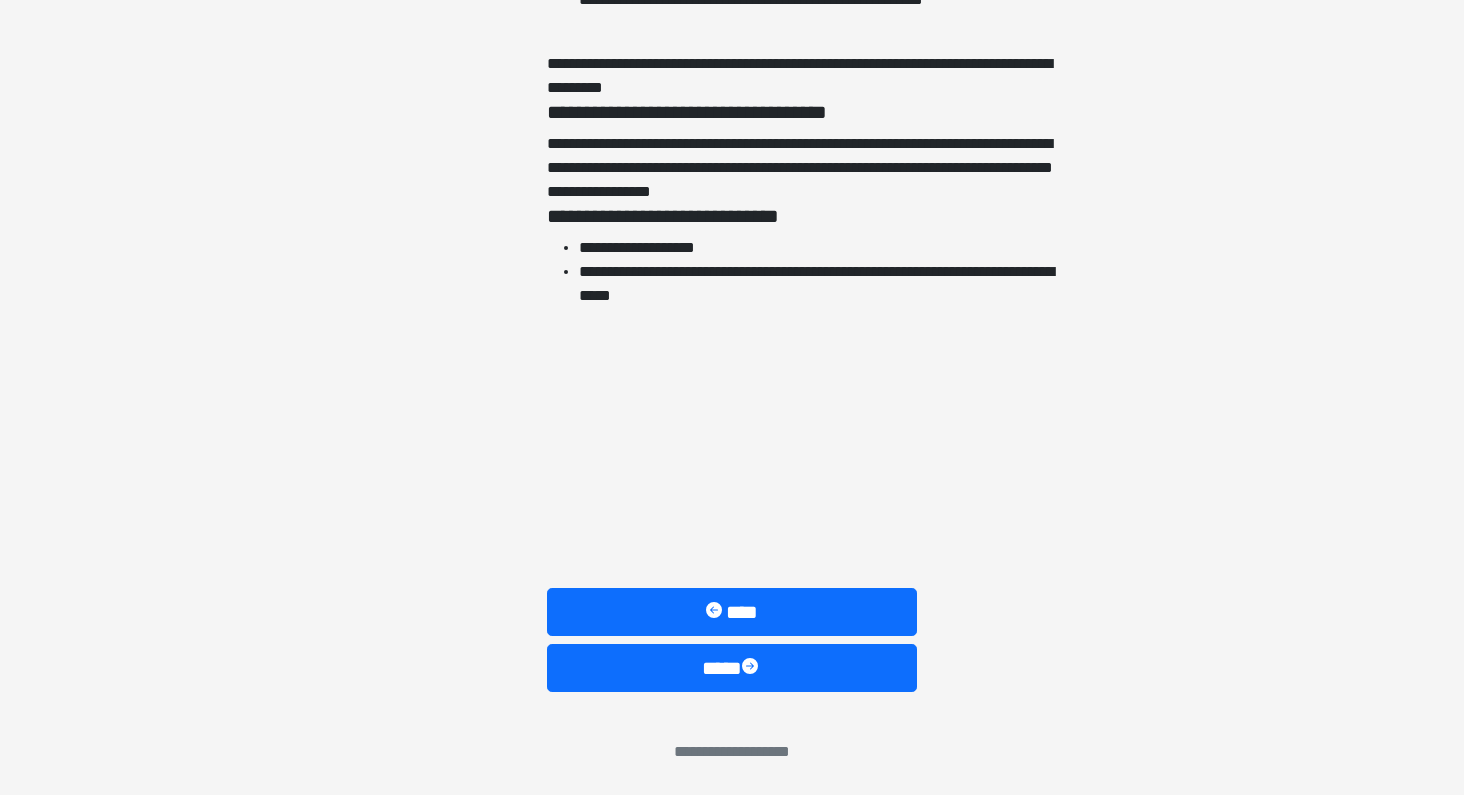 scroll, scrollTop: 4520, scrollLeft: 0, axis: vertical 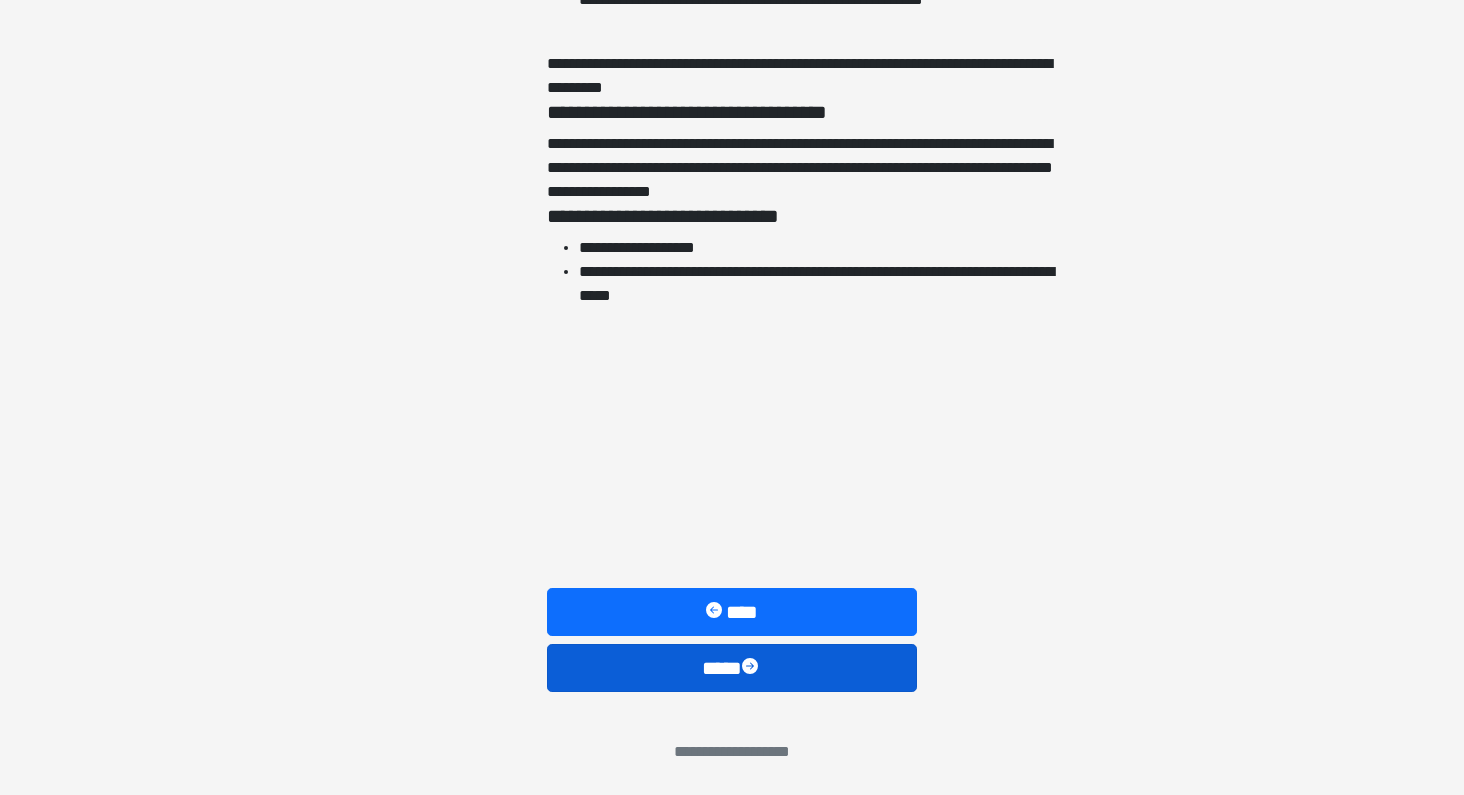 click on "****" at bounding box center (732, 668) 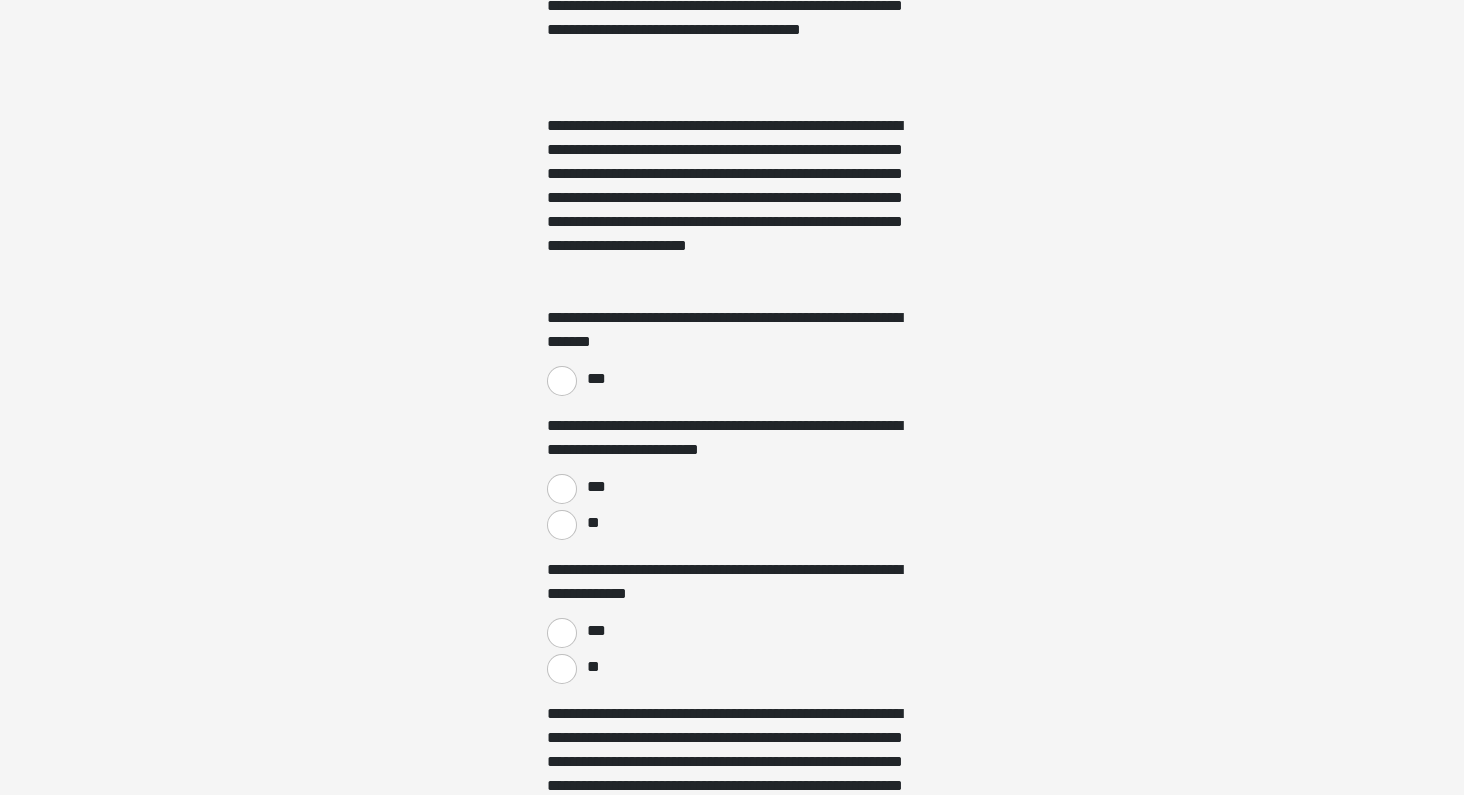 scroll, scrollTop: 1234, scrollLeft: 0, axis: vertical 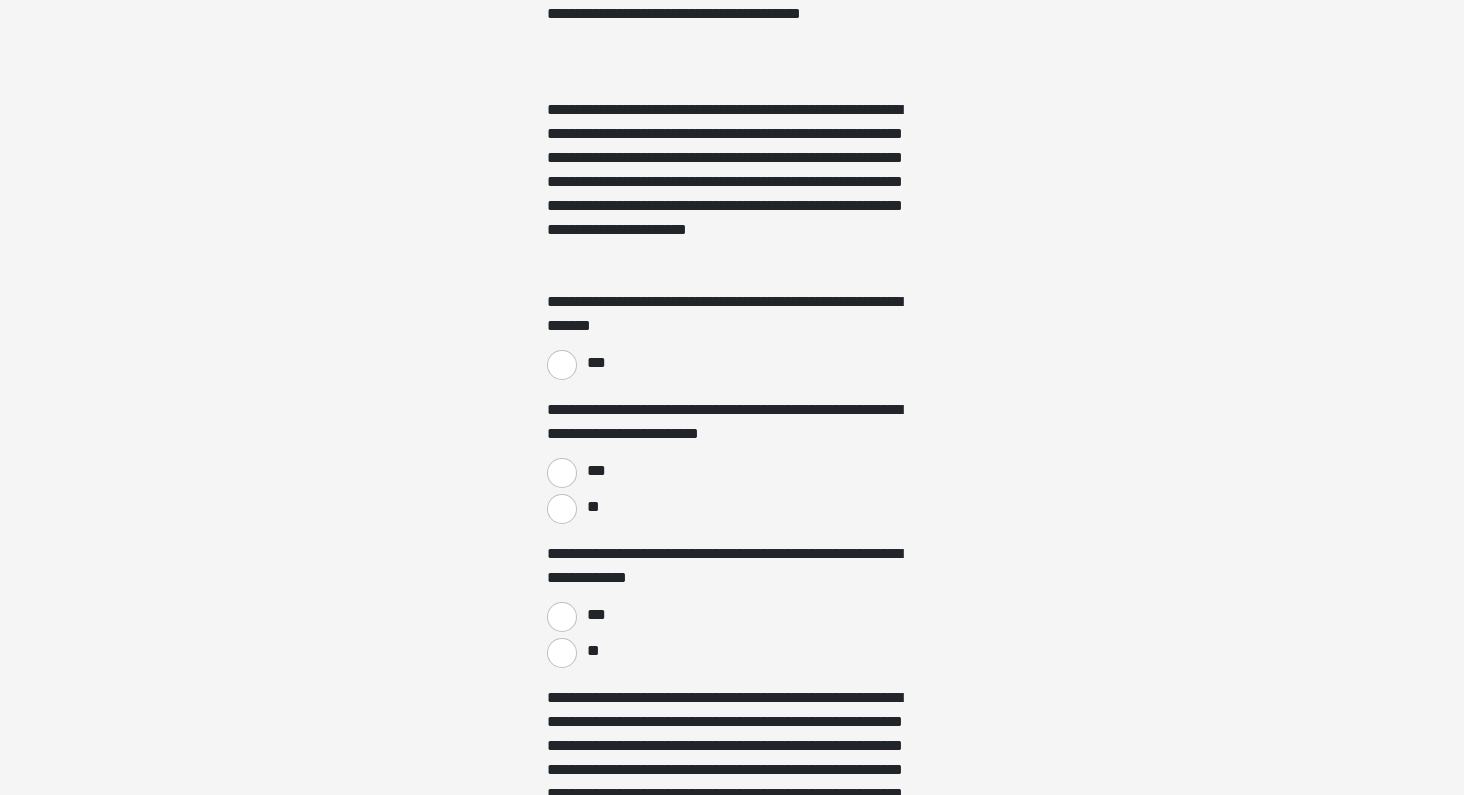 click on "***" at bounding box center [562, 365] 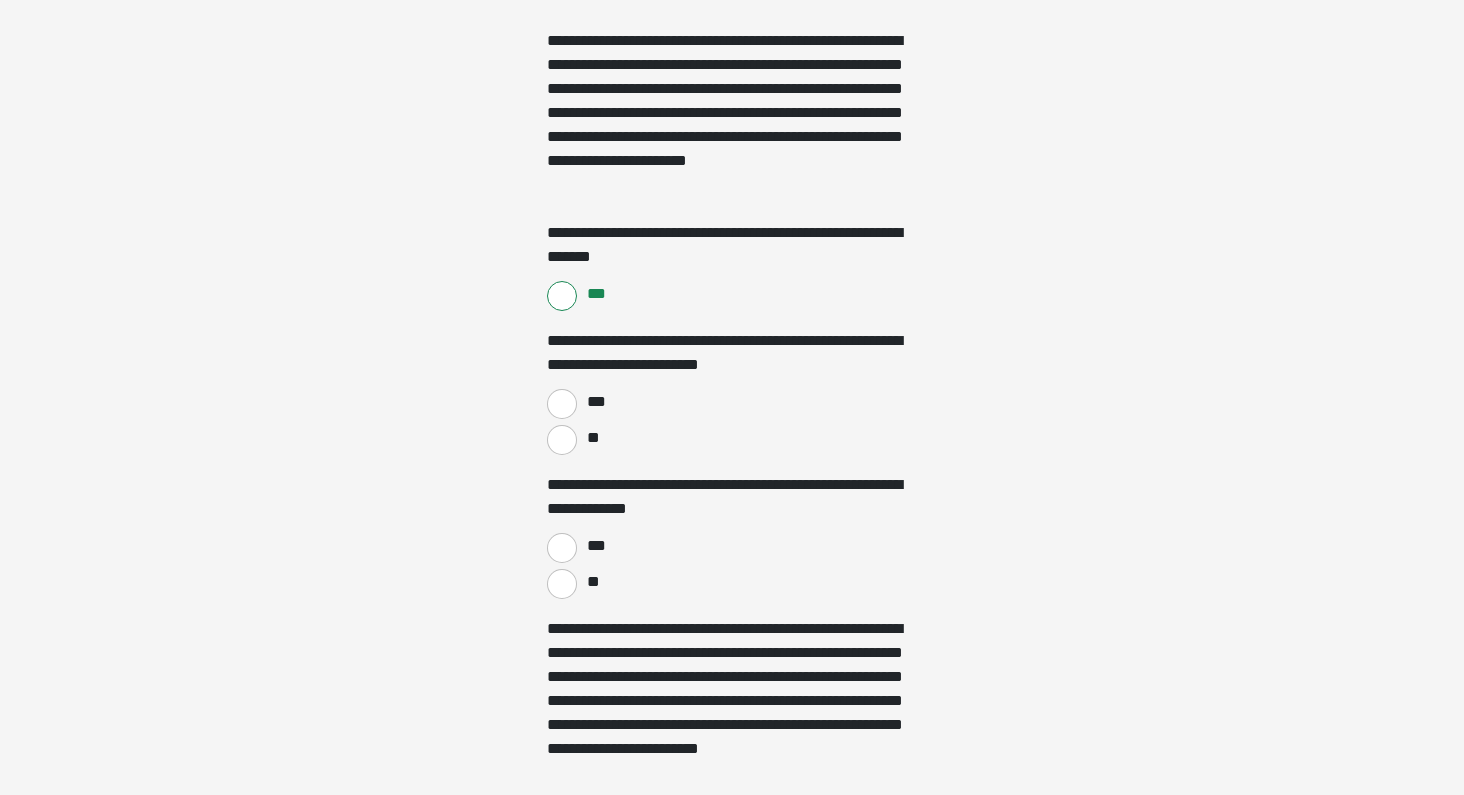 scroll, scrollTop: 1303, scrollLeft: 0, axis: vertical 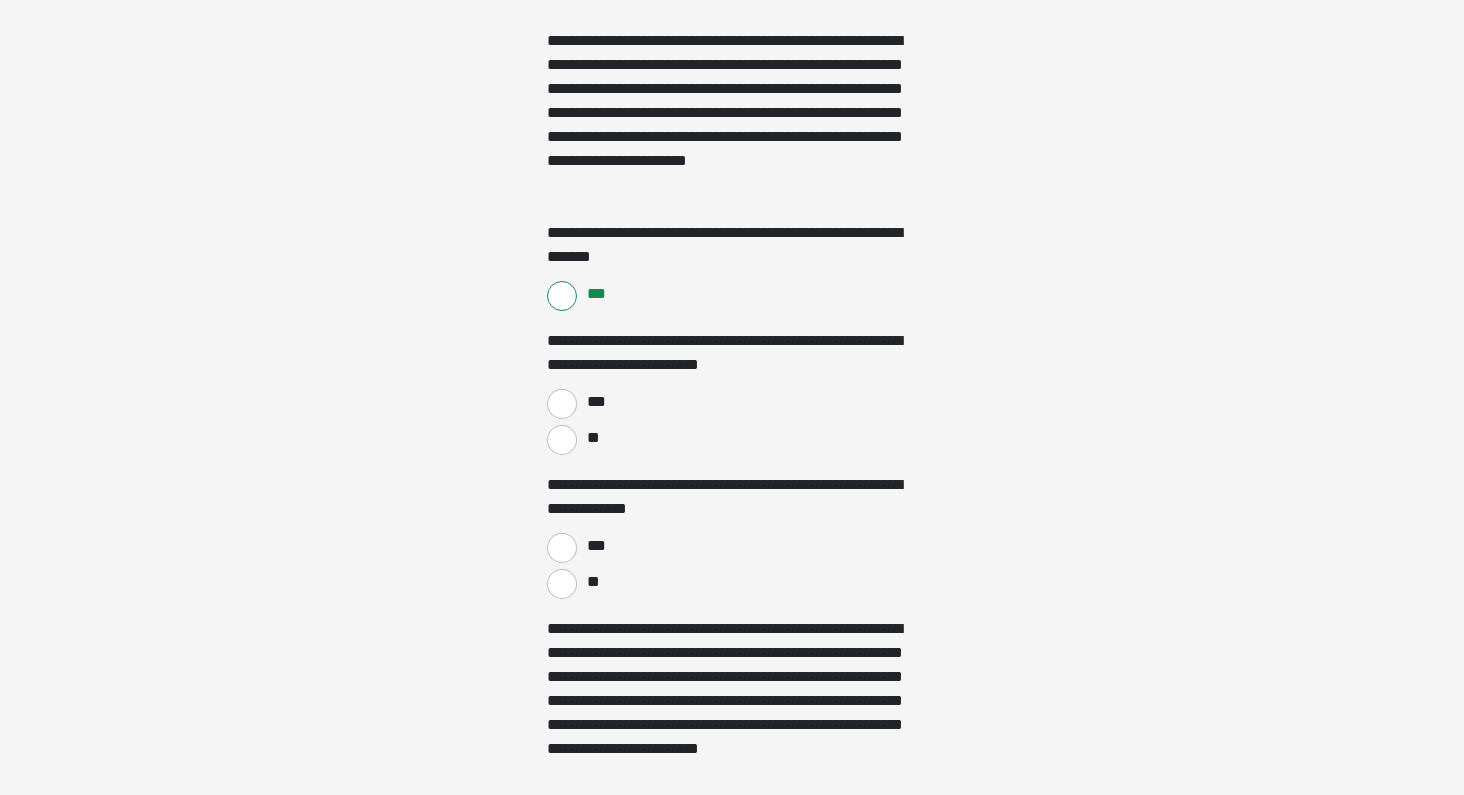 click on "***" at bounding box center (562, 404) 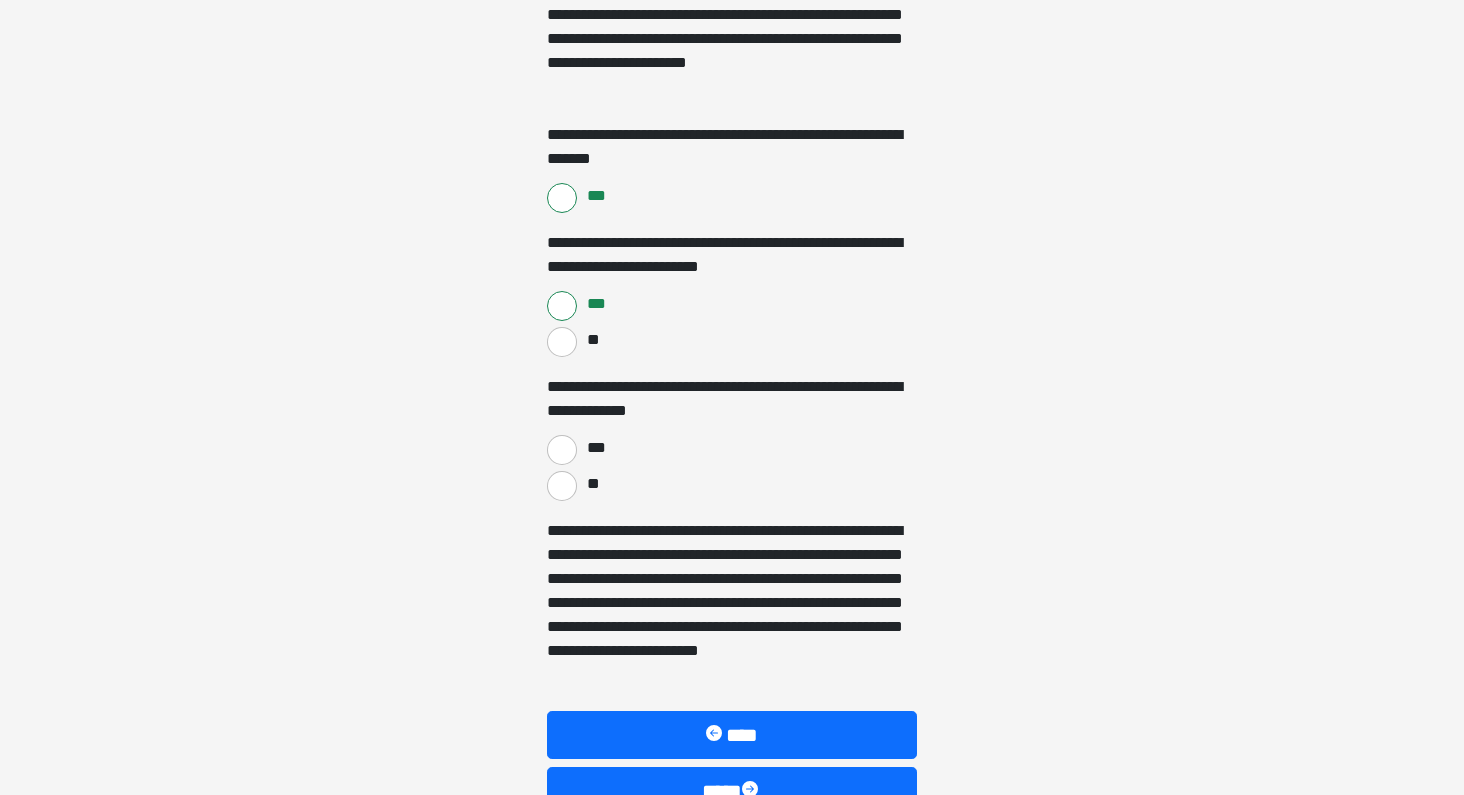 scroll, scrollTop: 1402, scrollLeft: 0, axis: vertical 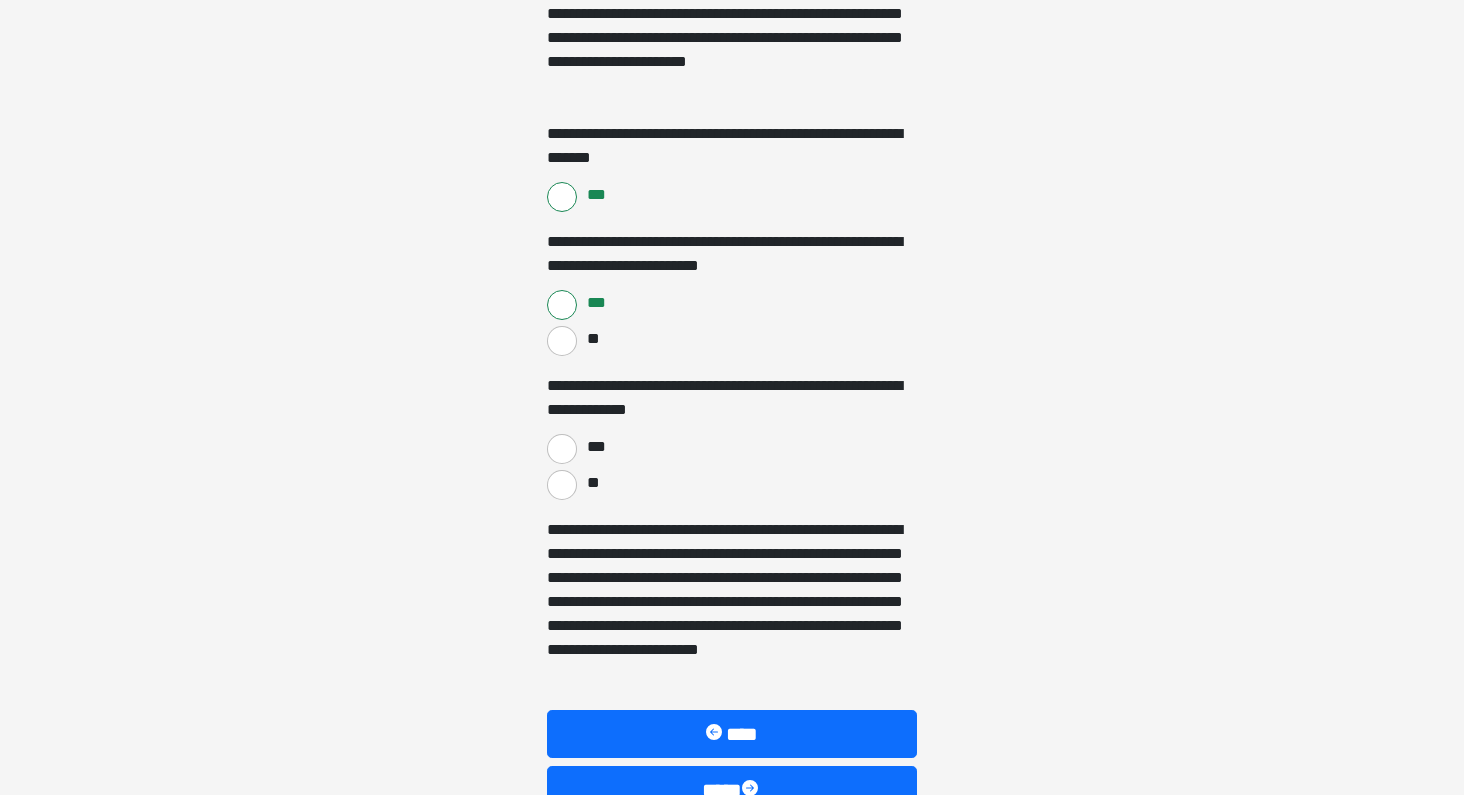 click on "**" at bounding box center (562, 485) 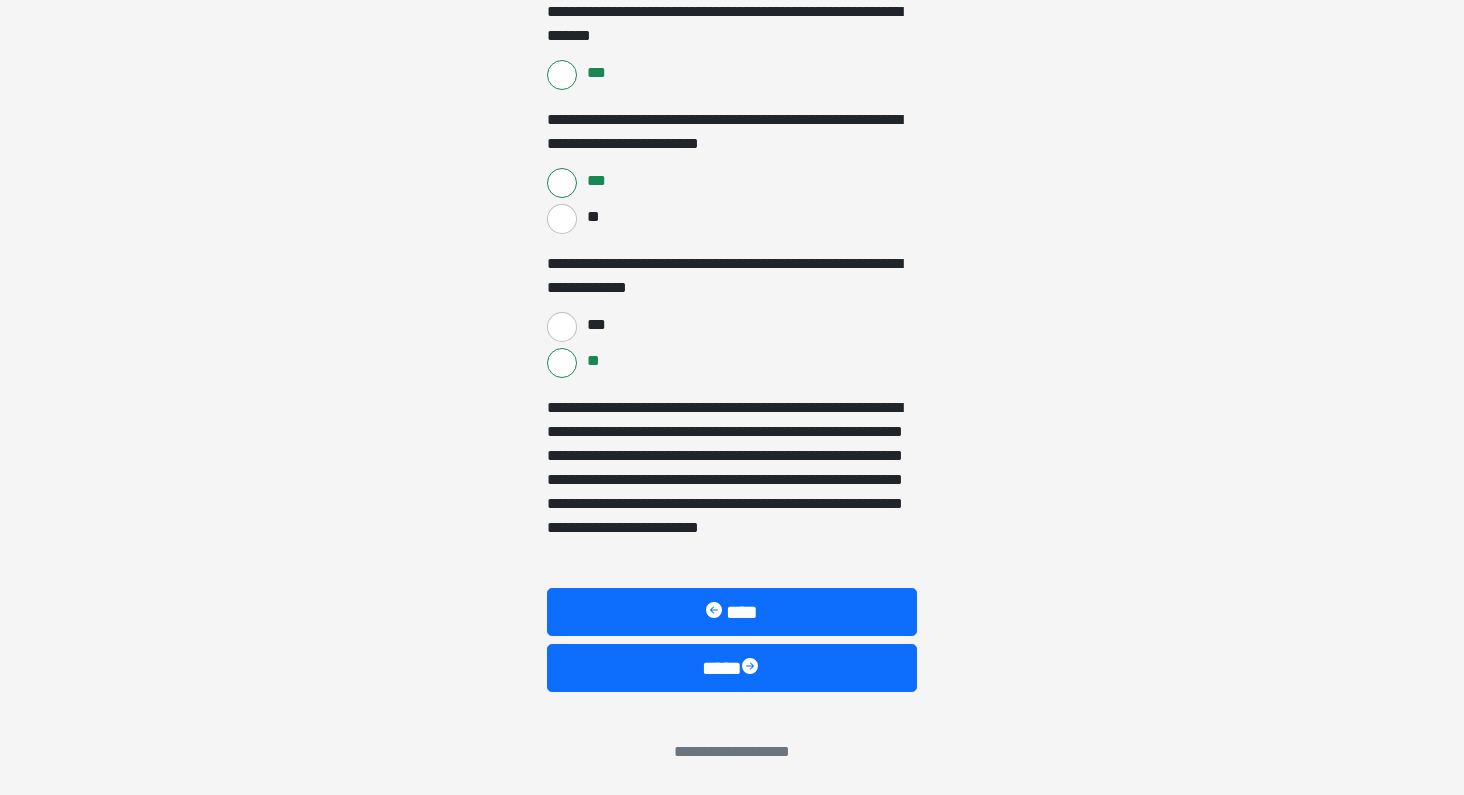 scroll, scrollTop: 1524, scrollLeft: 0, axis: vertical 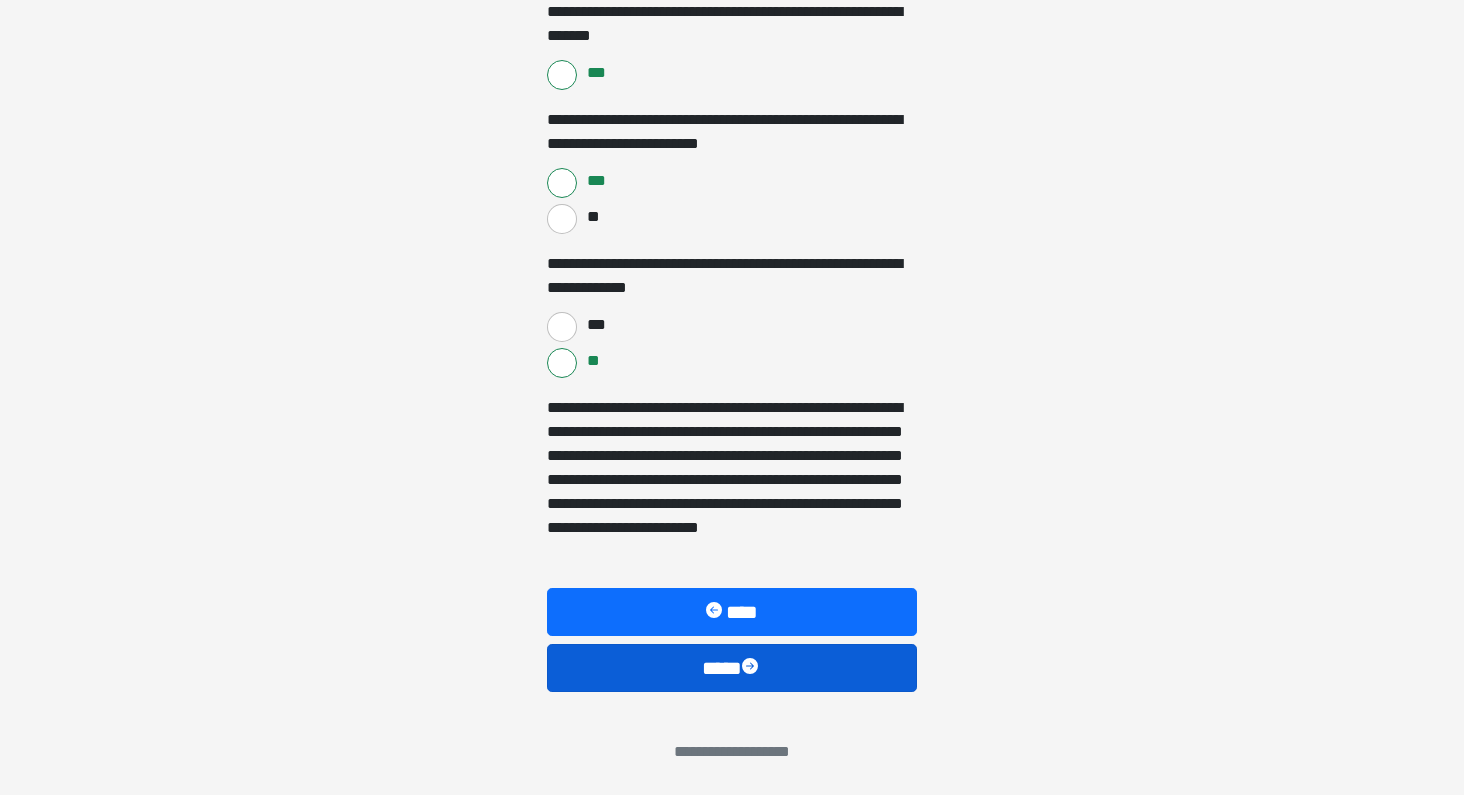 click on "****" at bounding box center (732, 668) 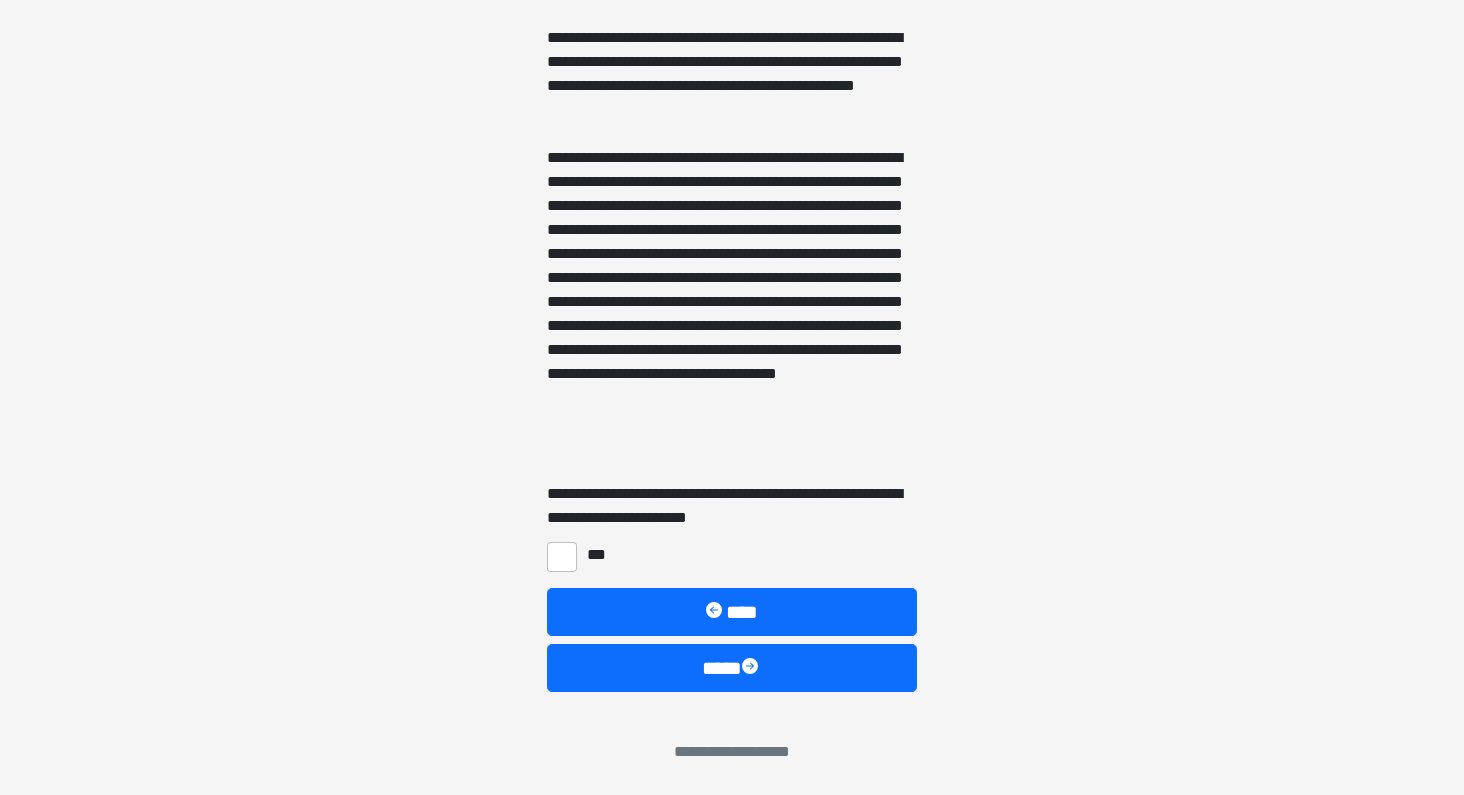 scroll, scrollTop: 778, scrollLeft: 0, axis: vertical 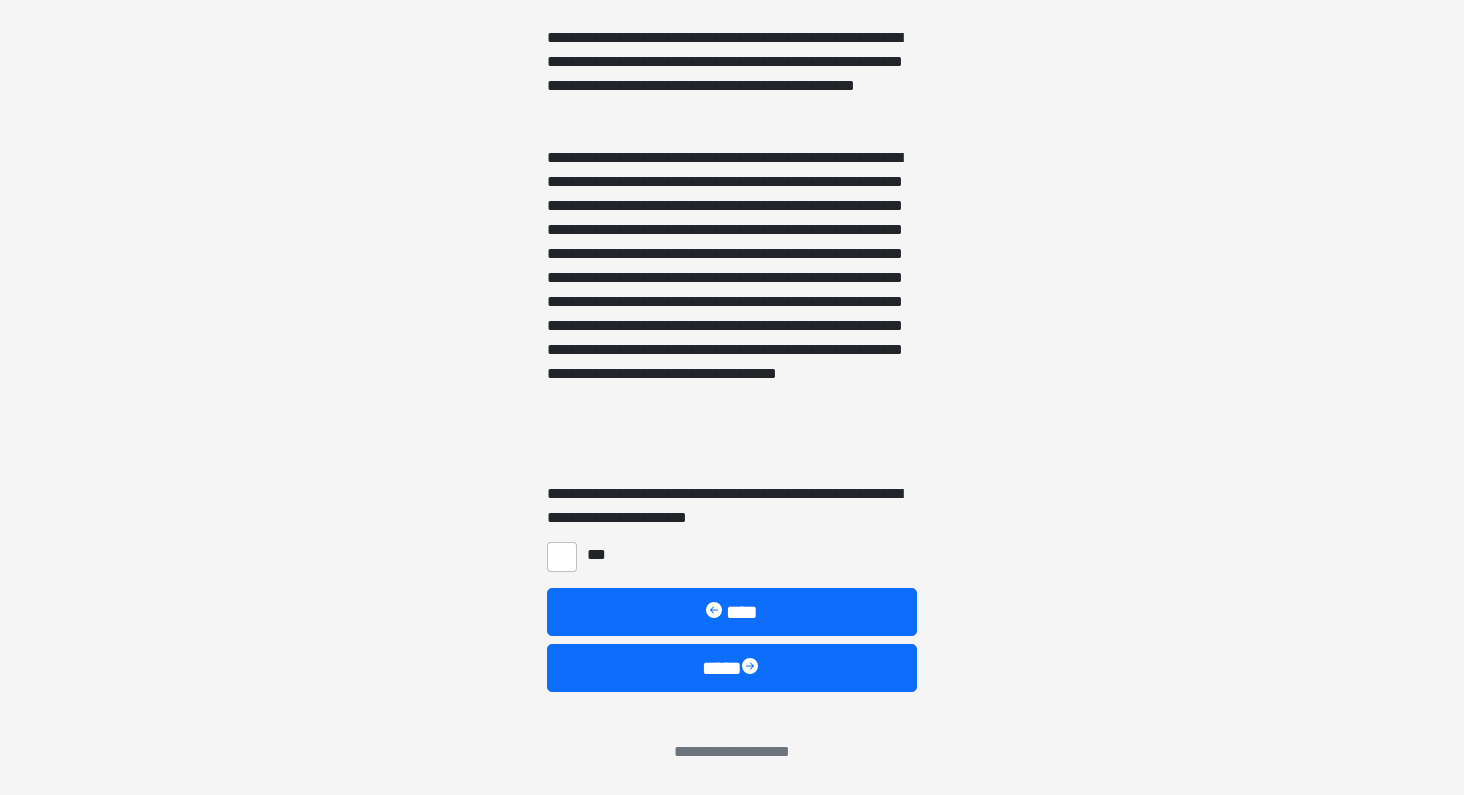 click on "***" at bounding box center (562, 557) 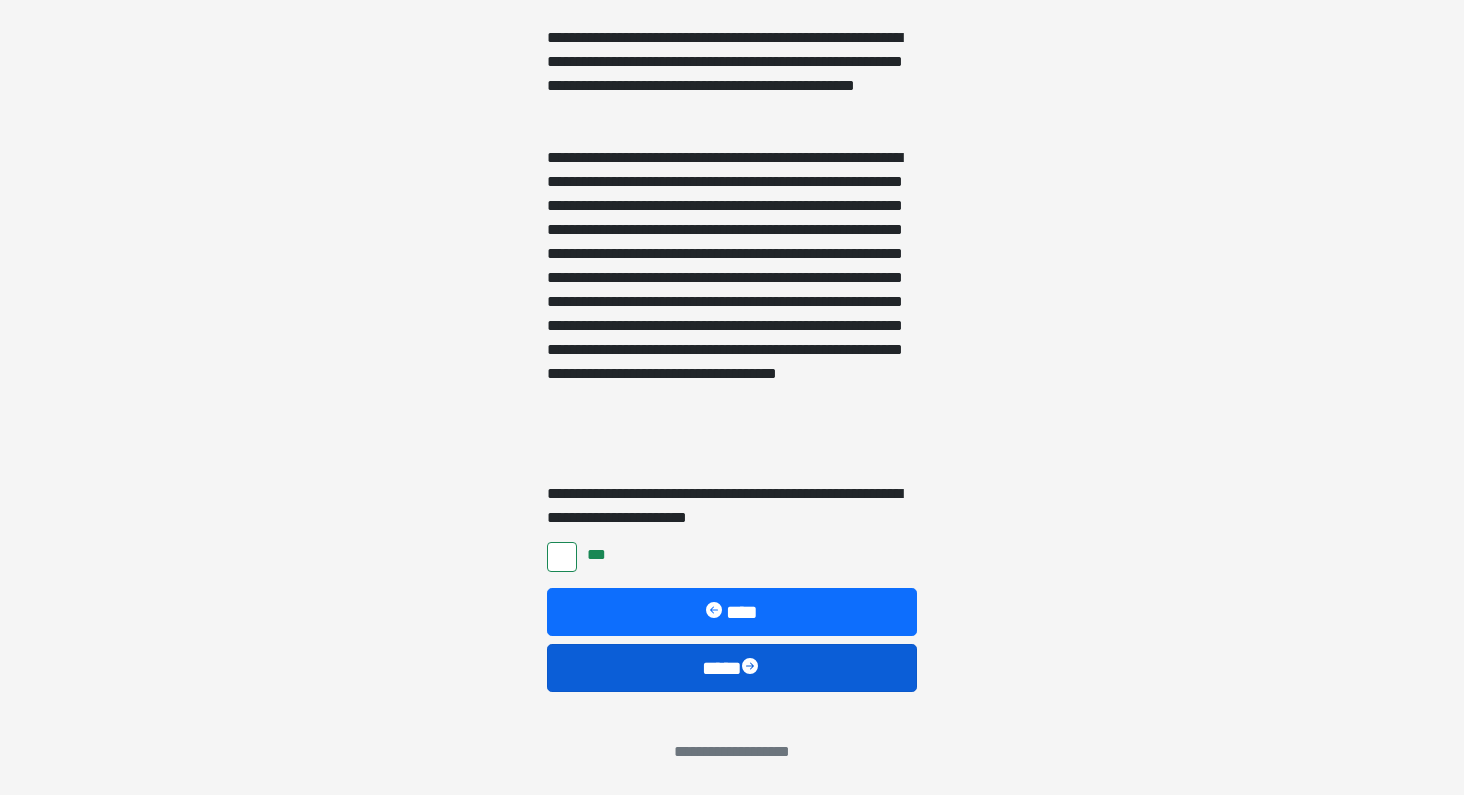 click on "****" at bounding box center [732, 668] 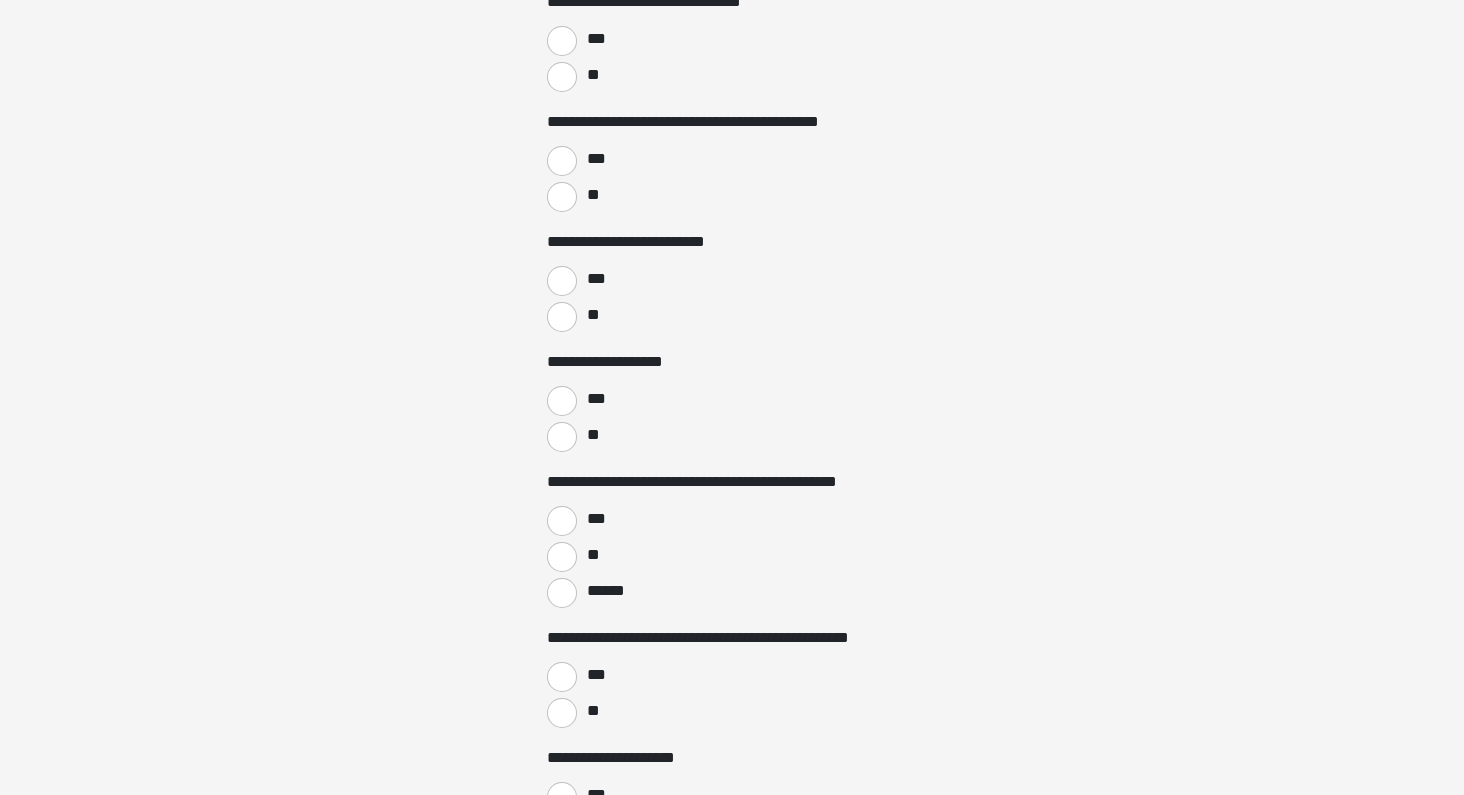 scroll, scrollTop: 0, scrollLeft: 0, axis: both 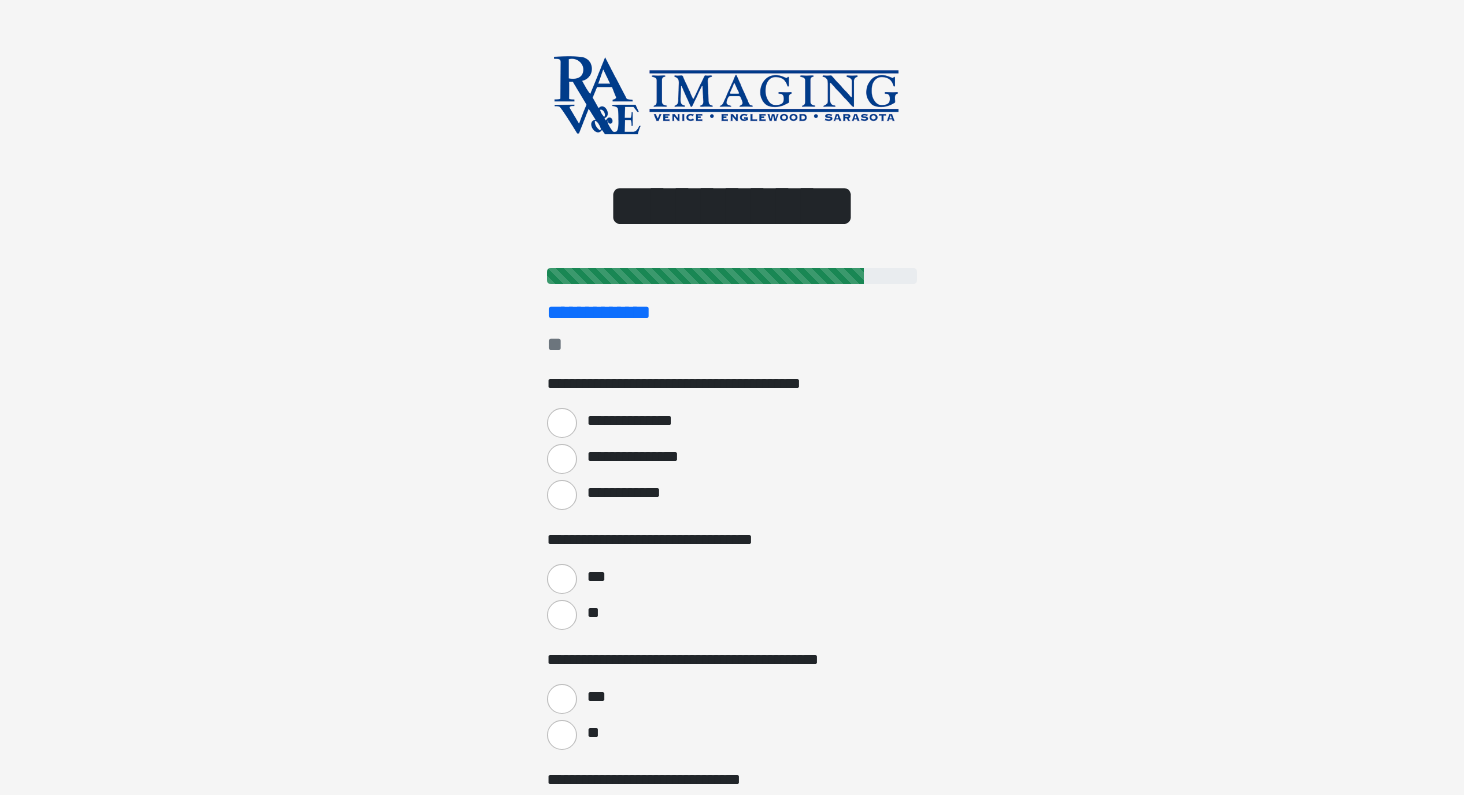 click on "**********" at bounding box center [562, 459] 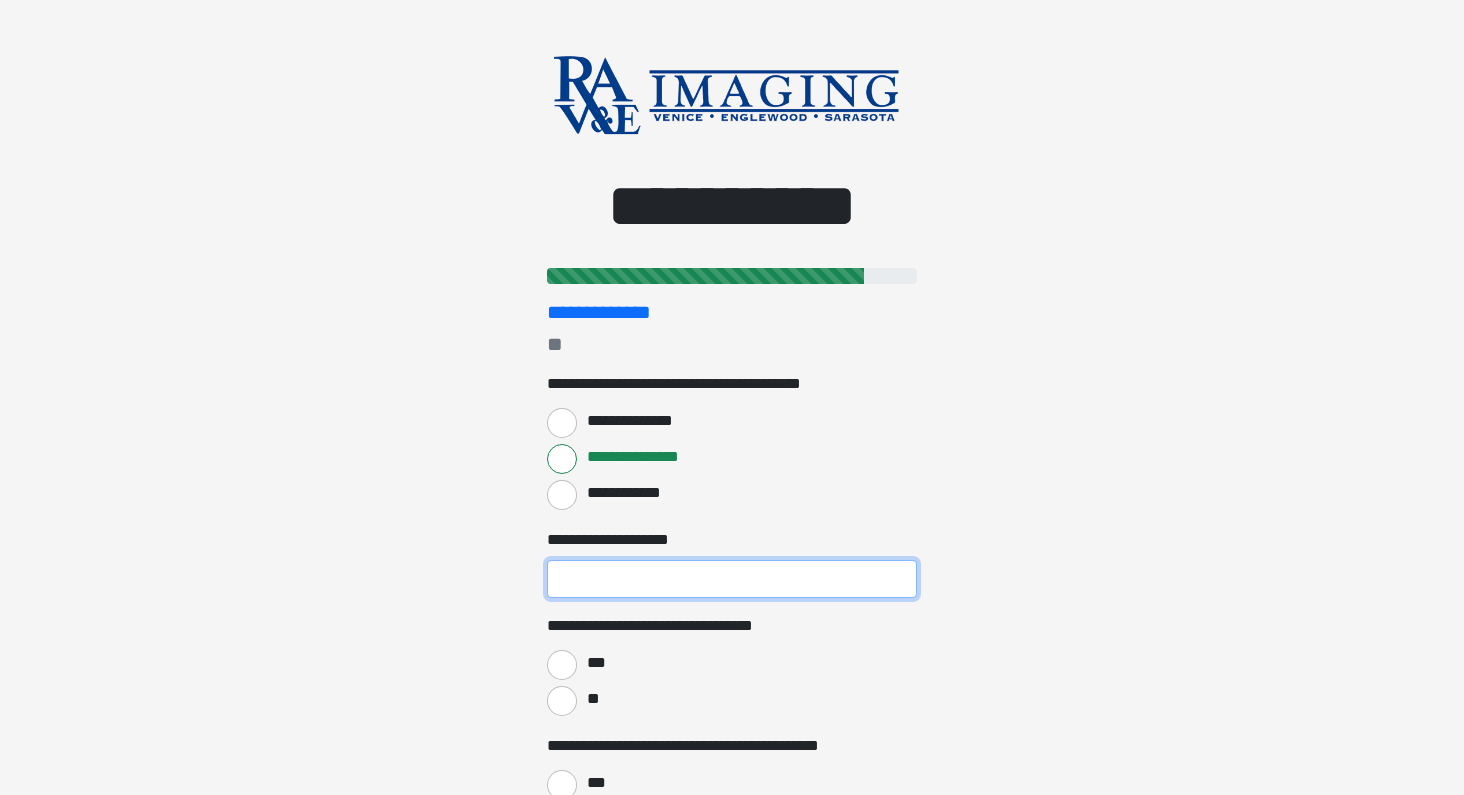 click on "**********" at bounding box center (732, 579) 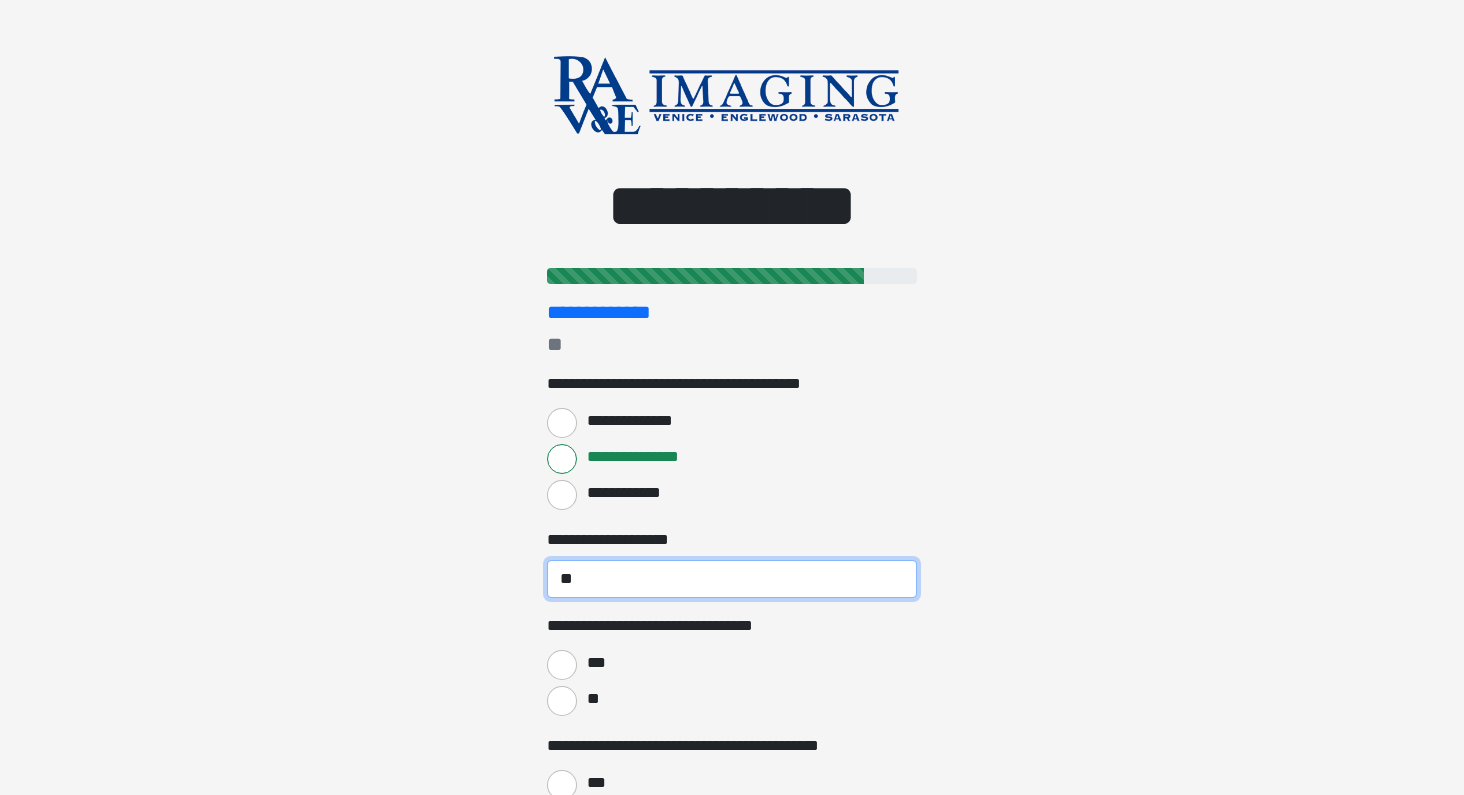 type on "*" 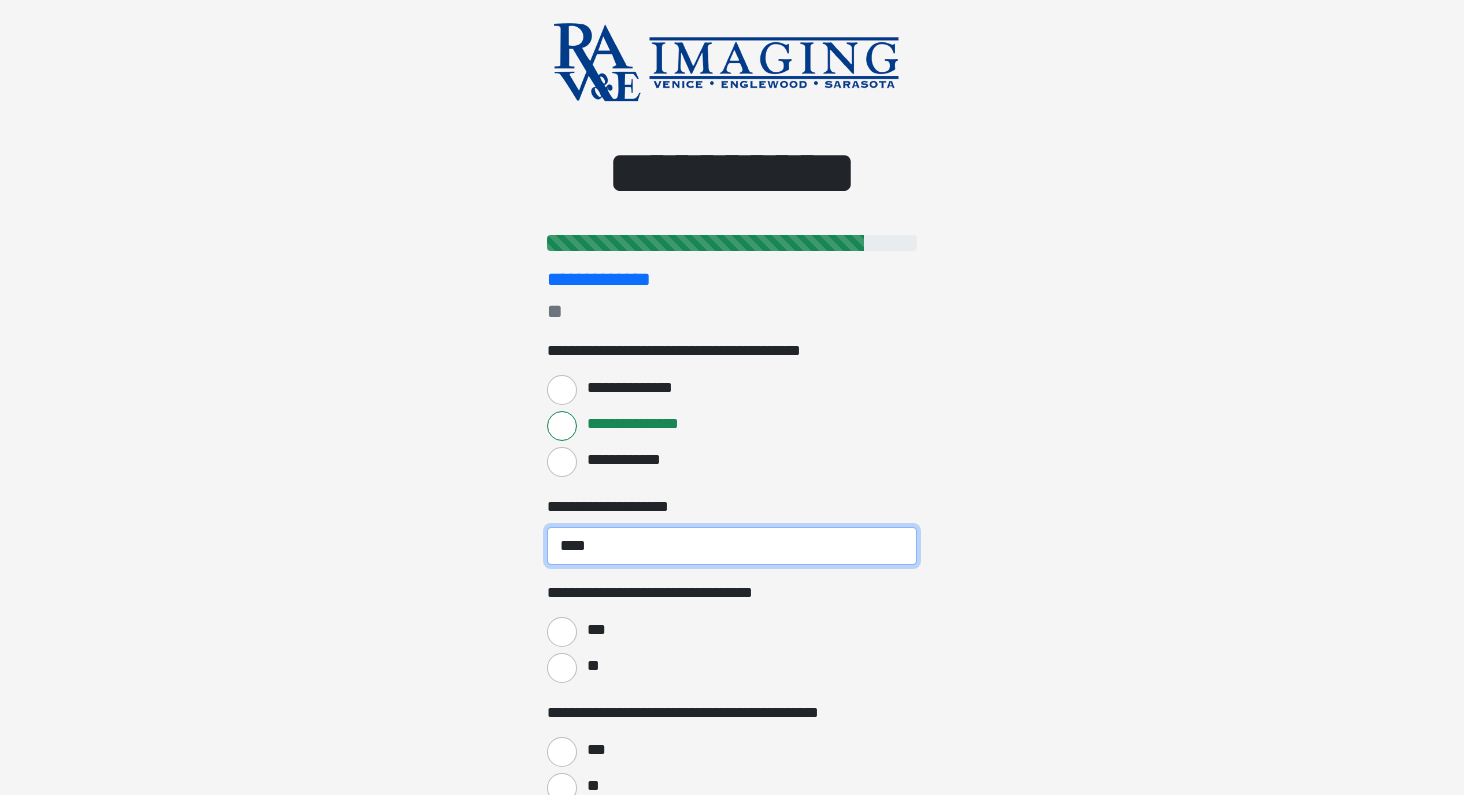 scroll, scrollTop: 41, scrollLeft: 0, axis: vertical 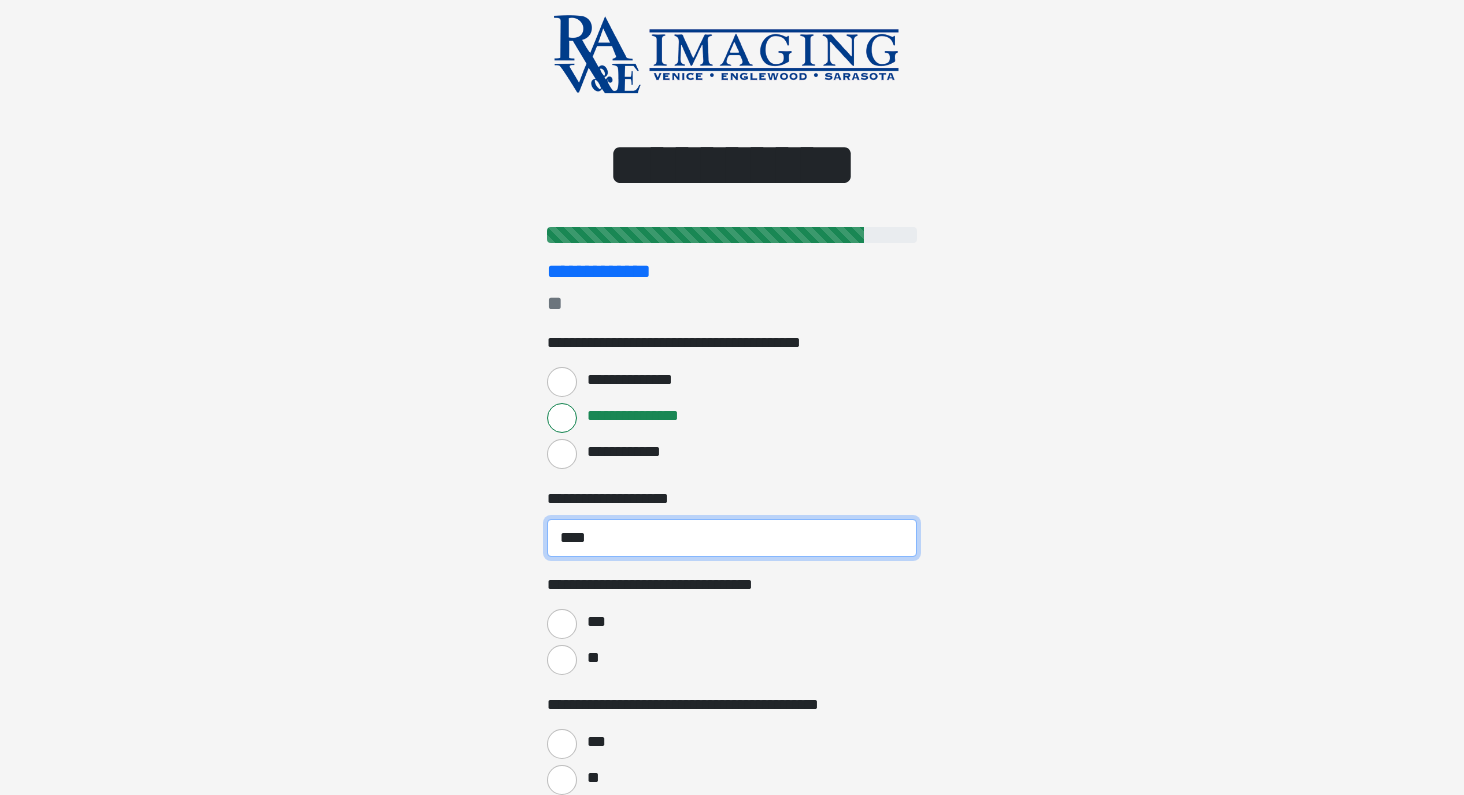 type on "****" 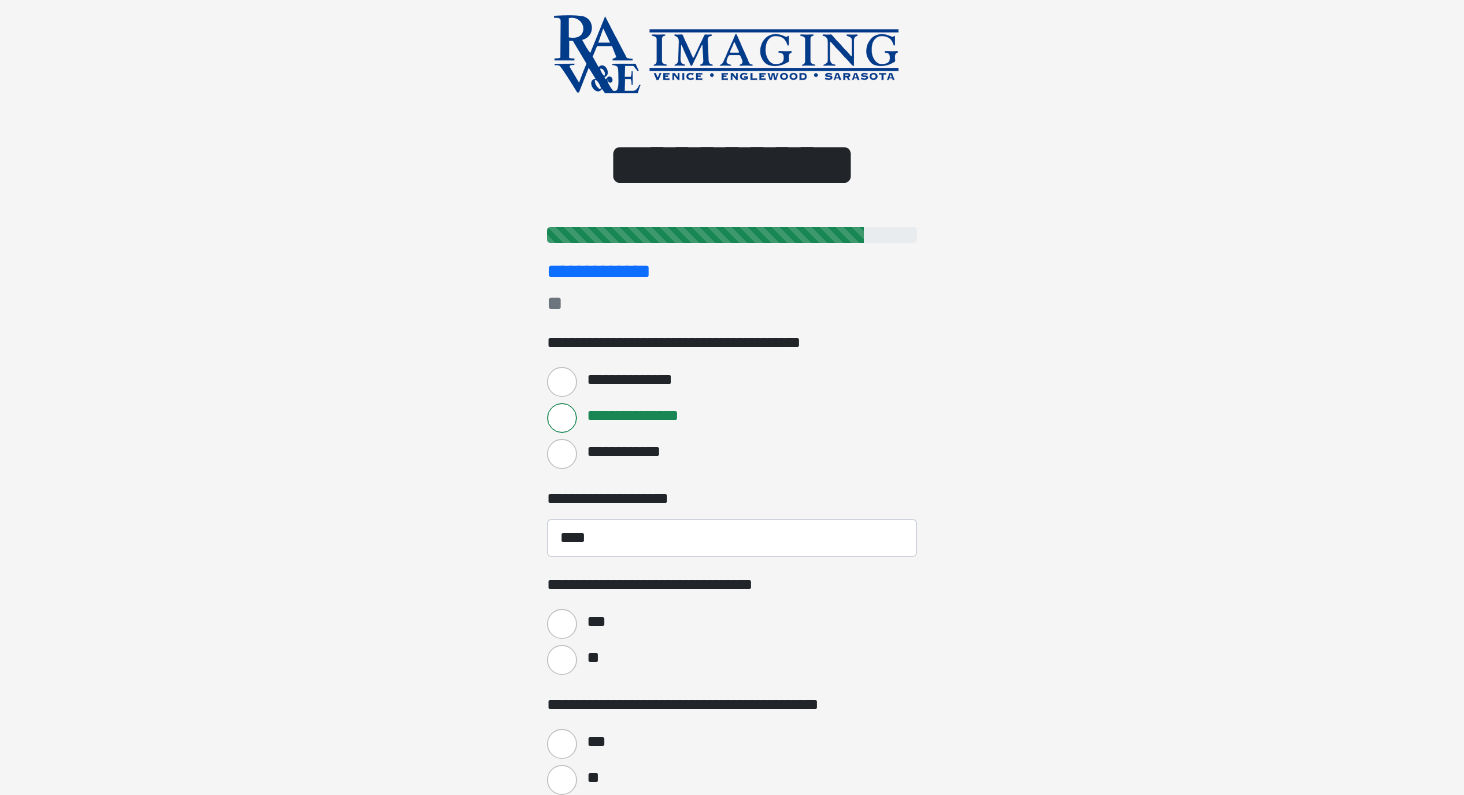 click on "**" at bounding box center (562, 660) 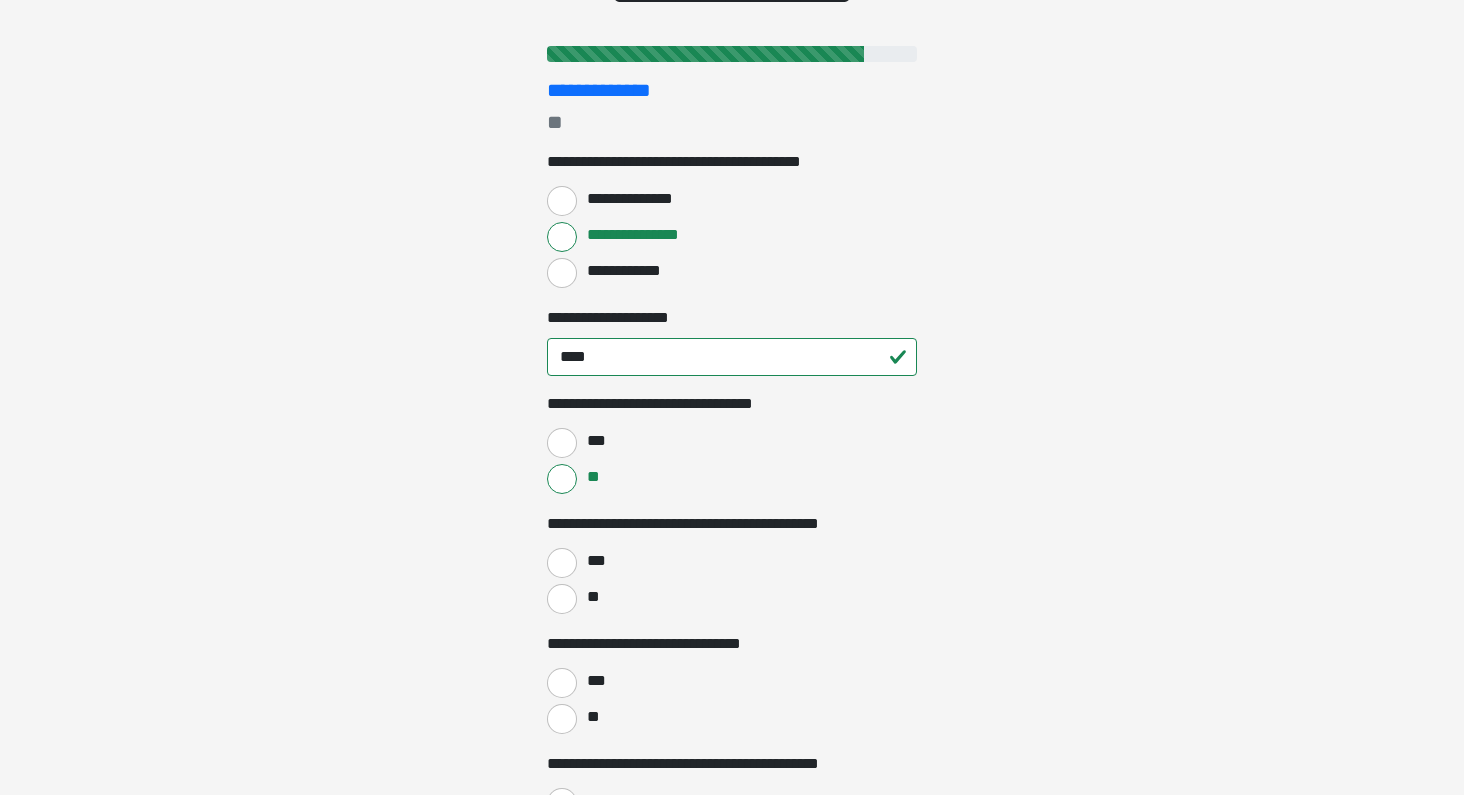 scroll, scrollTop: 225, scrollLeft: 0, axis: vertical 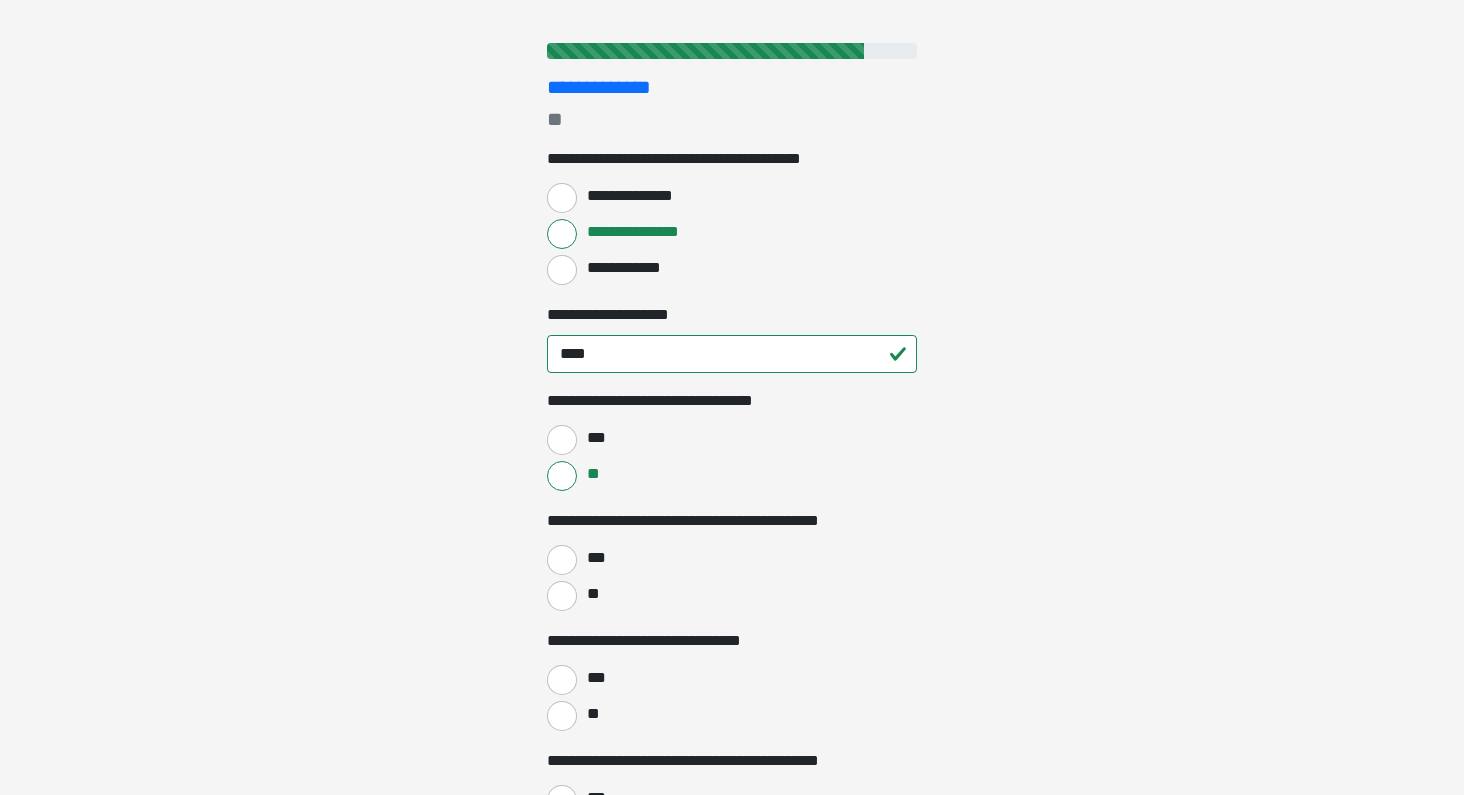 click on "**" at bounding box center [562, 596] 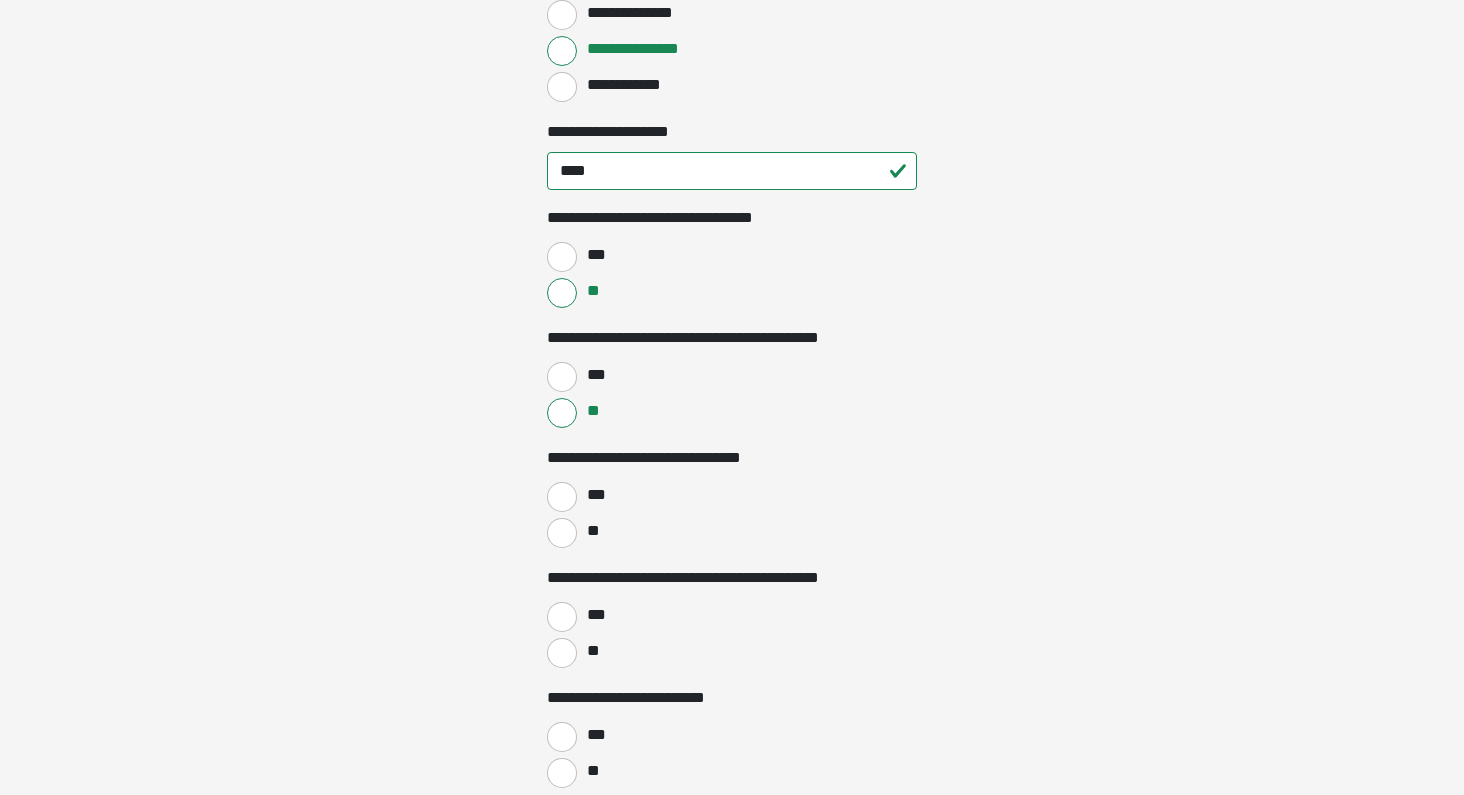 scroll, scrollTop: 437, scrollLeft: 0, axis: vertical 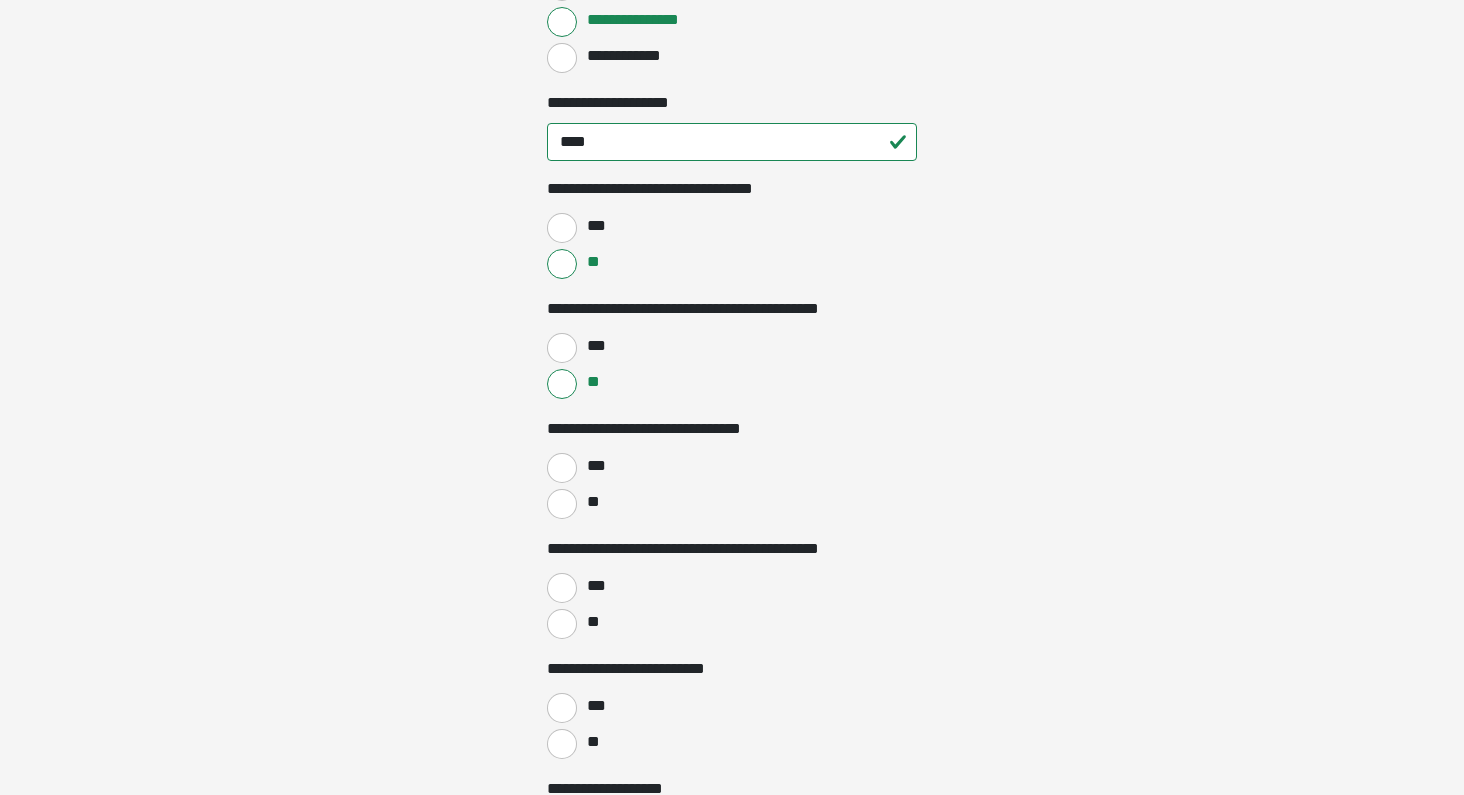 click on "**" at bounding box center [562, 504] 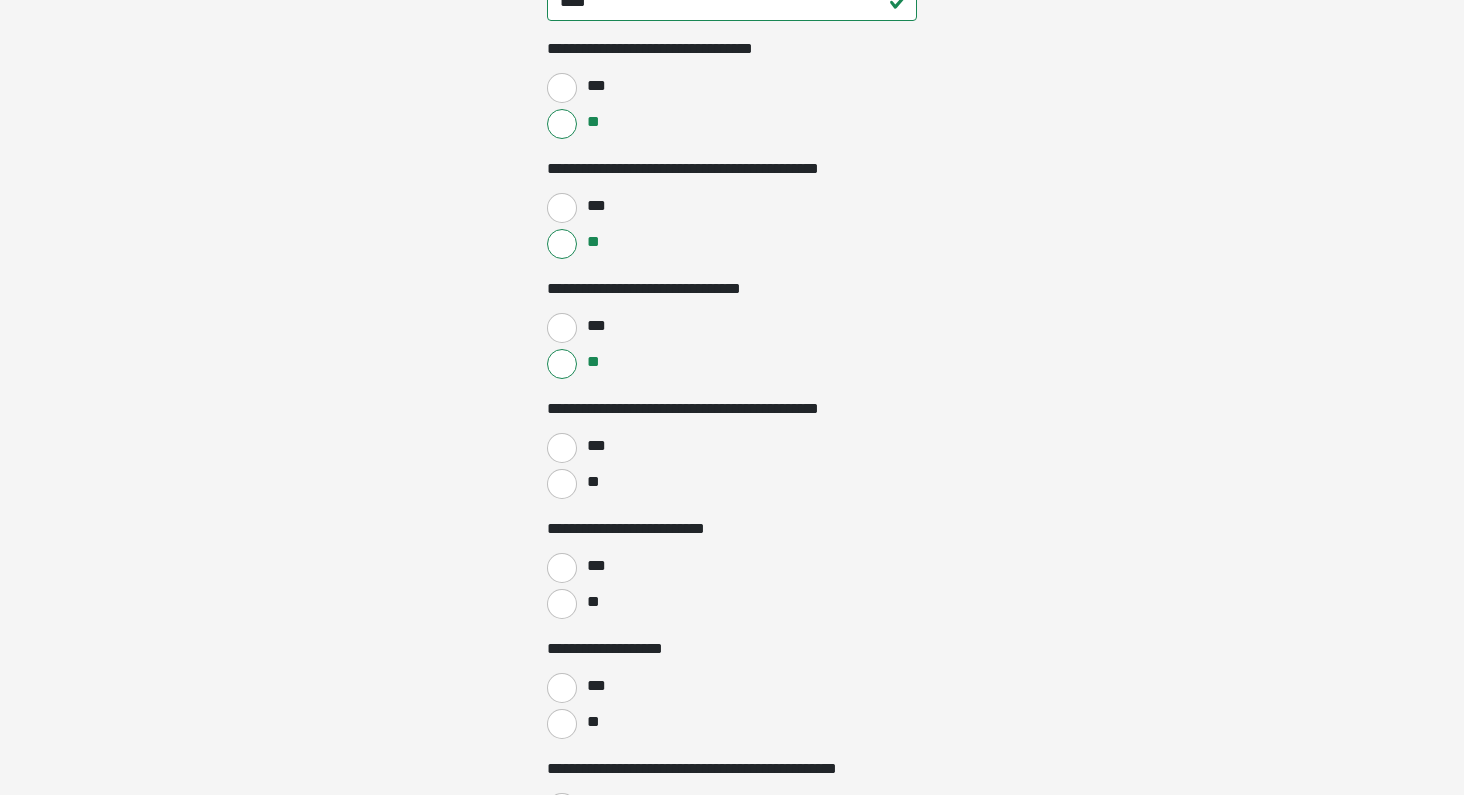 scroll, scrollTop: 598, scrollLeft: 0, axis: vertical 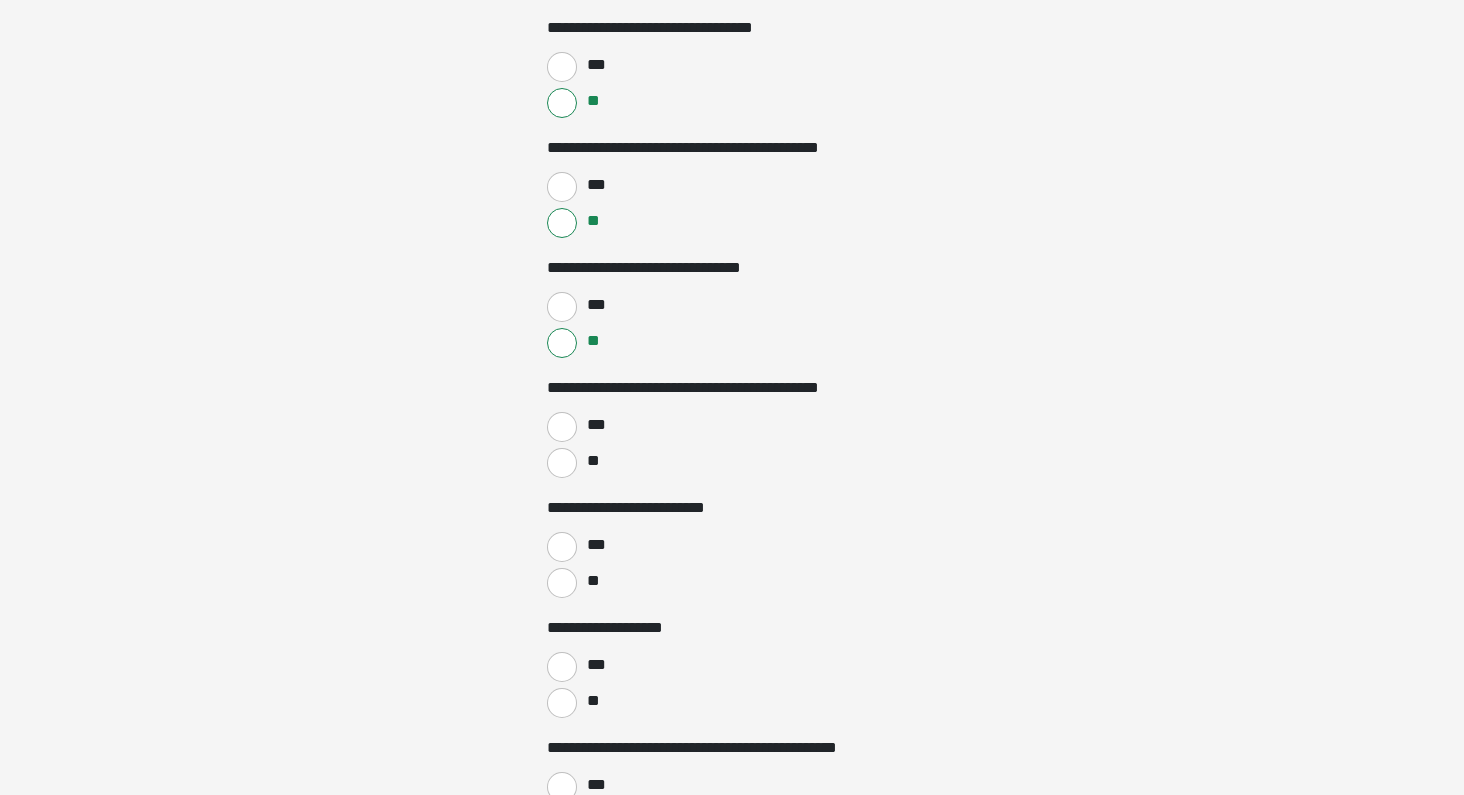 click on "***" at bounding box center [562, 427] 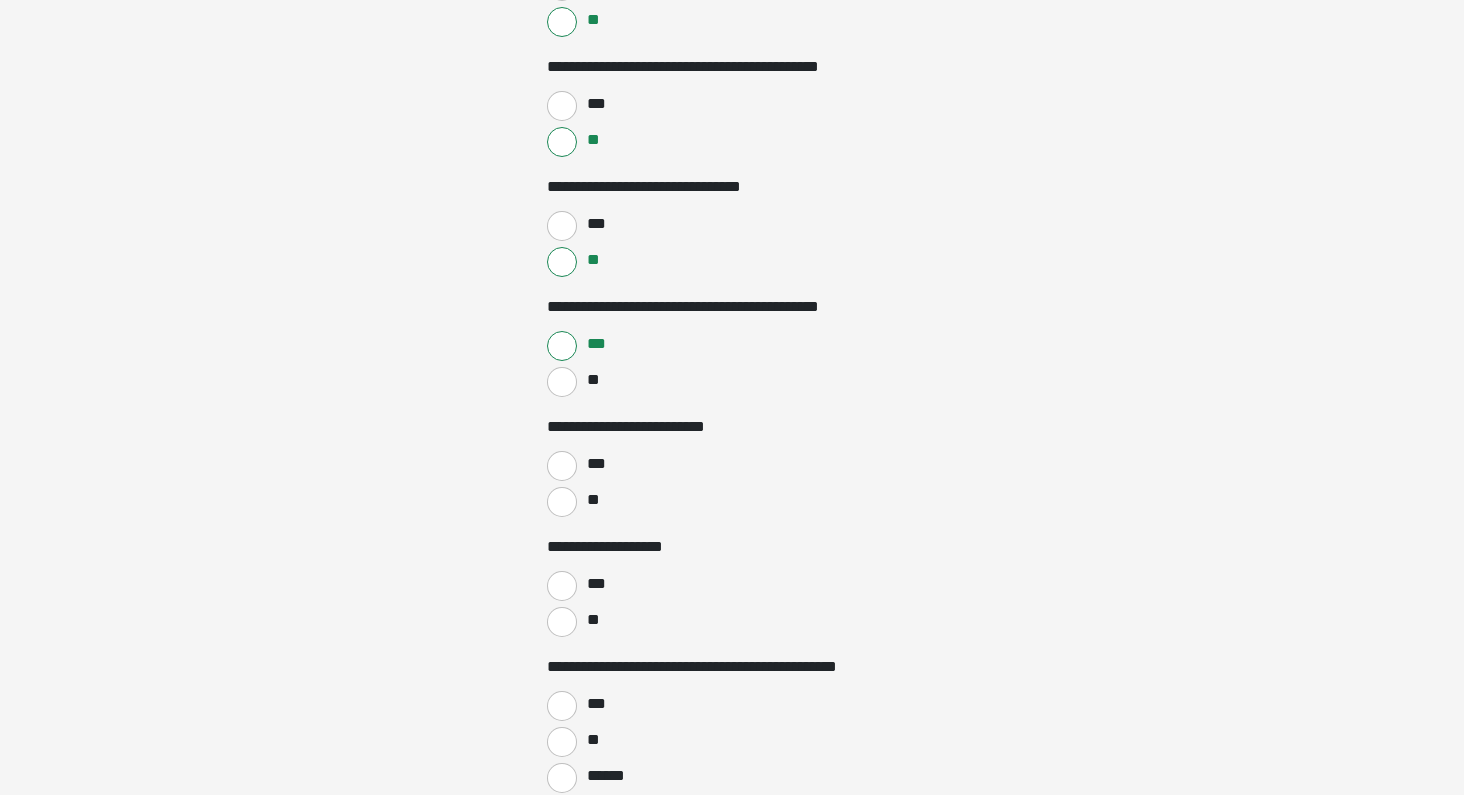 scroll, scrollTop: 716, scrollLeft: 0, axis: vertical 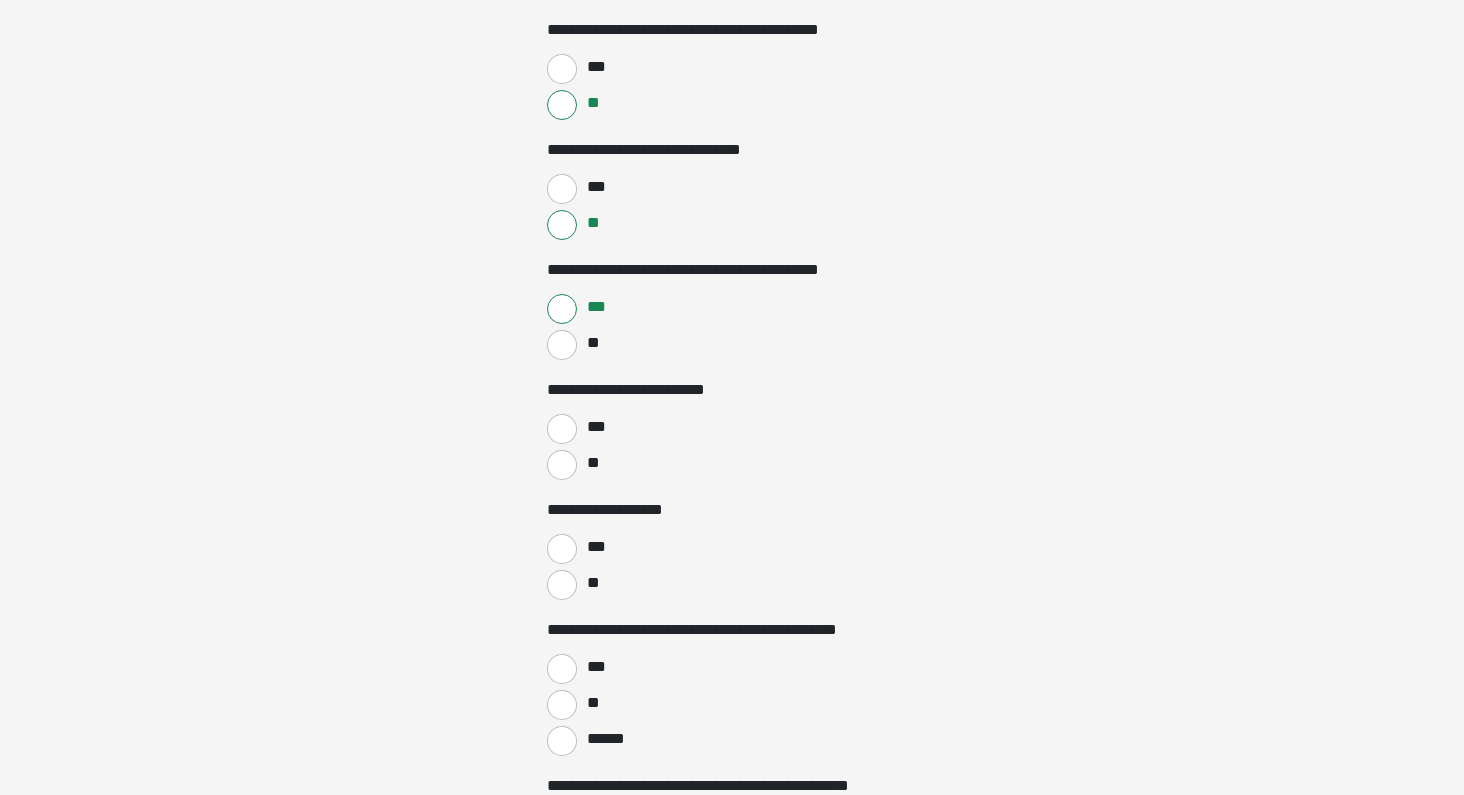 click on "**" at bounding box center [562, 465] 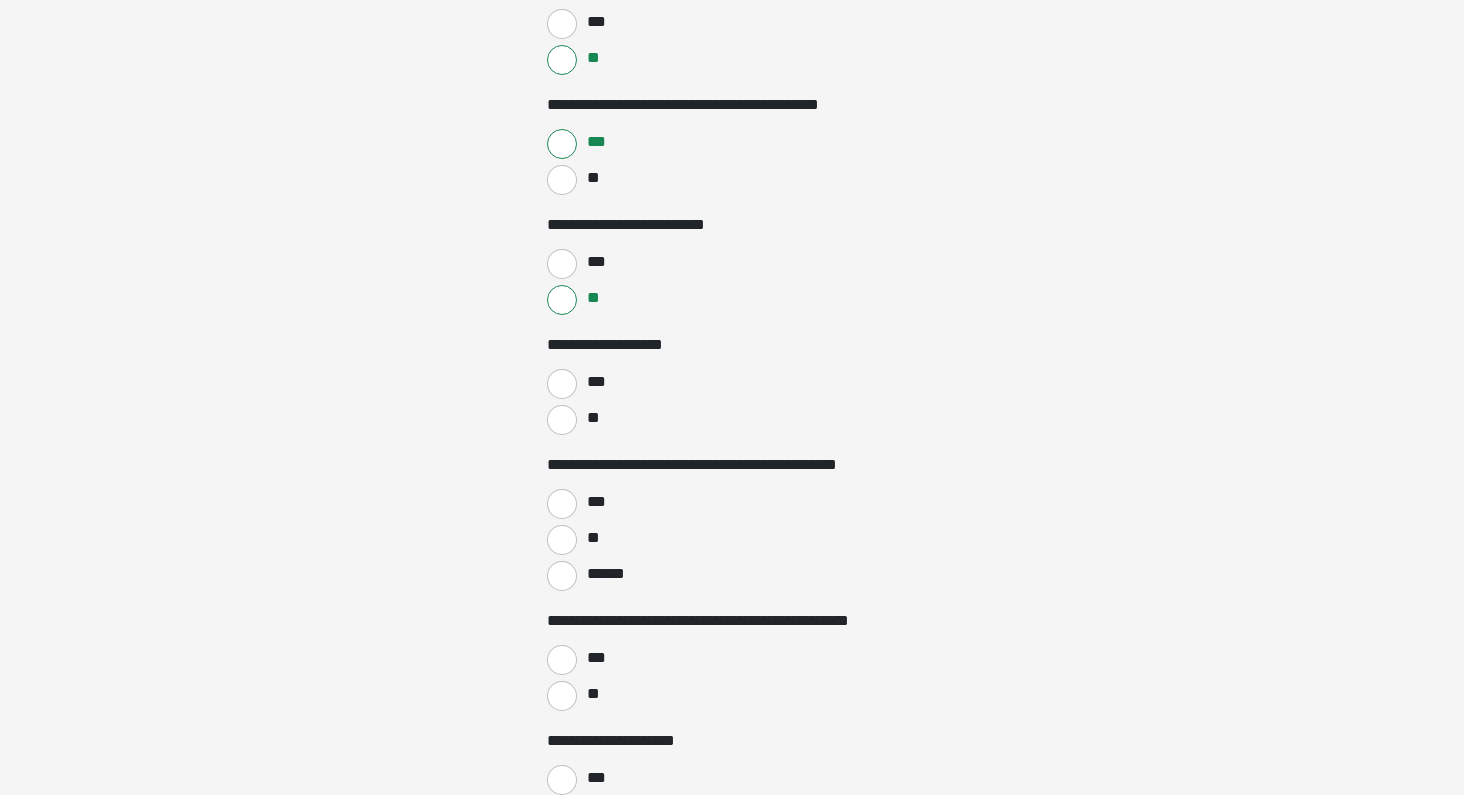 scroll, scrollTop: 917, scrollLeft: 0, axis: vertical 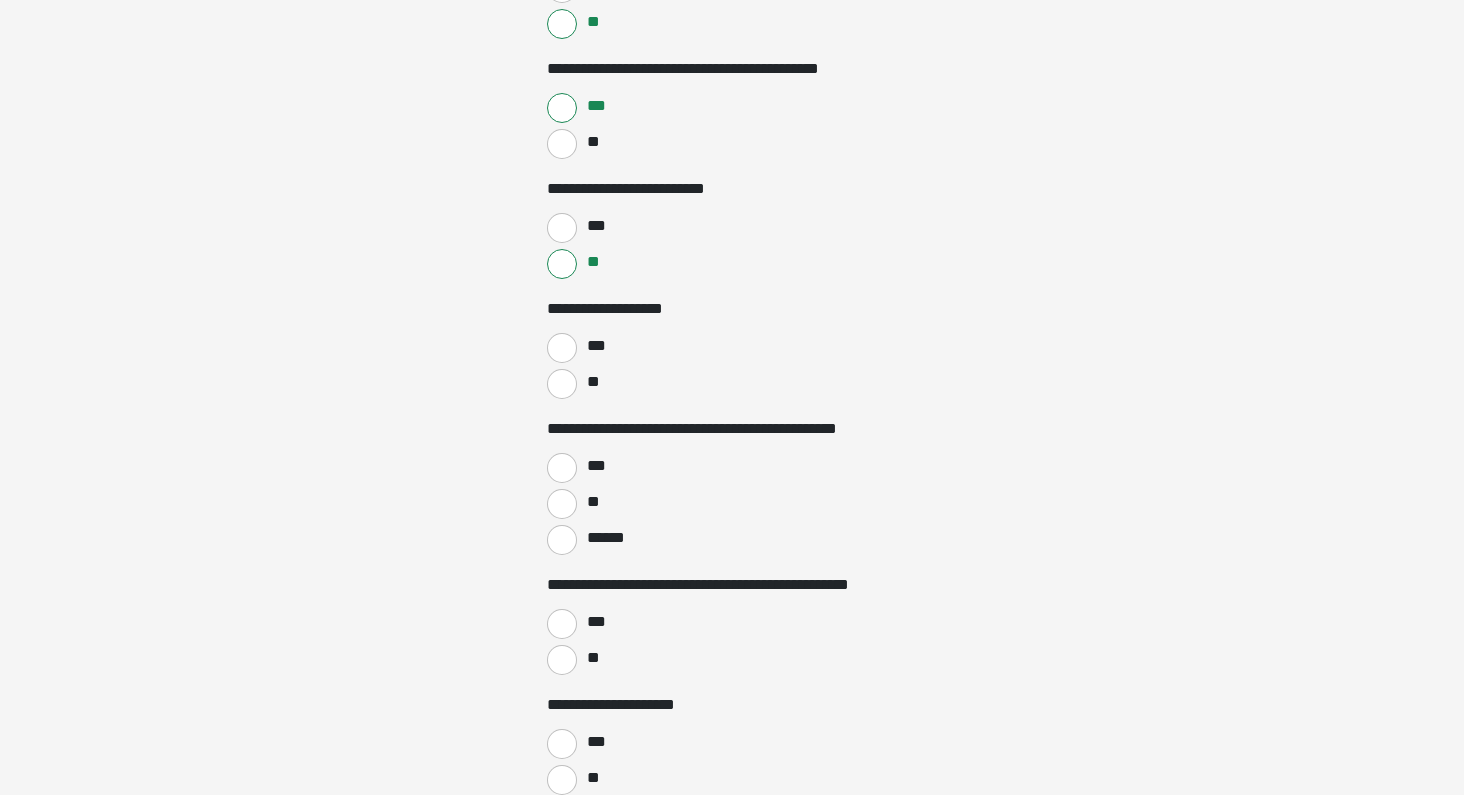 click on "**" at bounding box center (562, 384) 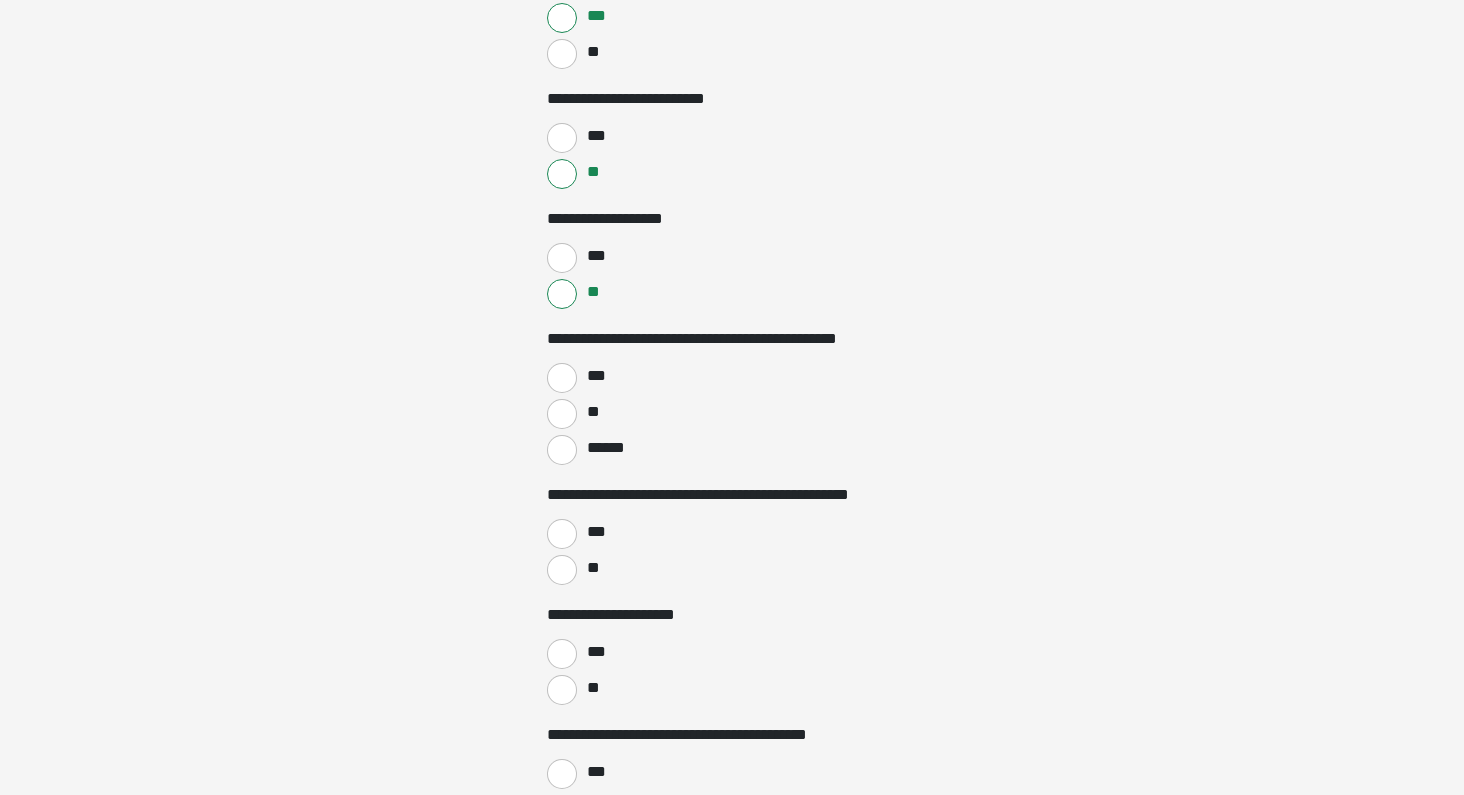 scroll, scrollTop: 1021, scrollLeft: 0, axis: vertical 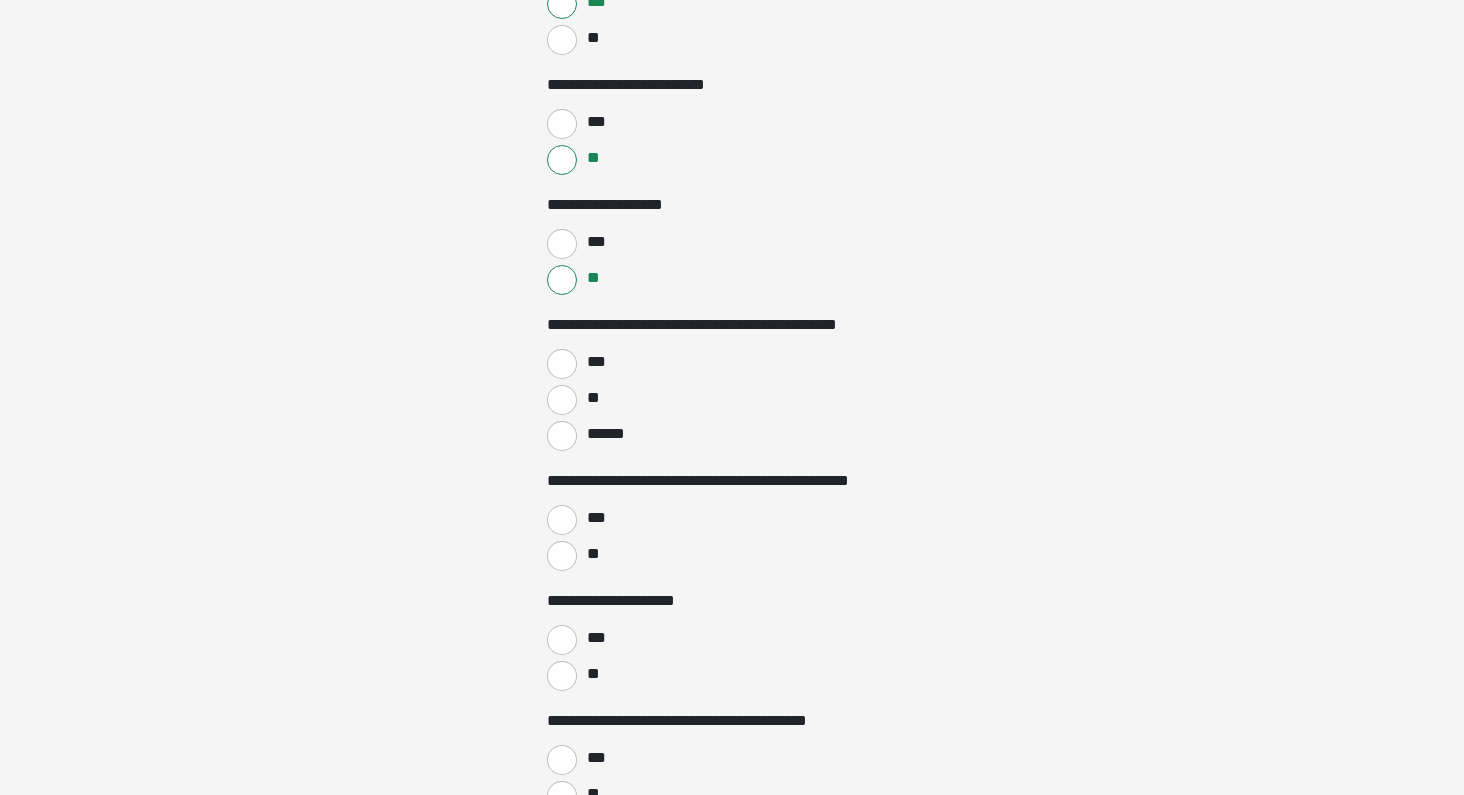 click on "***" at bounding box center [562, 364] 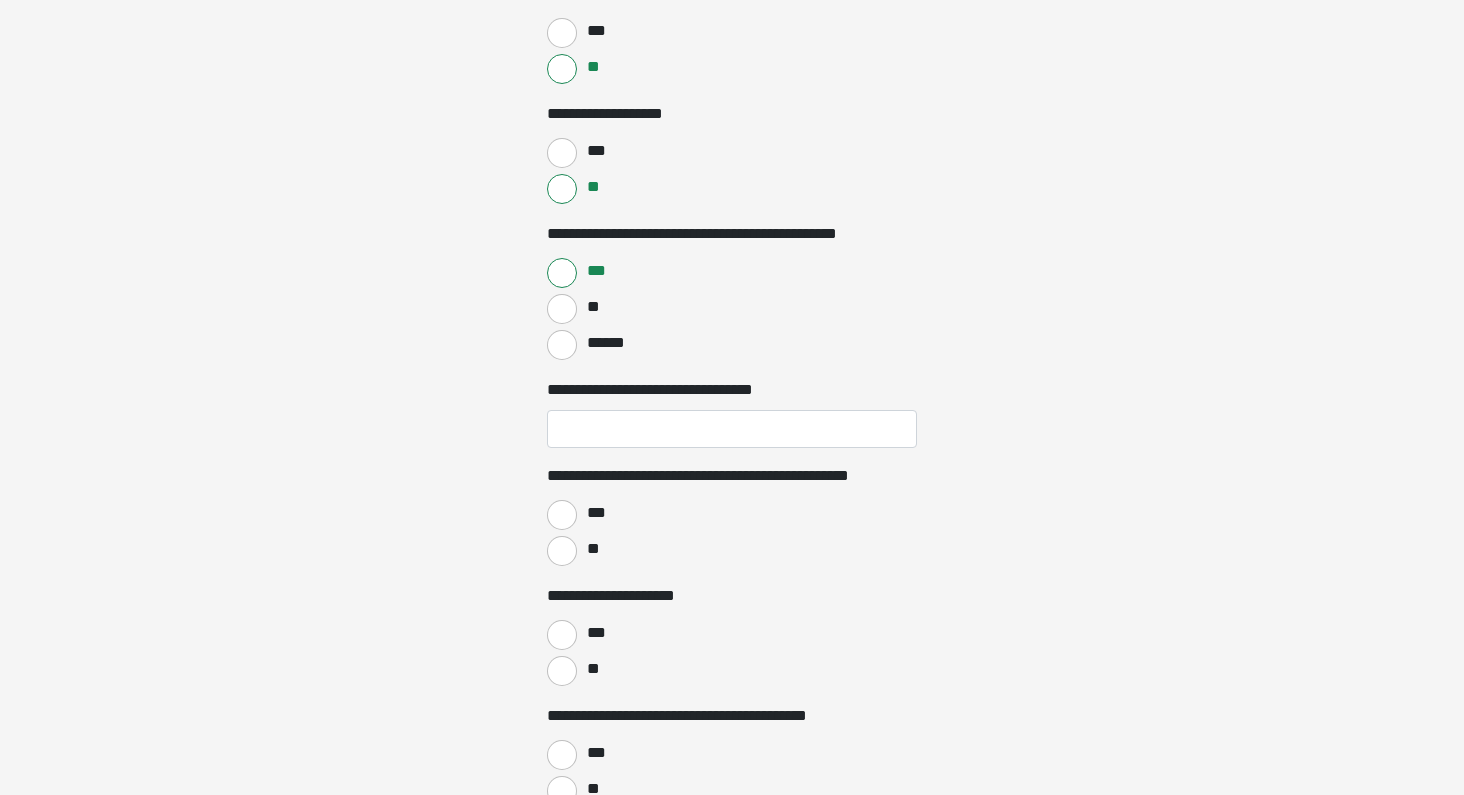 scroll, scrollTop: 1112, scrollLeft: 0, axis: vertical 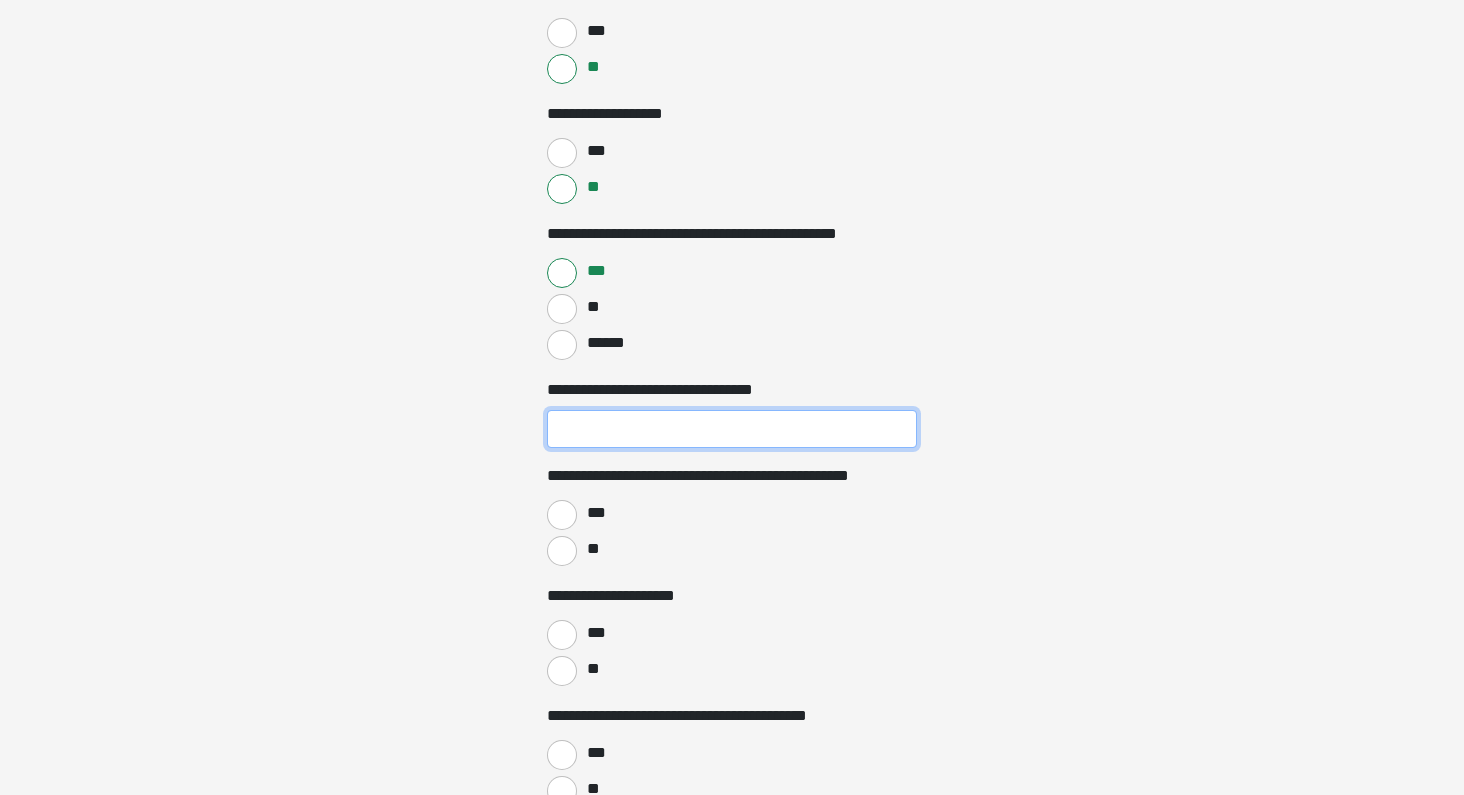 click on "**********" at bounding box center [732, 429] 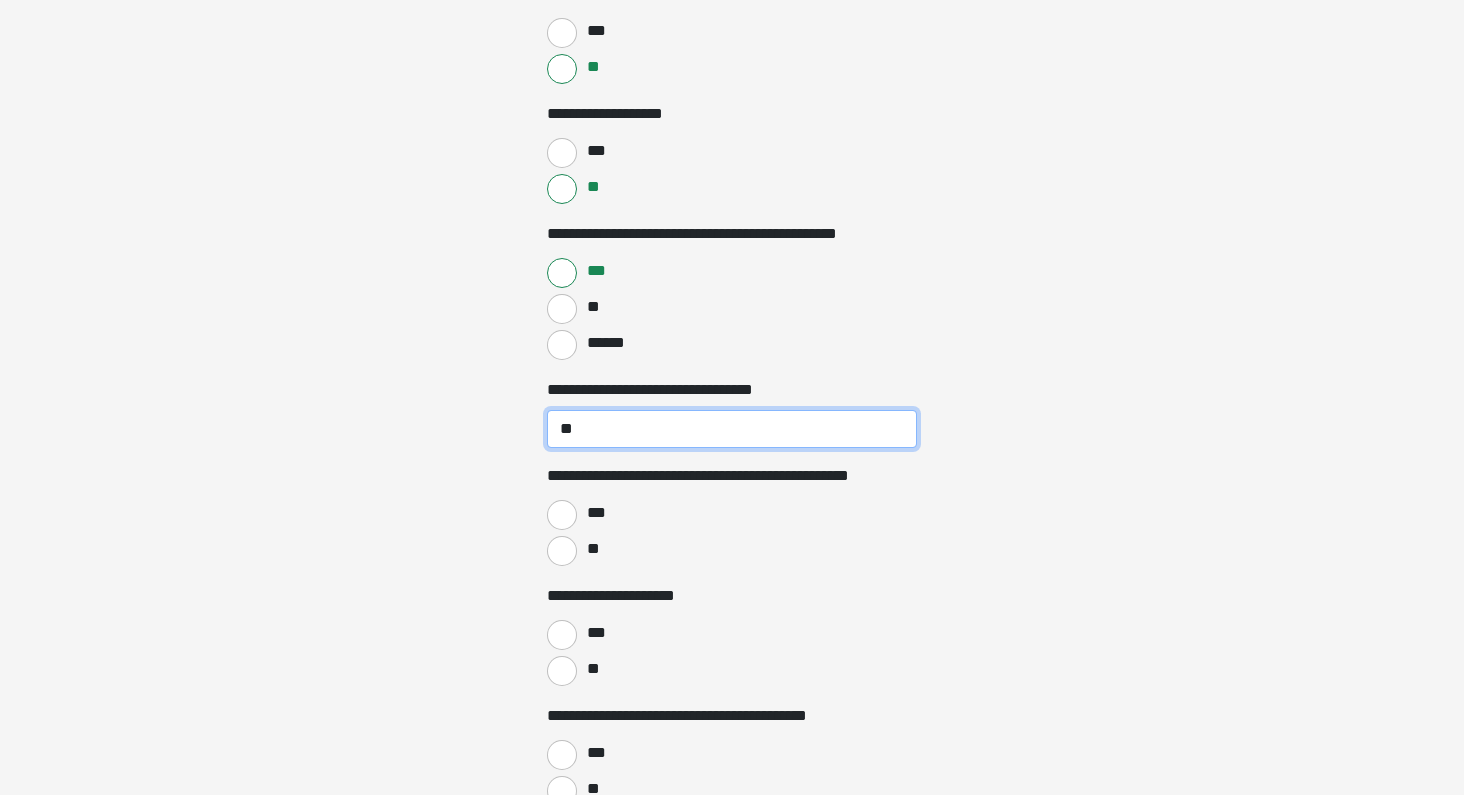 type on "*" 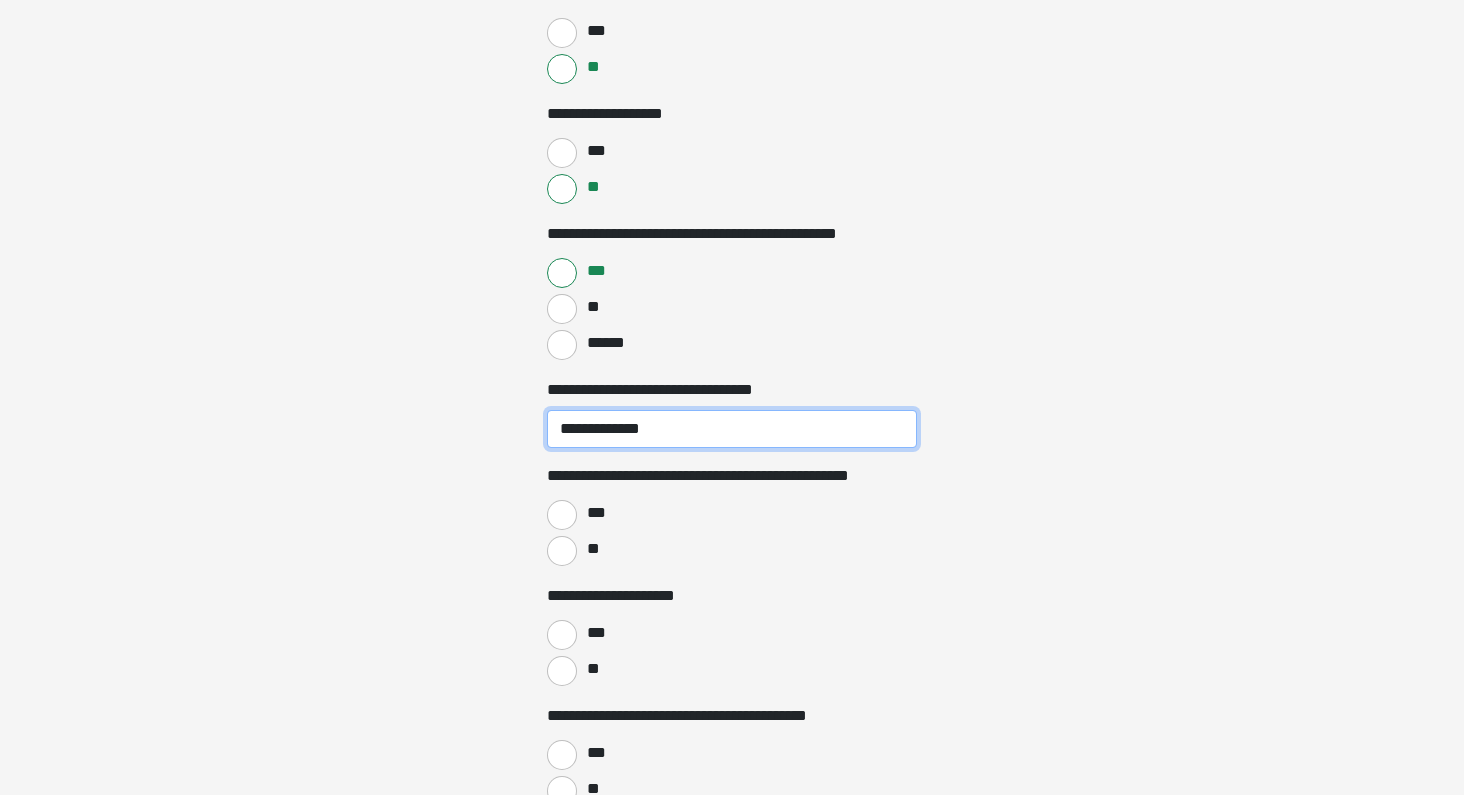 type on "**********" 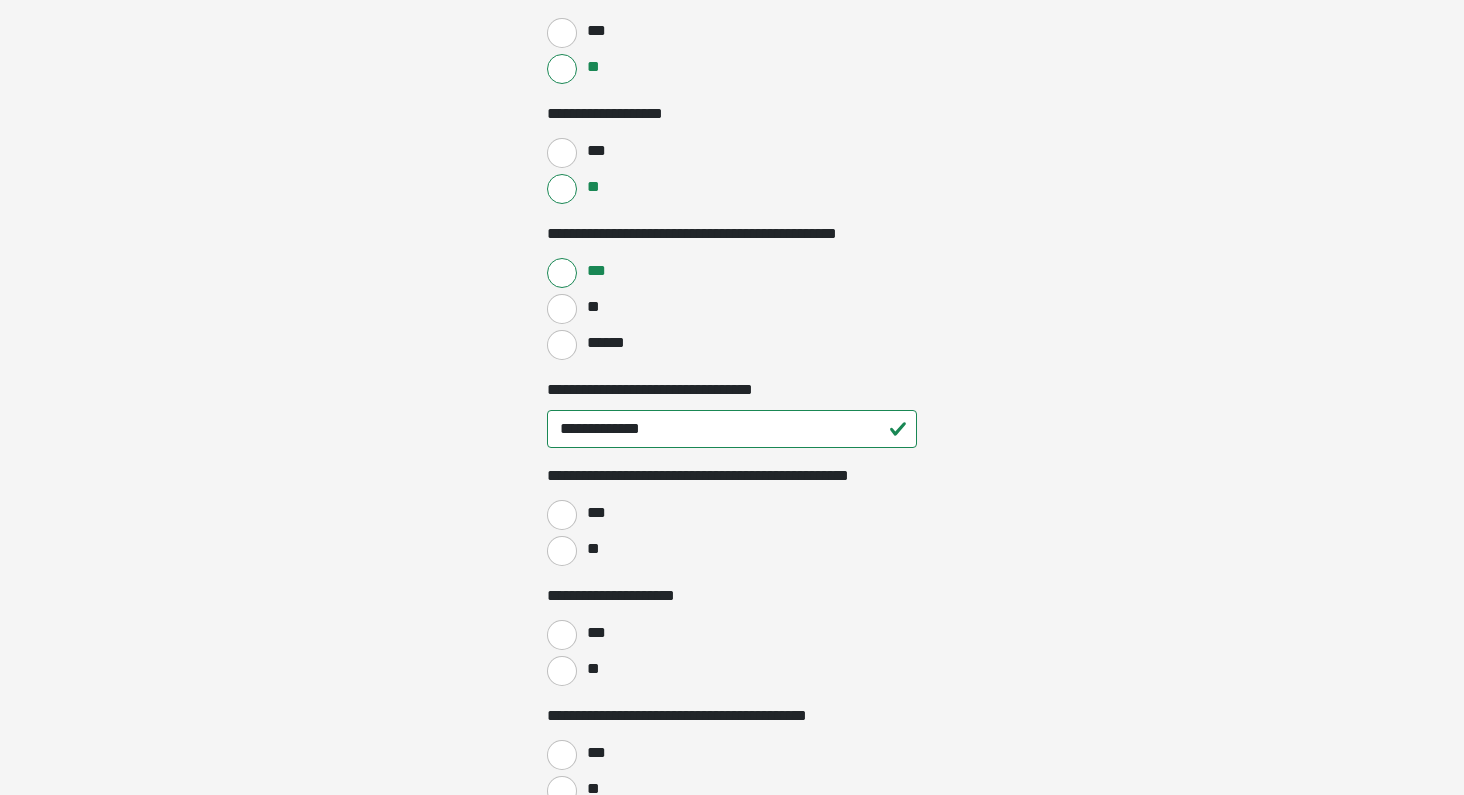 click on "**" at bounding box center [562, 551] 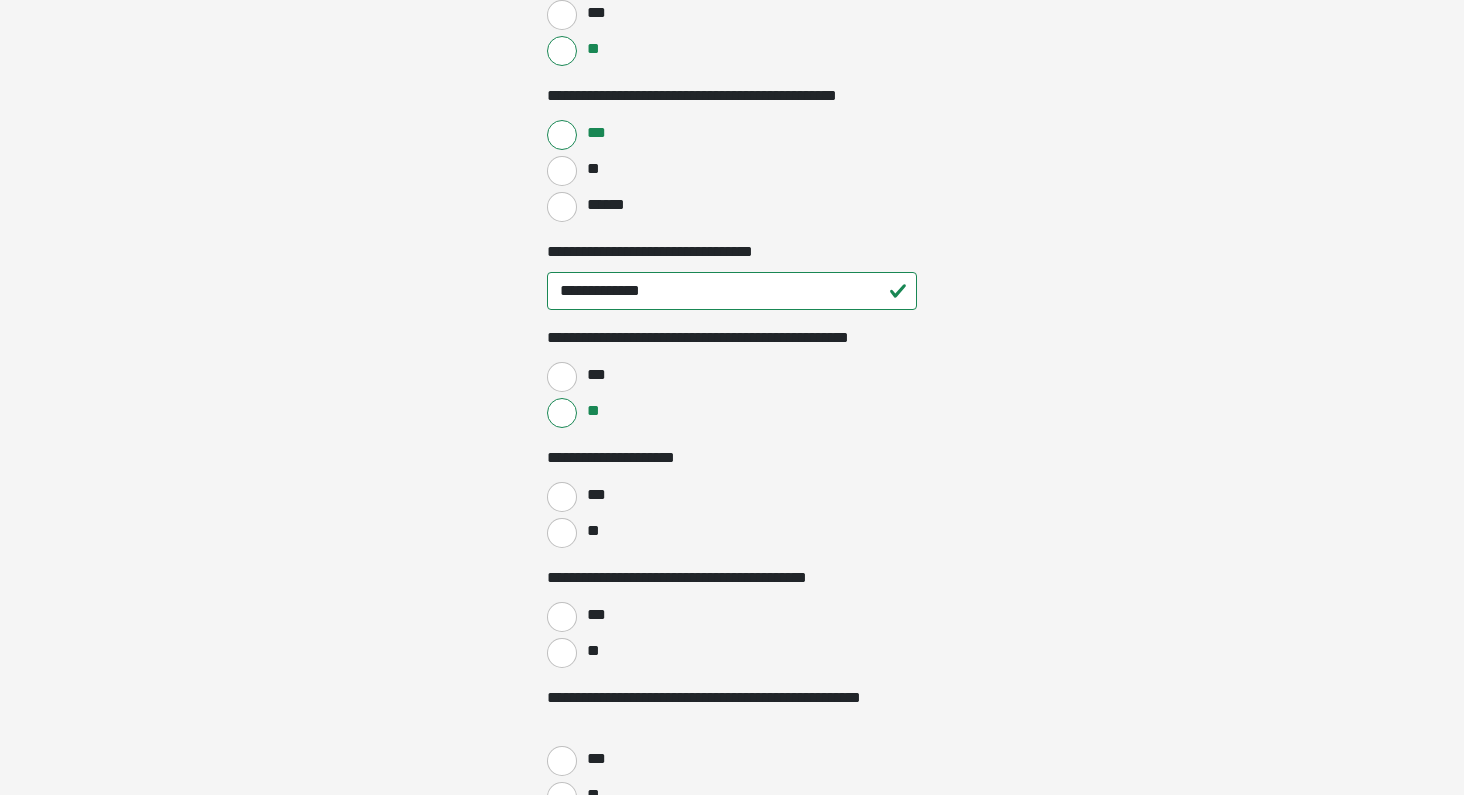 scroll, scrollTop: 1268, scrollLeft: 0, axis: vertical 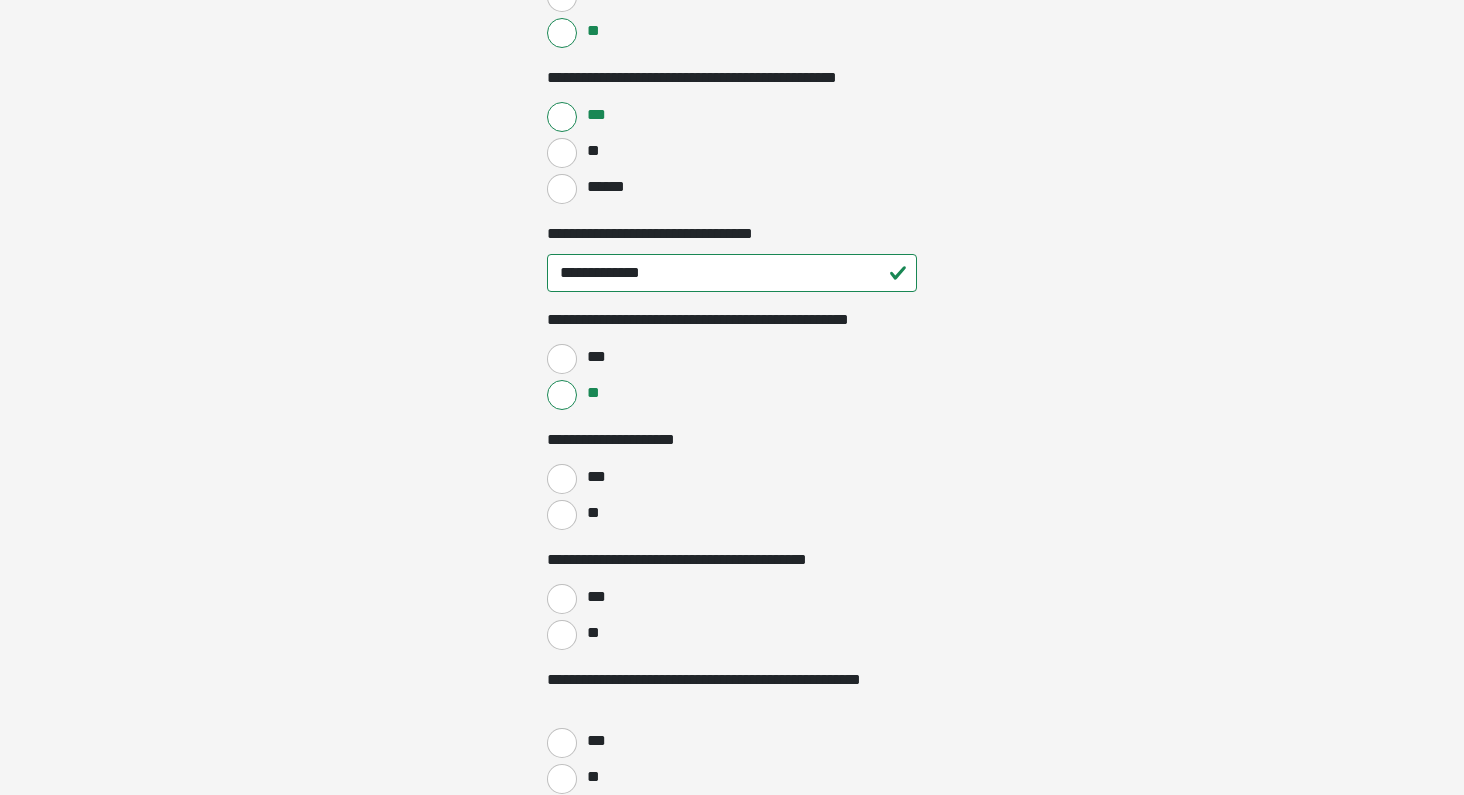 click on "**" at bounding box center [562, 515] 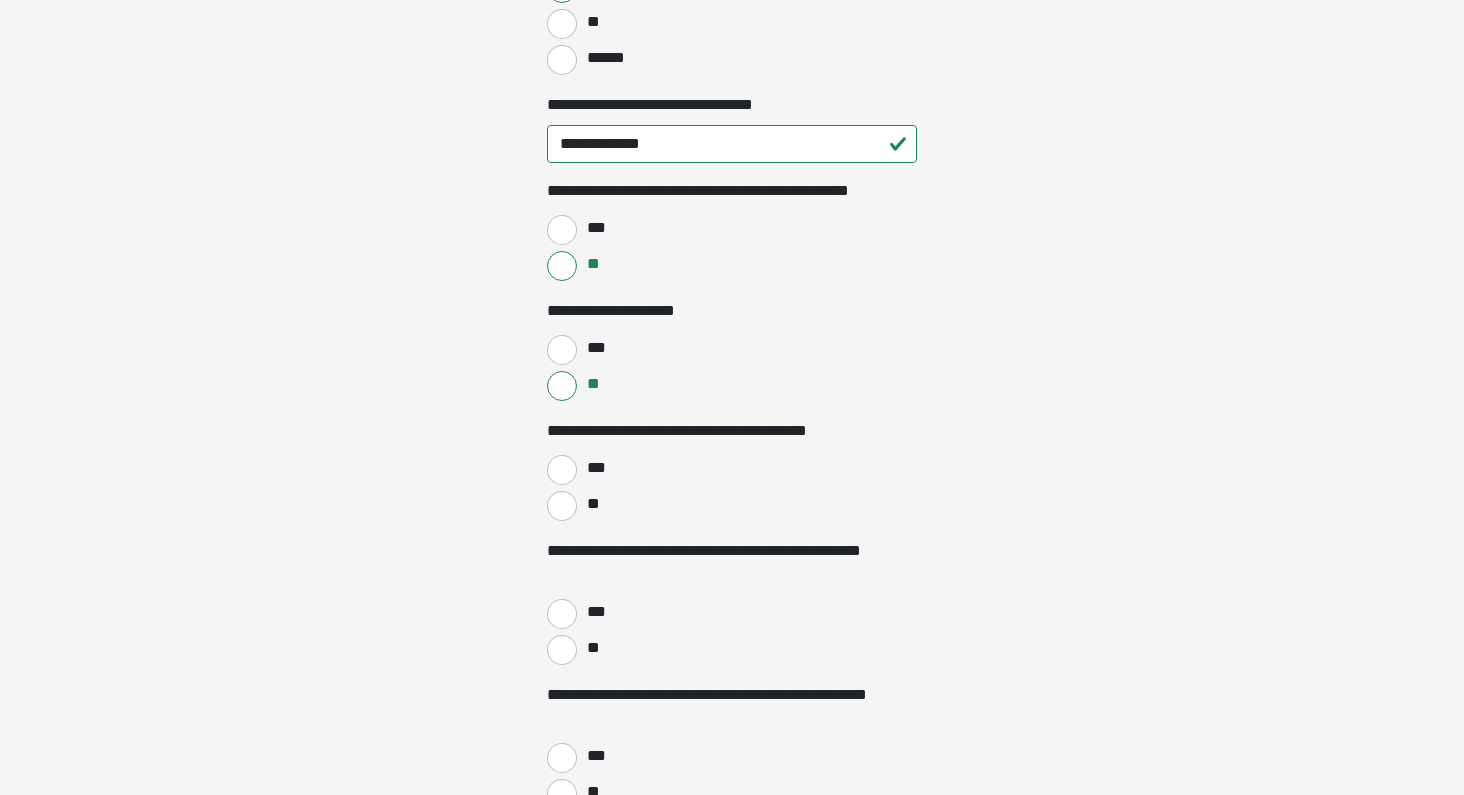 scroll, scrollTop: 1416, scrollLeft: 0, axis: vertical 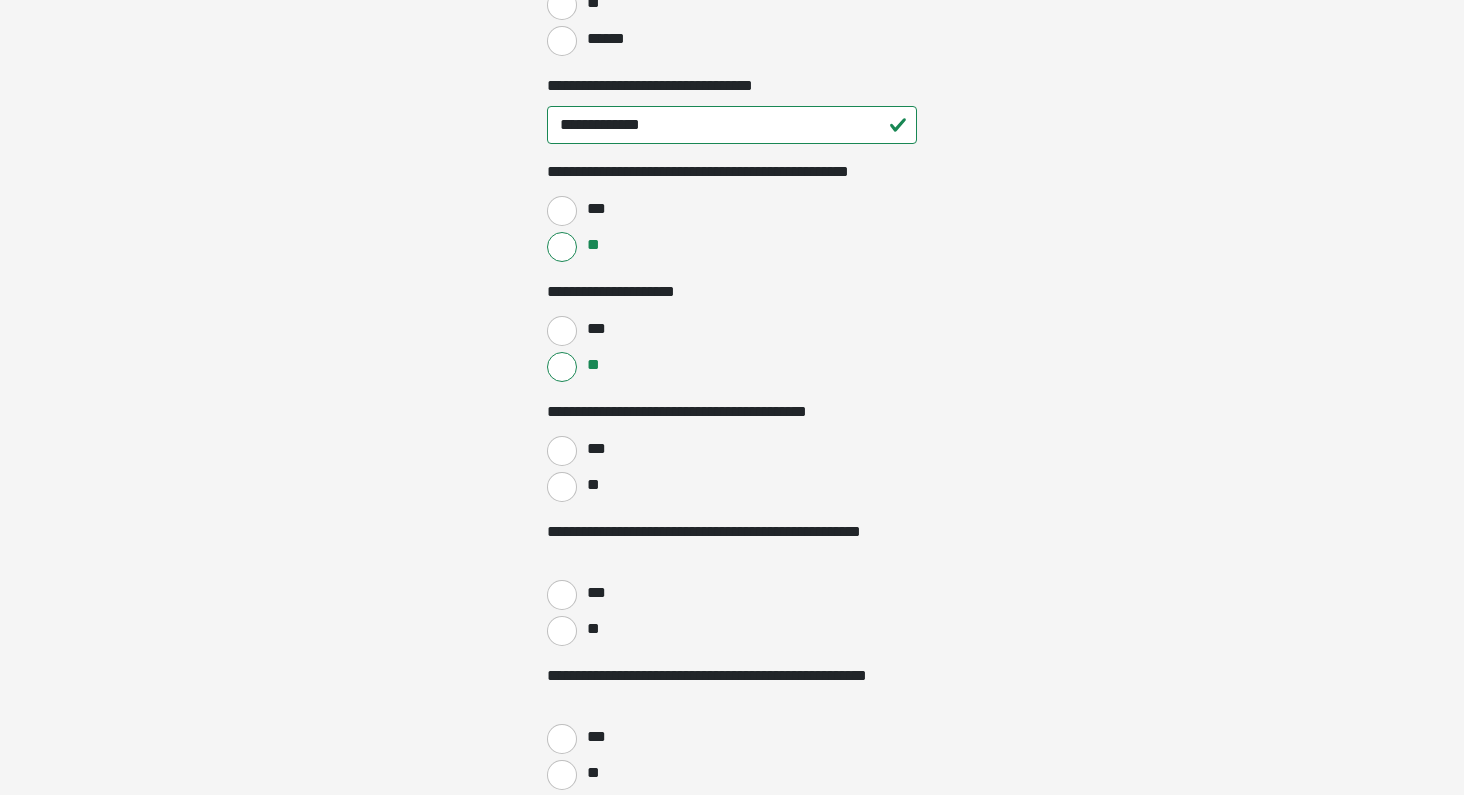 click on "**" at bounding box center [562, 487] 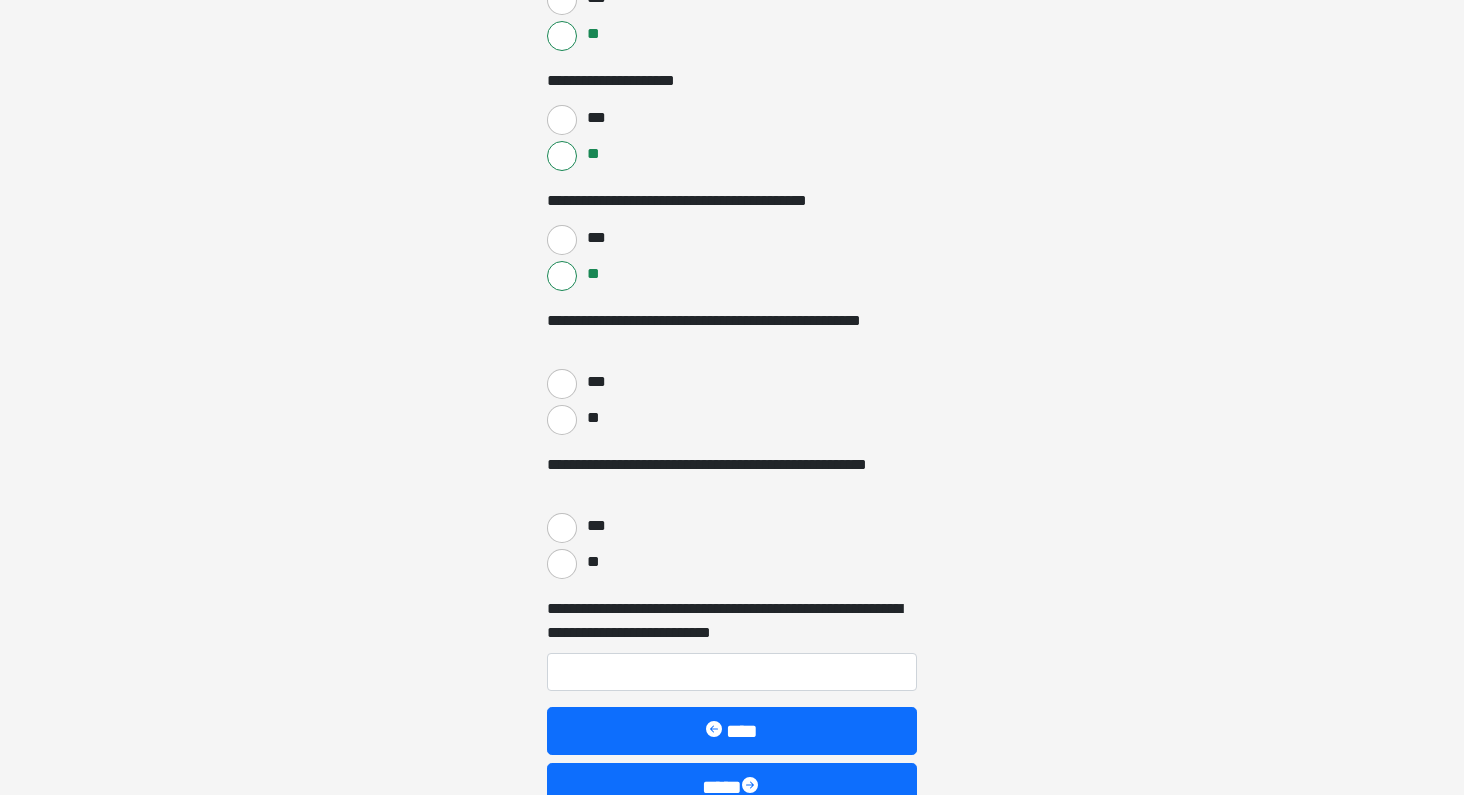 scroll, scrollTop: 1639, scrollLeft: 0, axis: vertical 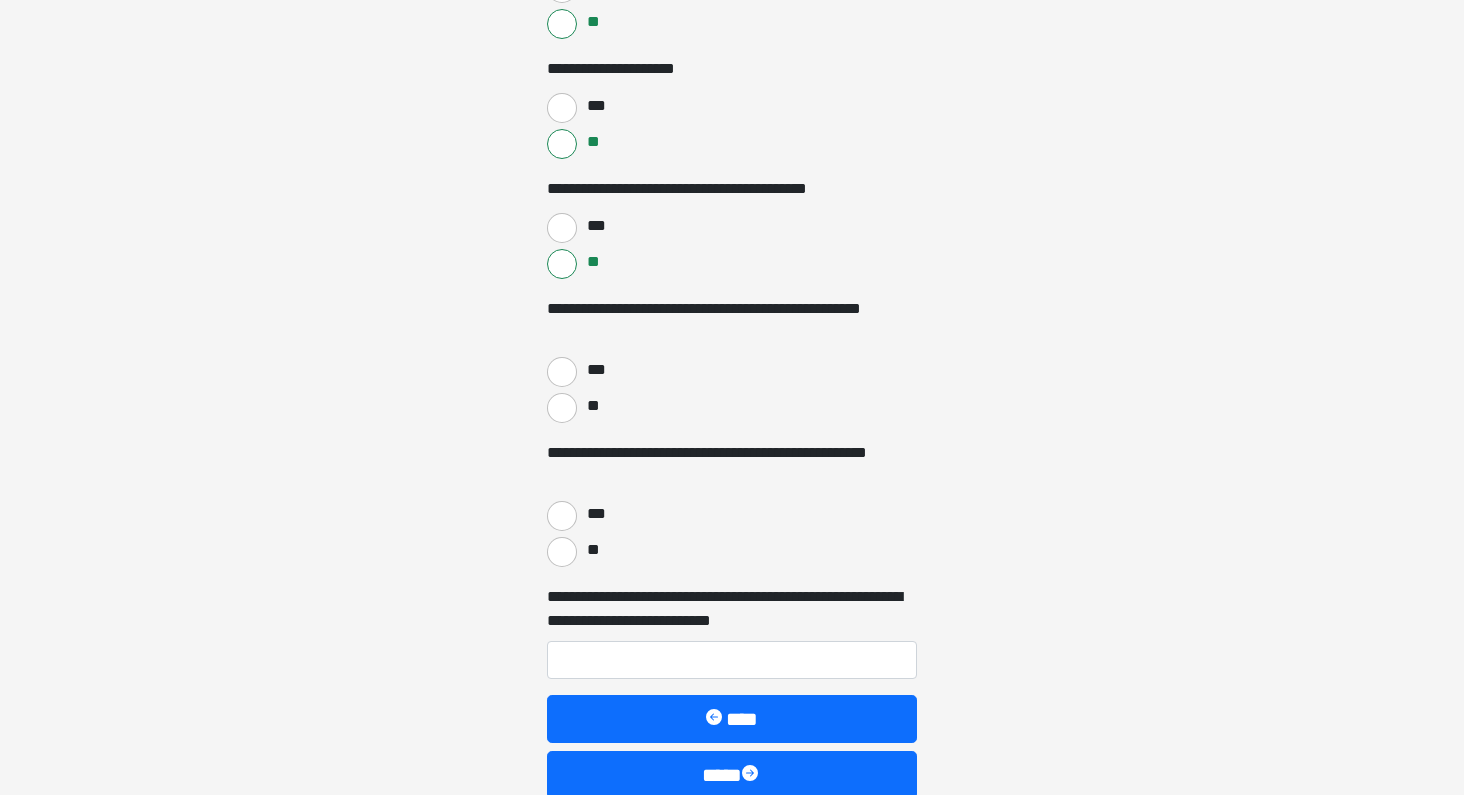 click on "**" at bounding box center (562, 408) 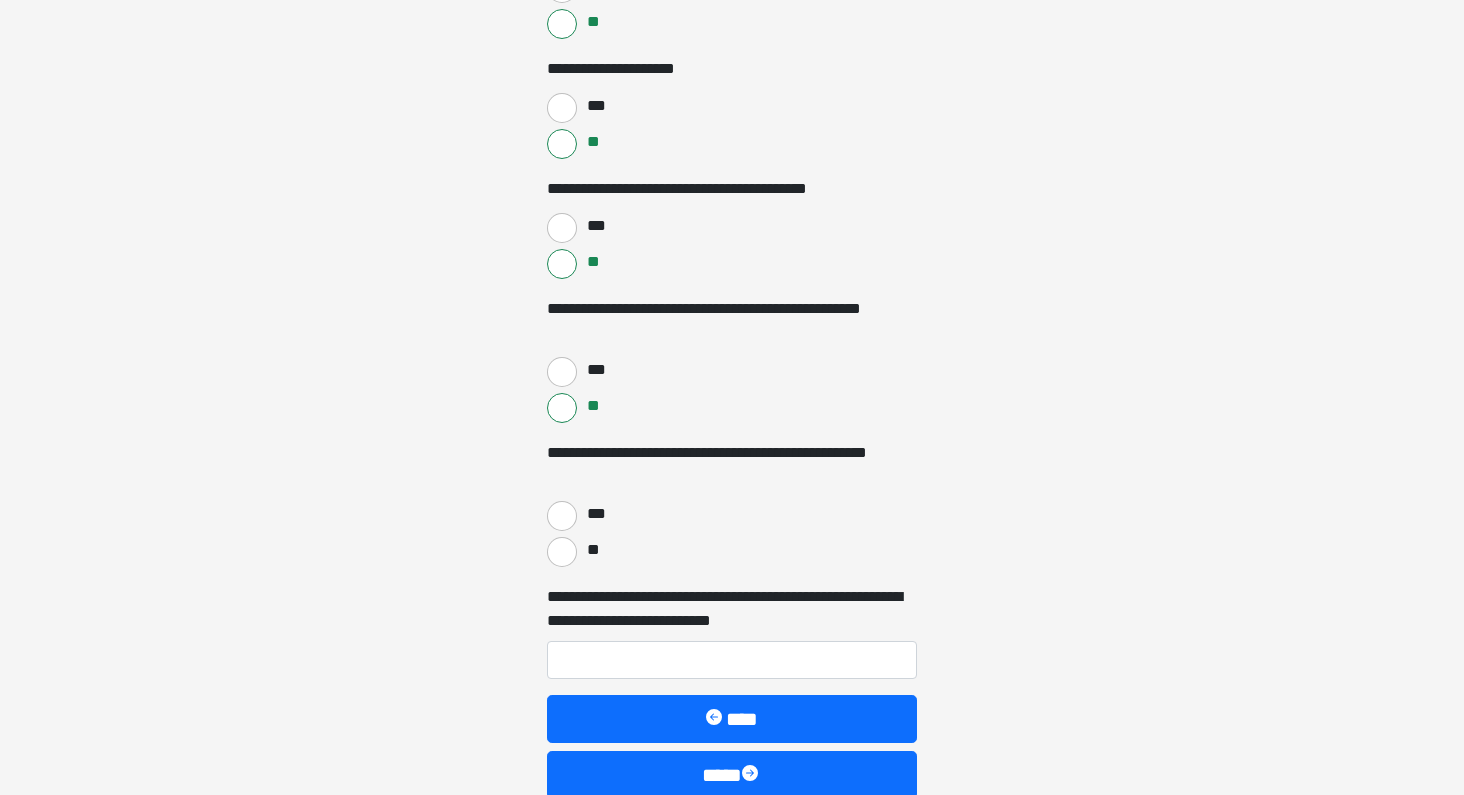 click on "**" at bounding box center [562, 552] 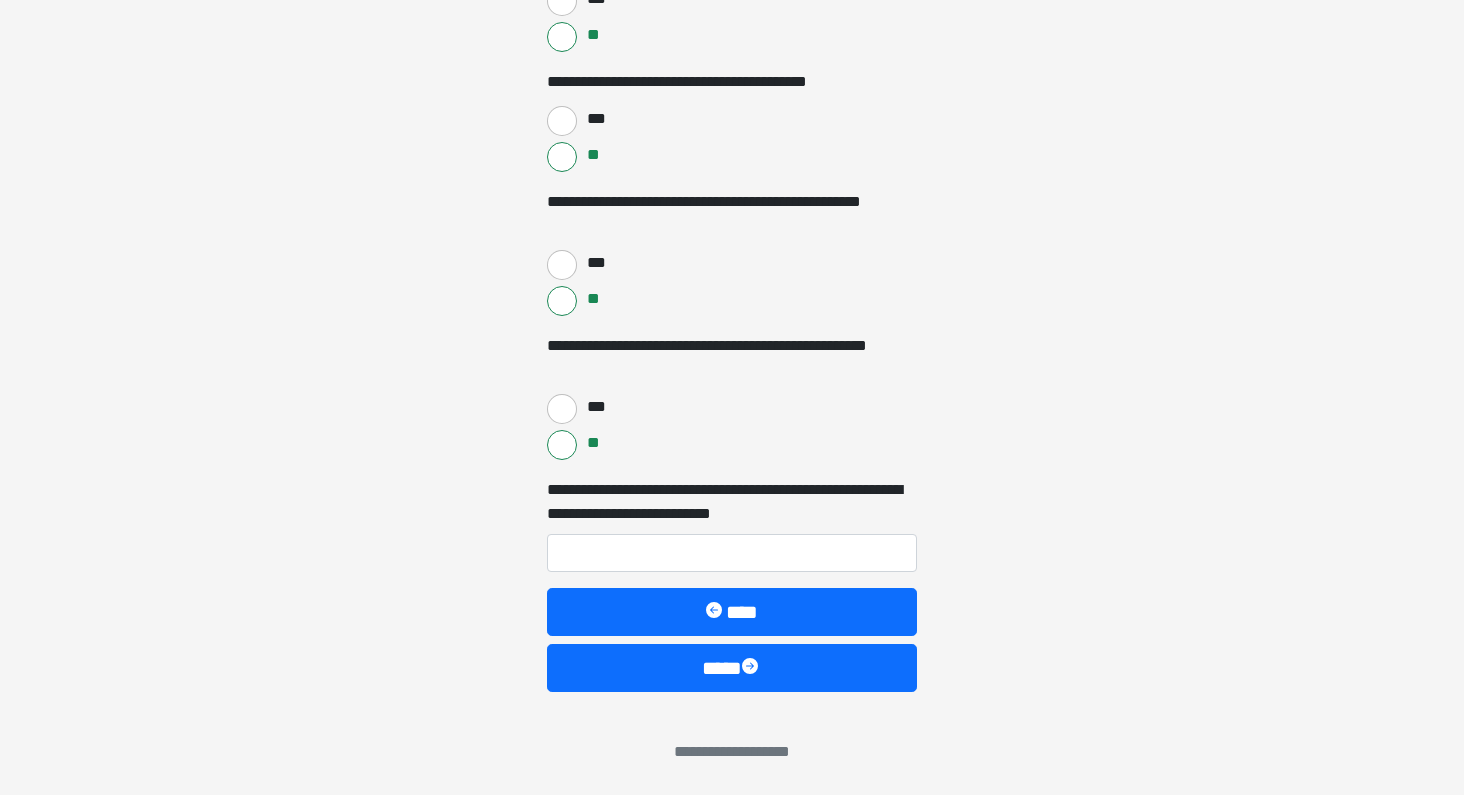 scroll, scrollTop: 1746, scrollLeft: 0, axis: vertical 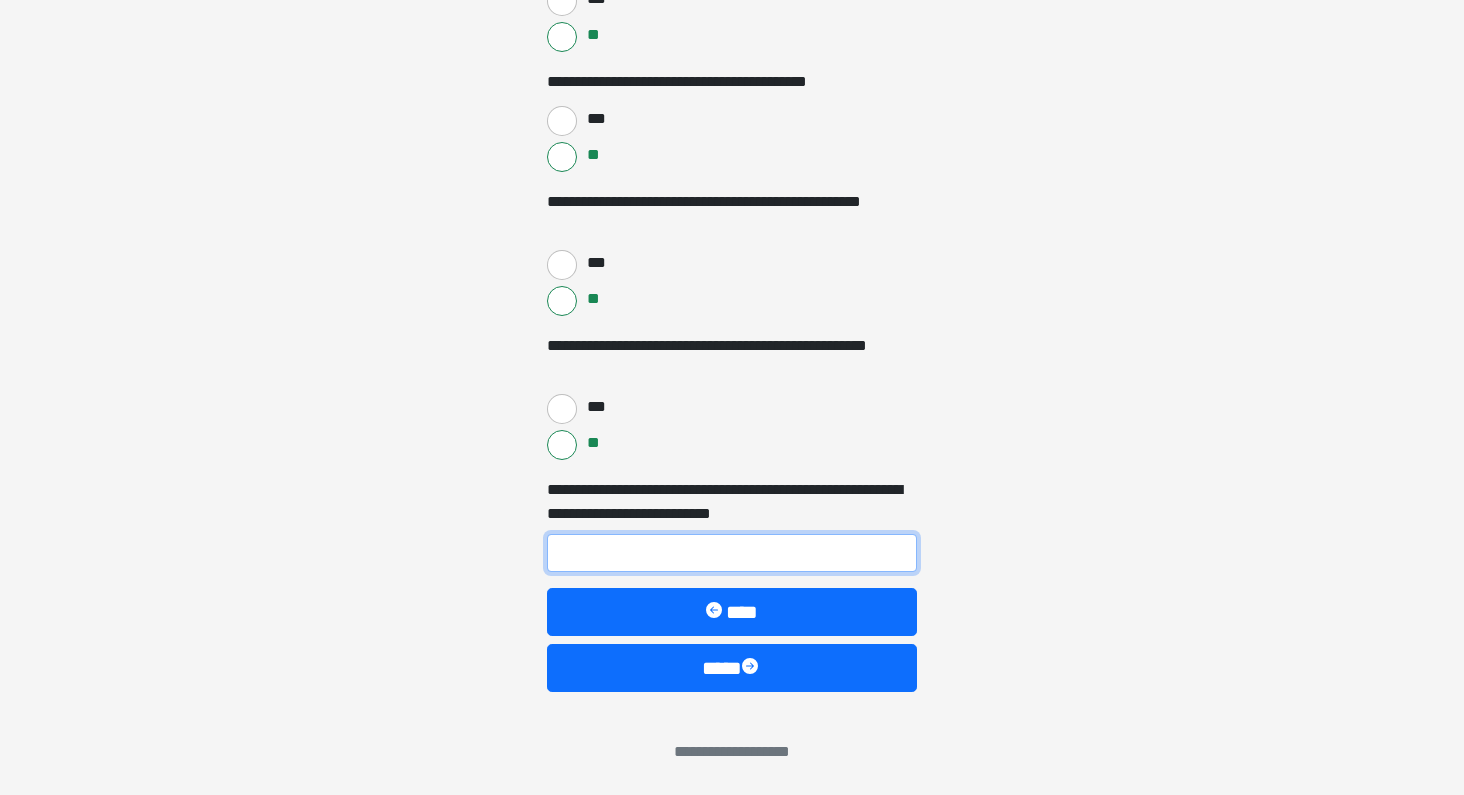 click on "**********" at bounding box center (732, 553) 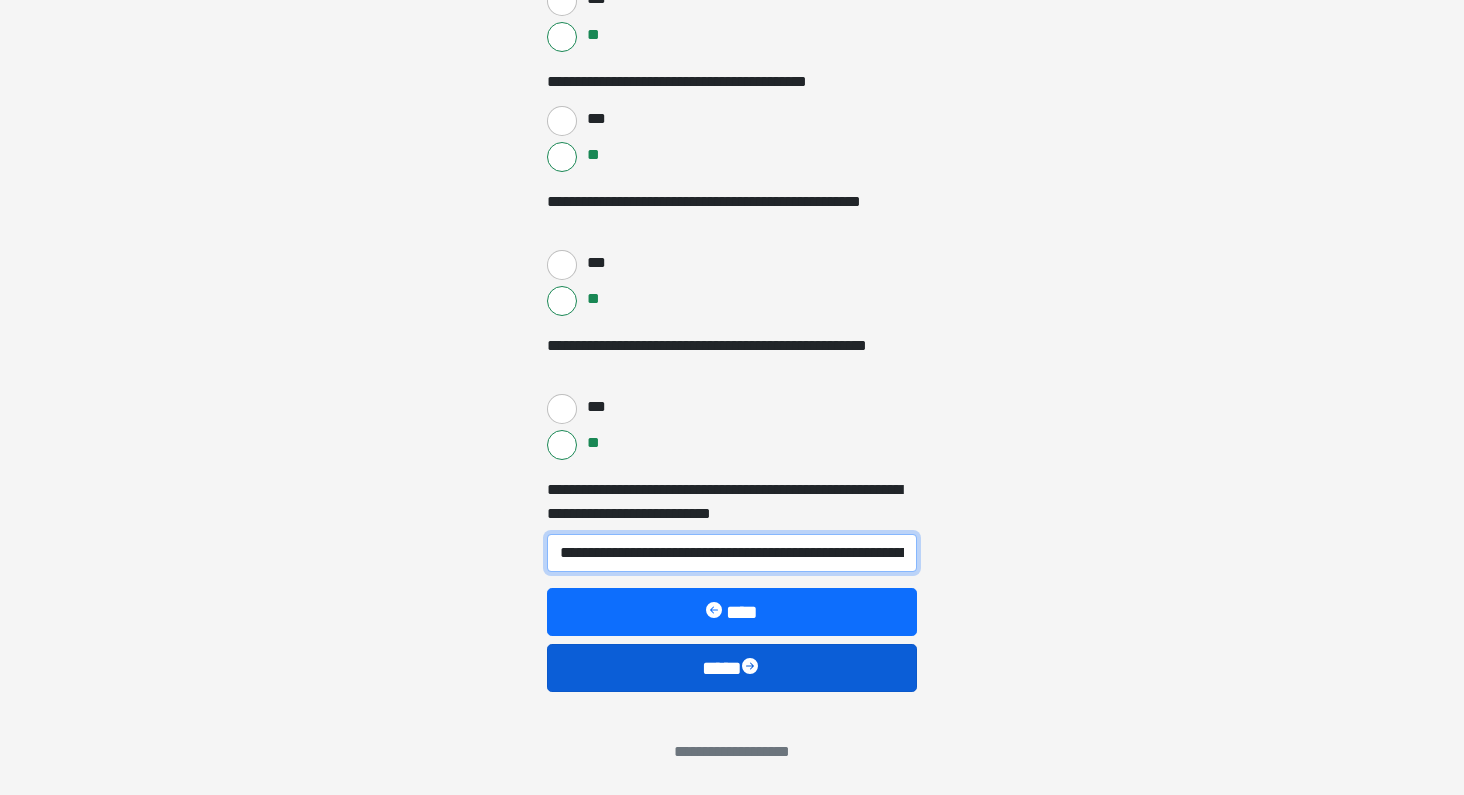 type on "**********" 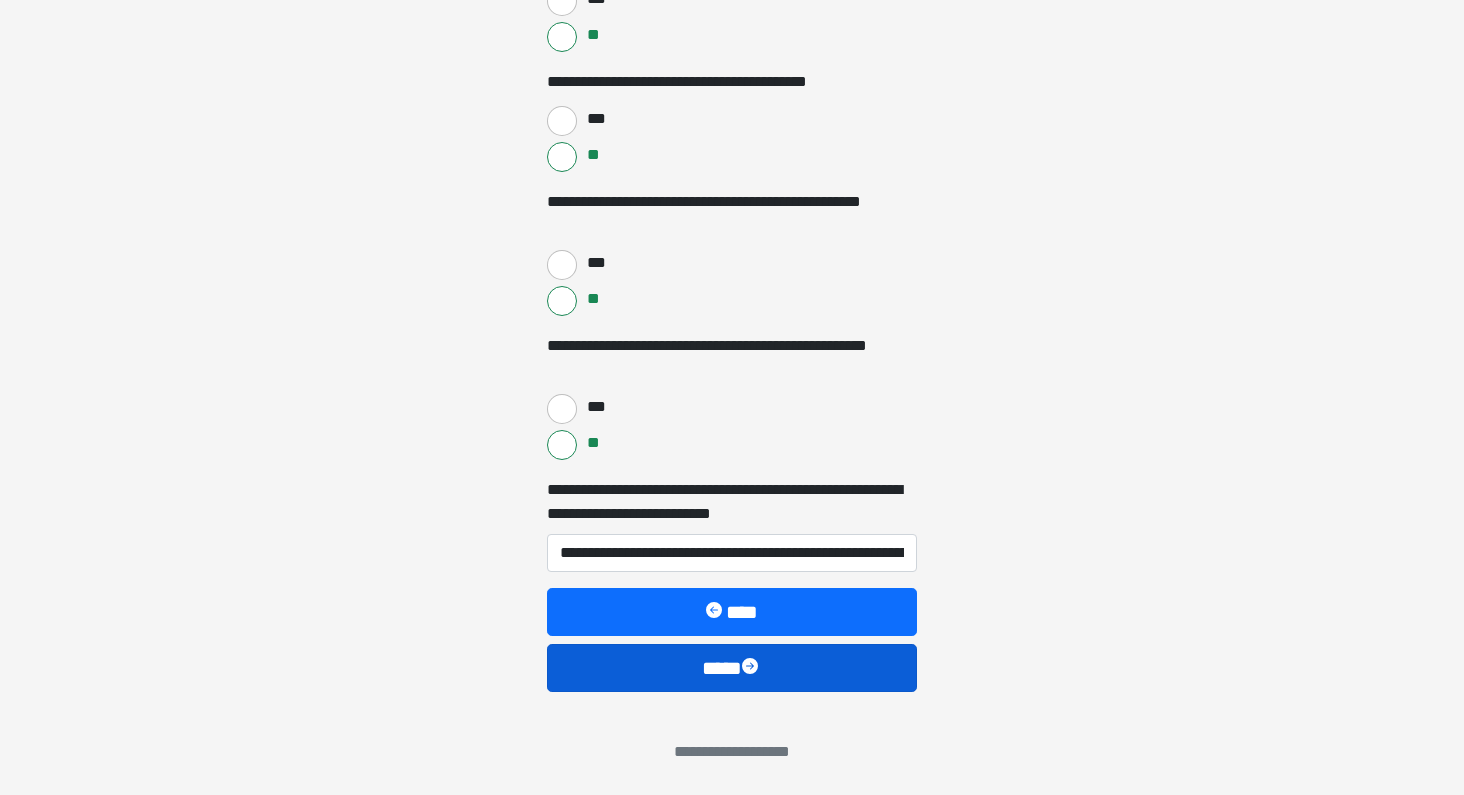 click on "****" at bounding box center [732, 668] 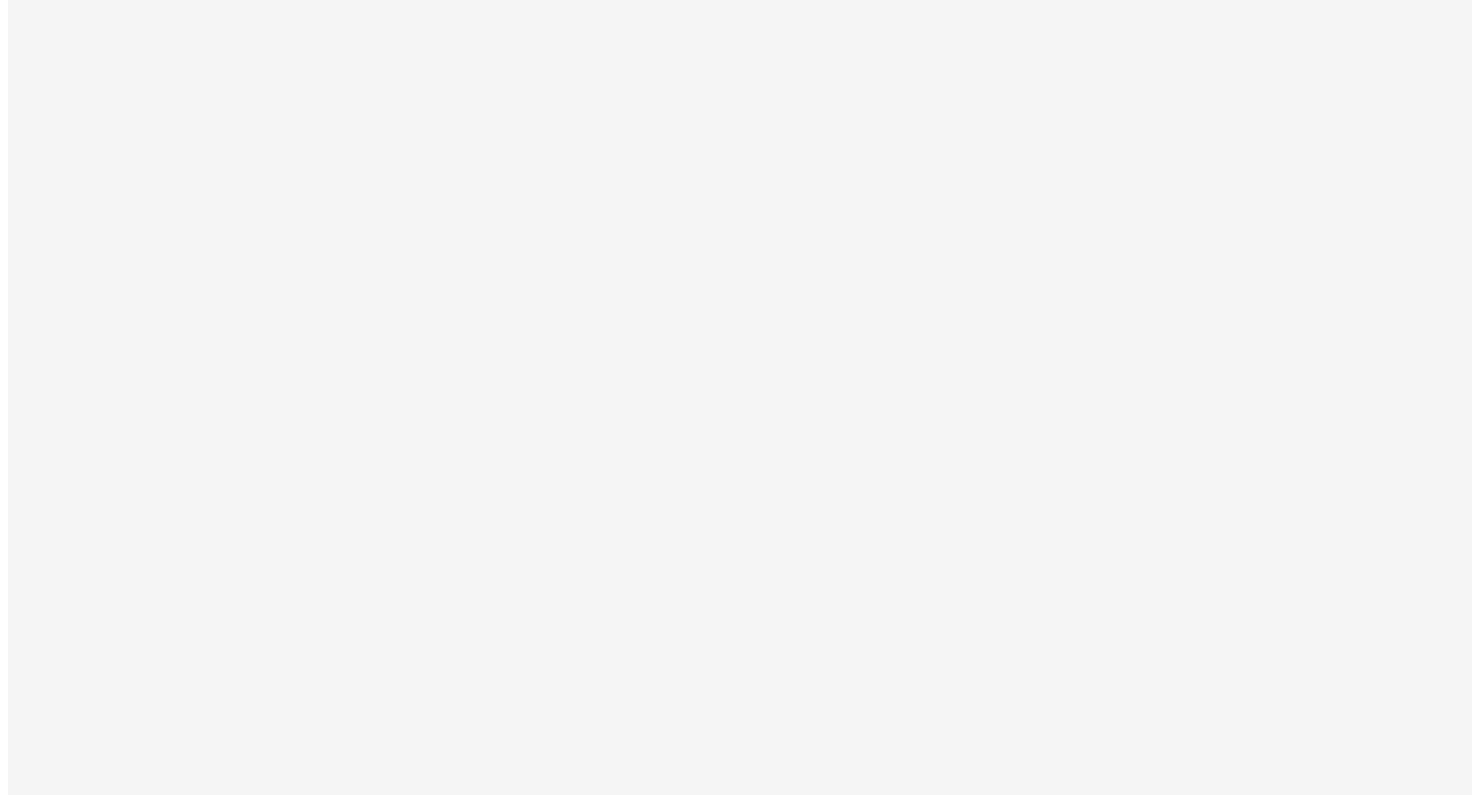 scroll, scrollTop: 0, scrollLeft: 0, axis: both 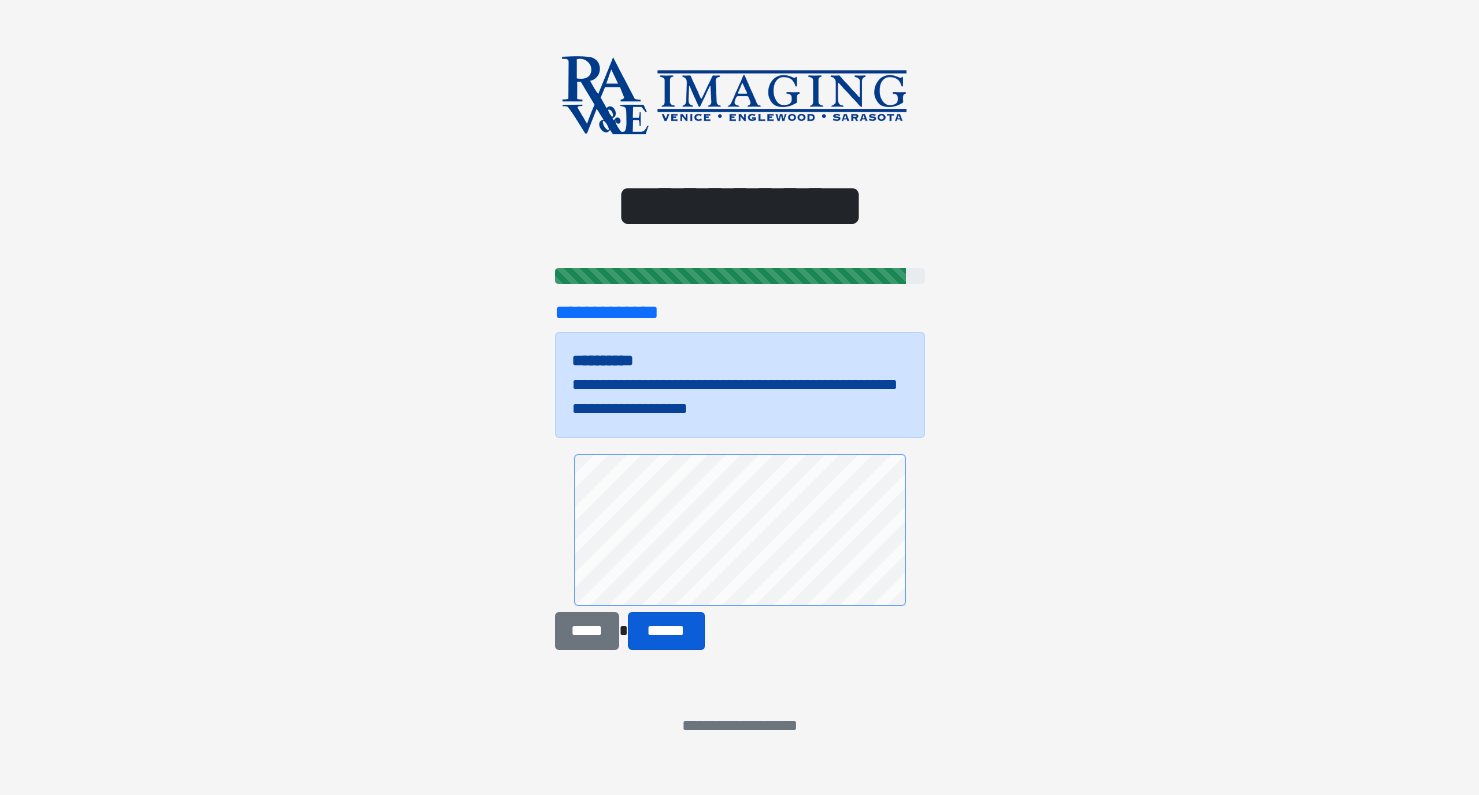 click on "******" at bounding box center (666, 631) 